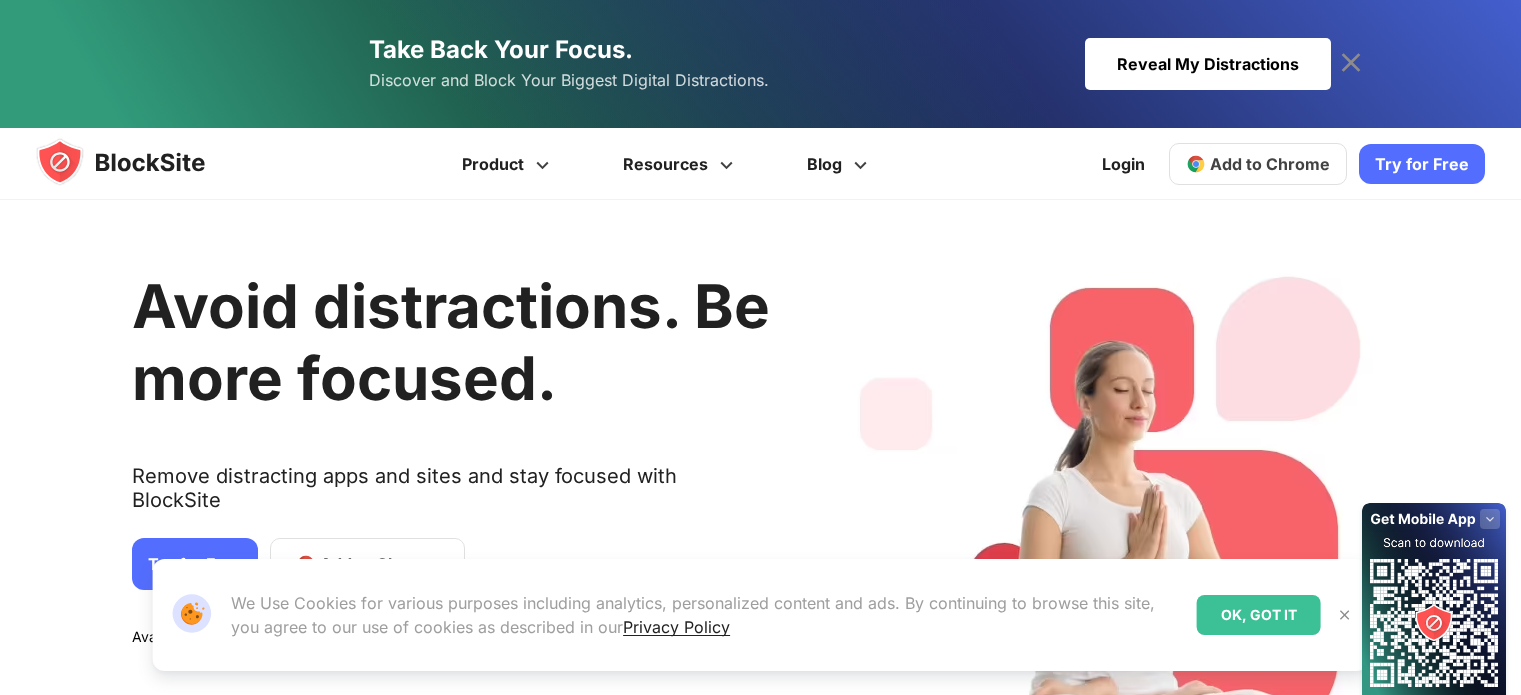 scroll, scrollTop: 0, scrollLeft: 0, axis: both 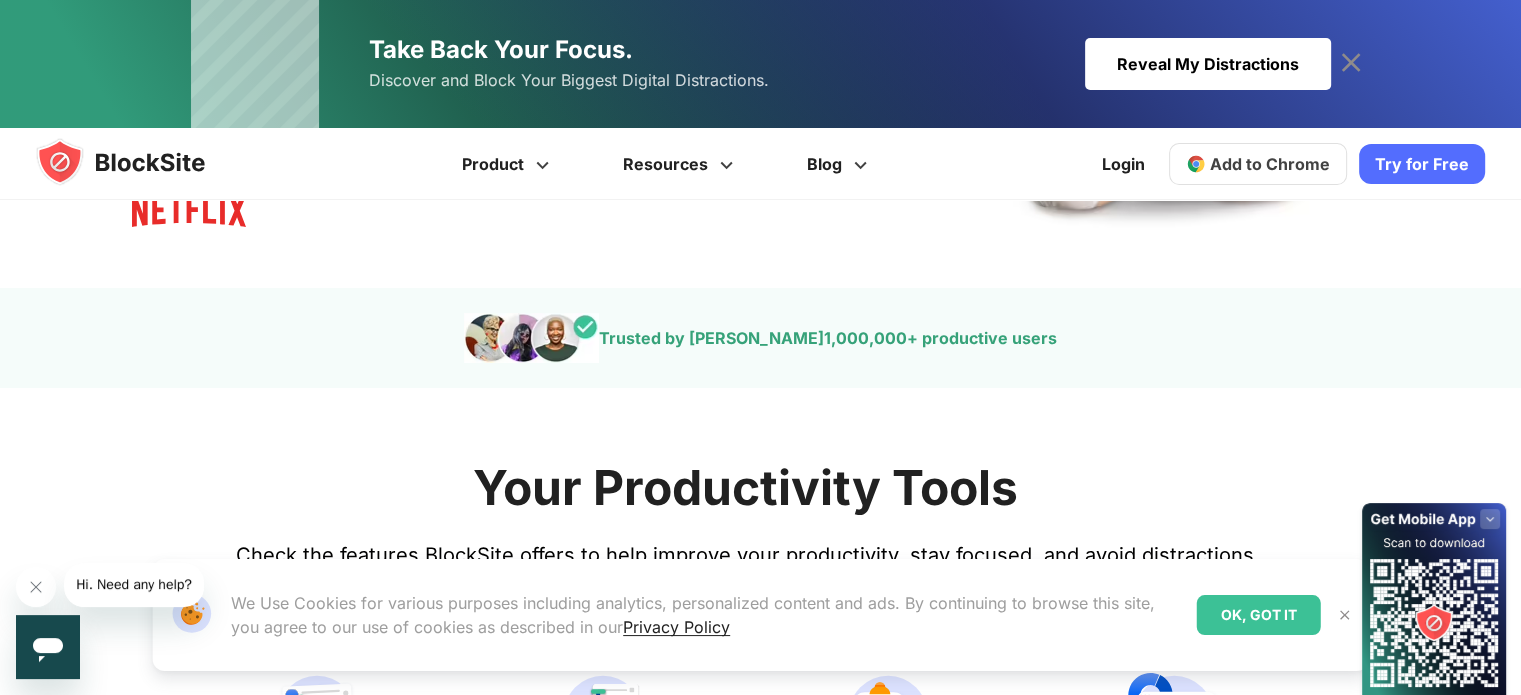 click at bounding box center [531, 338] 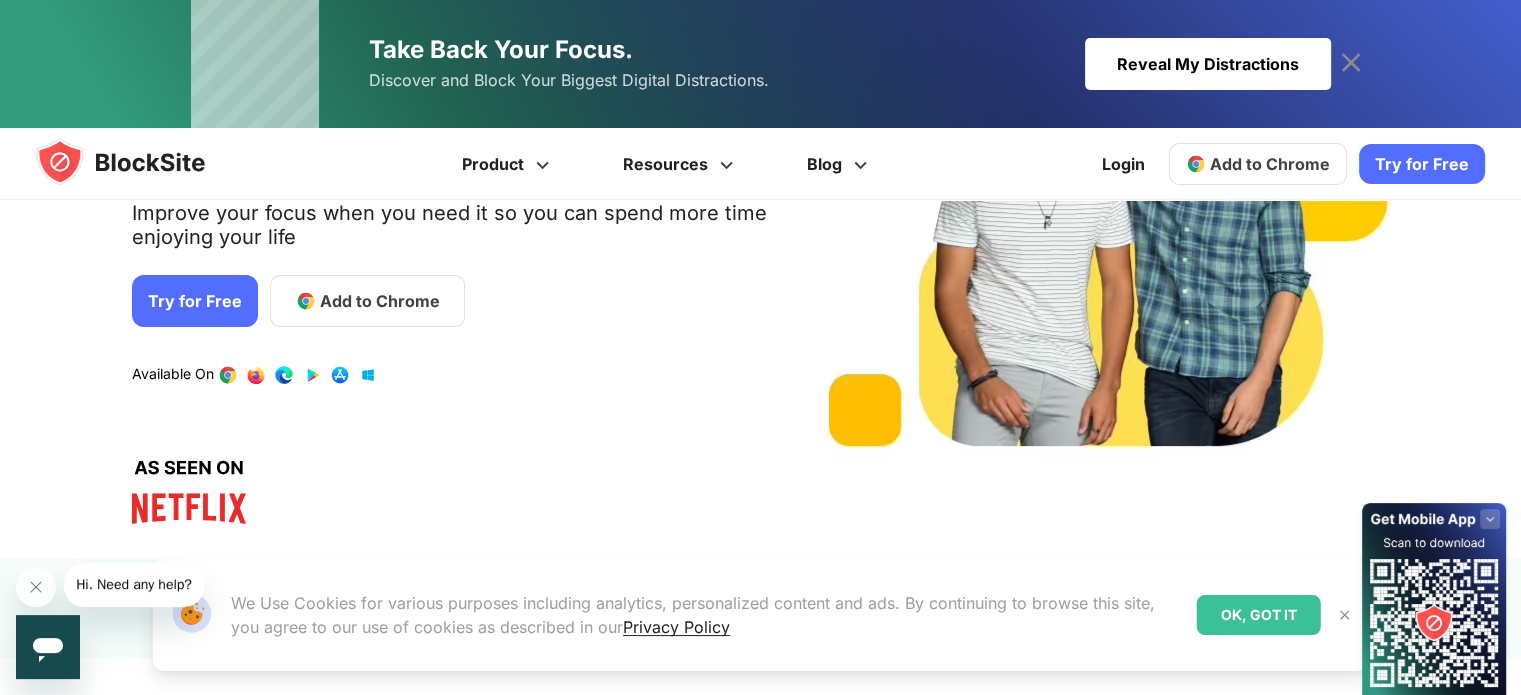 scroll, scrollTop: 280, scrollLeft: 0, axis: vertical 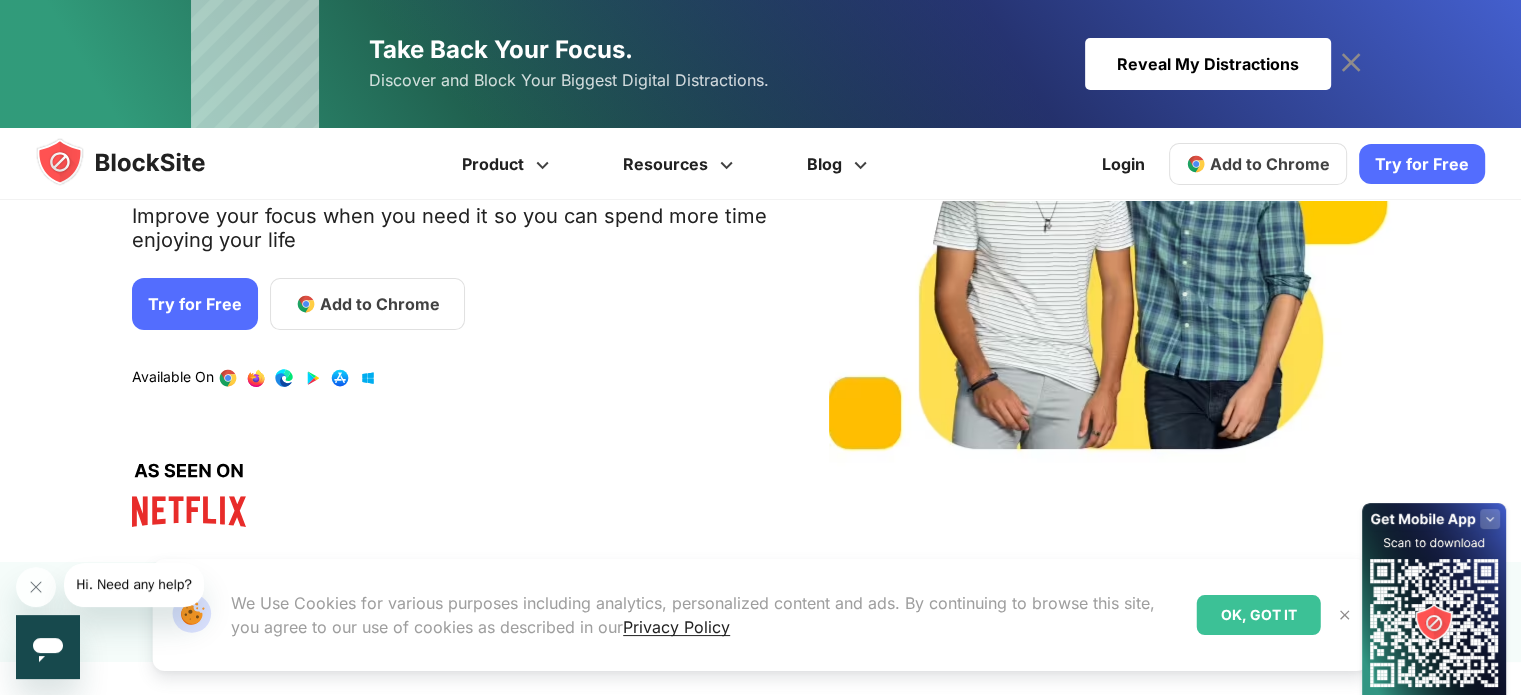 click on "Add to Chrome" at bounding box center (380, 304) 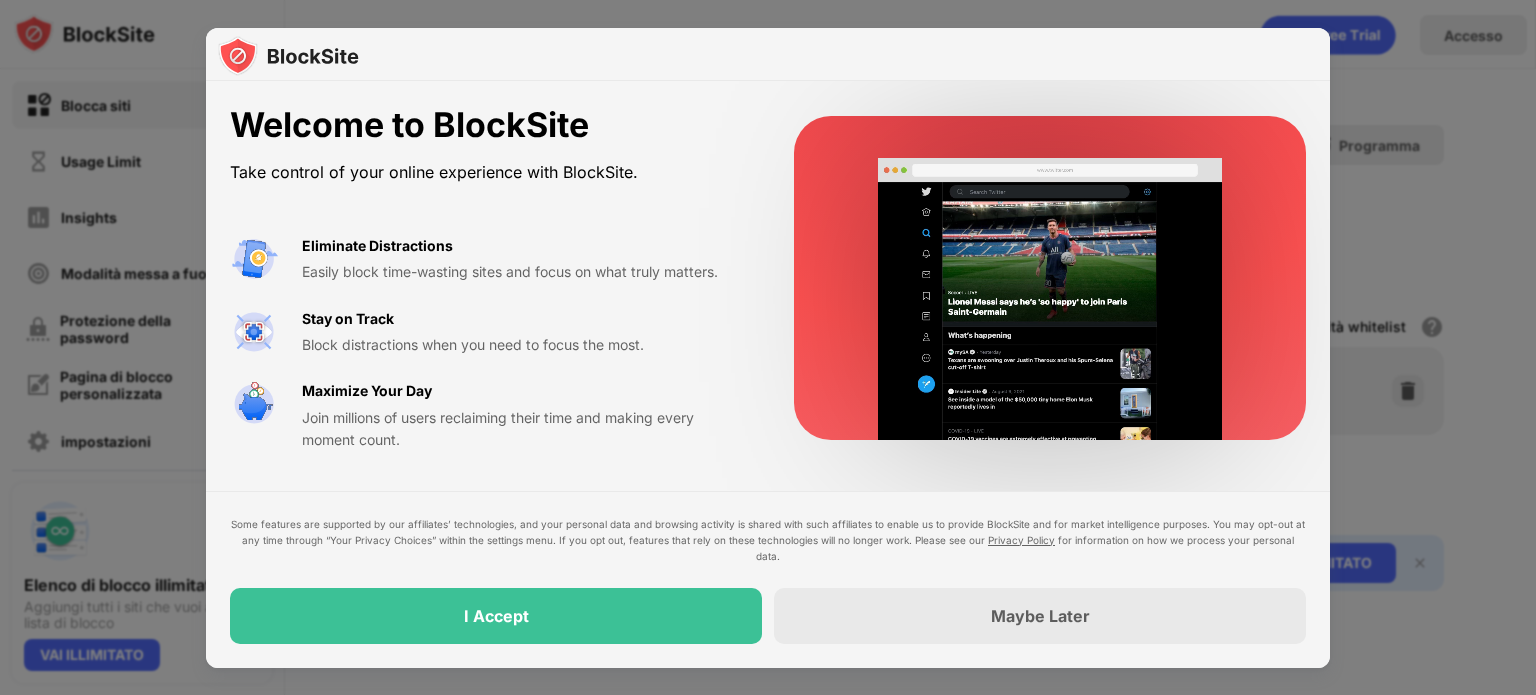 scroll, scrollTop: 0, scrollLeft: 0, axis: both 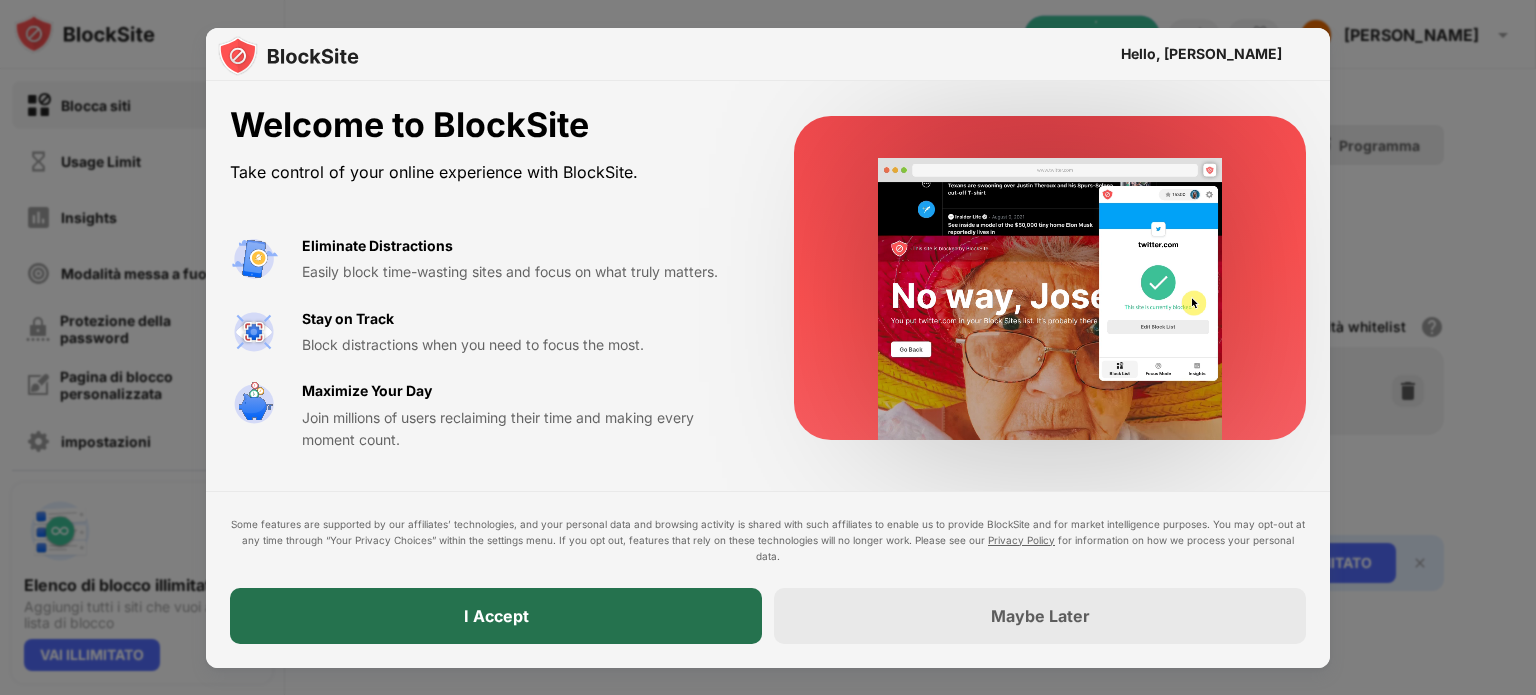 click on "I Accept" at bounding box center [496, 616] 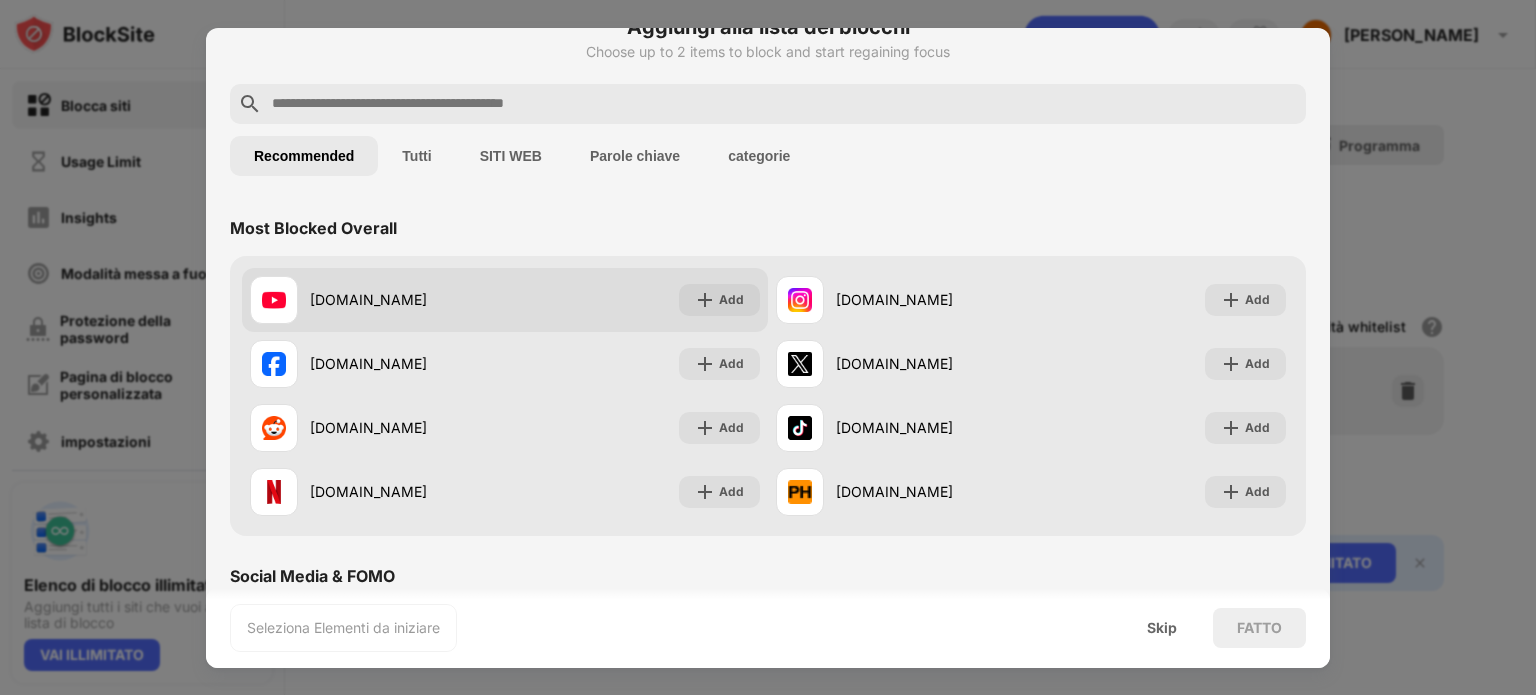 scroll, scrollTop: 80, scrollLeft: 0, axis: vertical 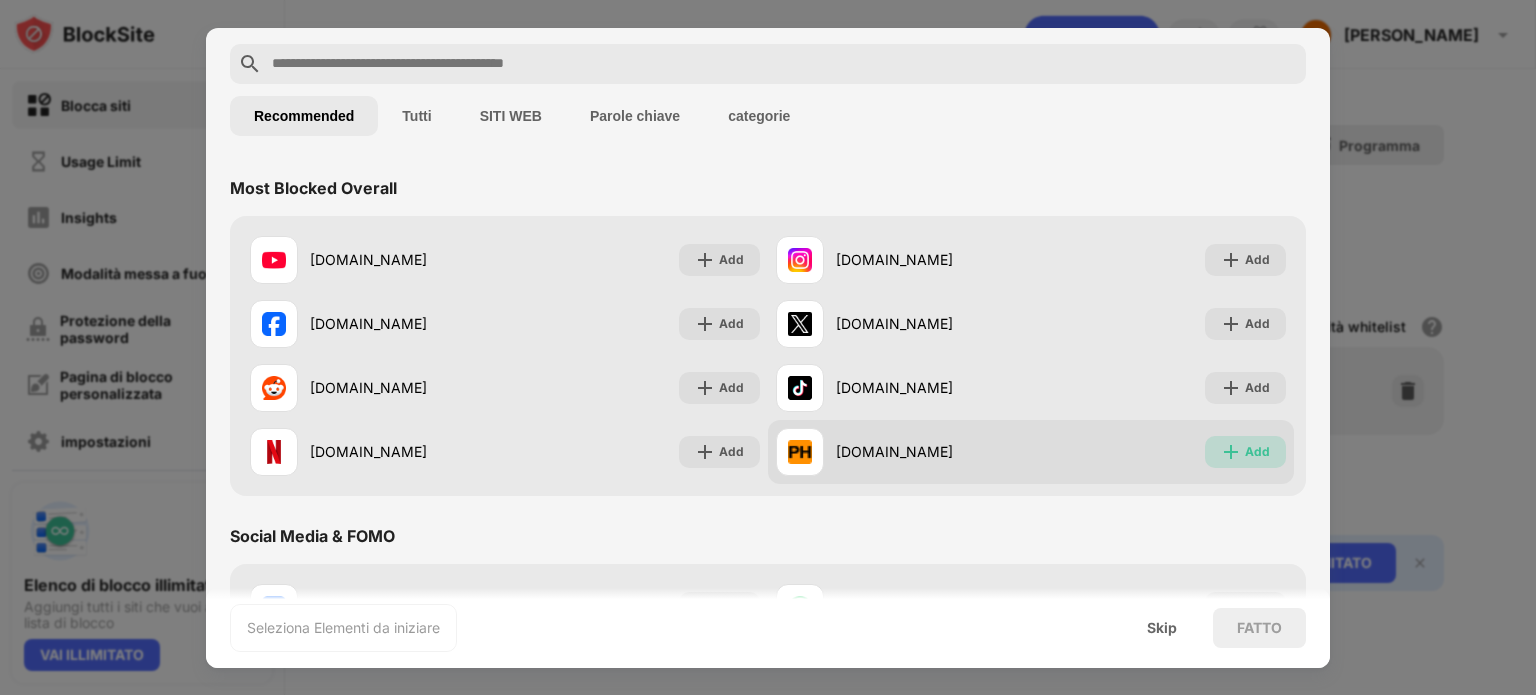 click on "Add" at bounding box center (1245, 452) 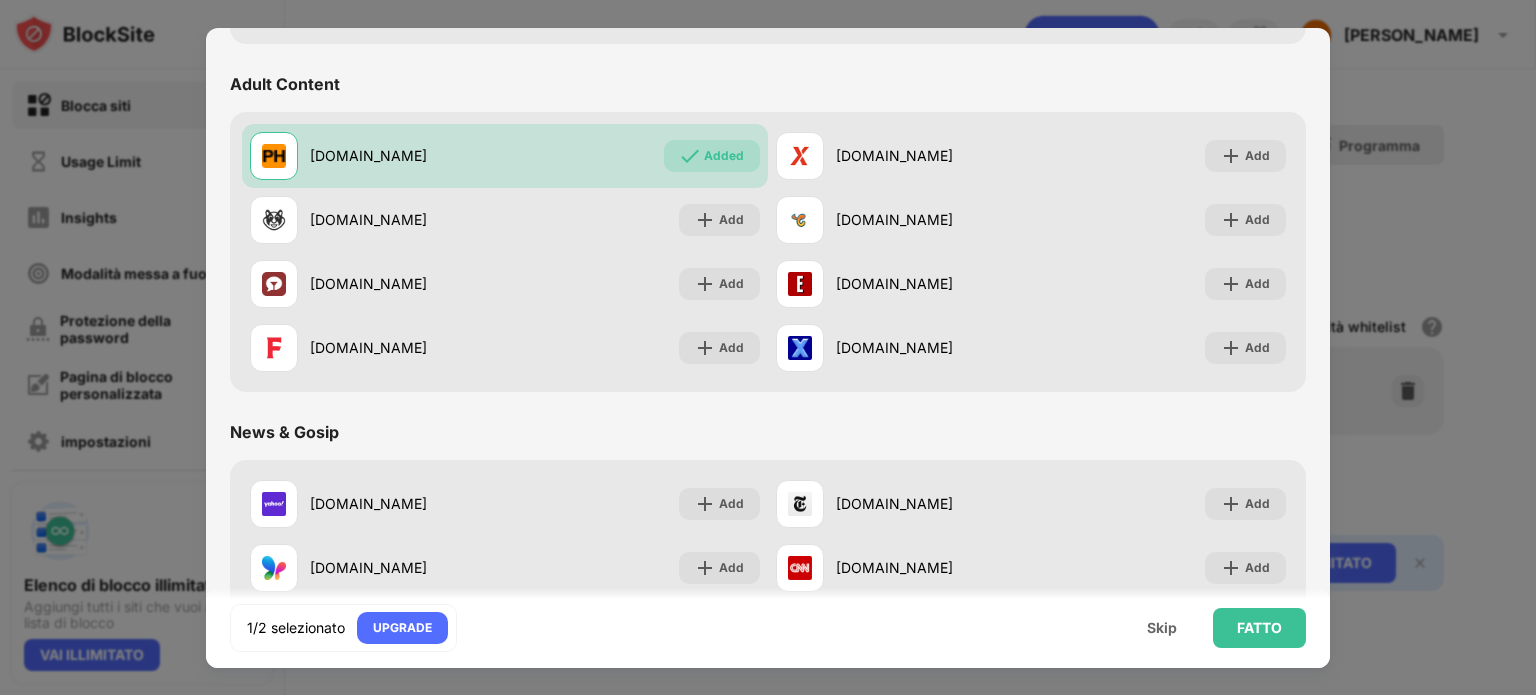 scroll, scrollTop: 840, scrollLeft: 0, axis: vertical 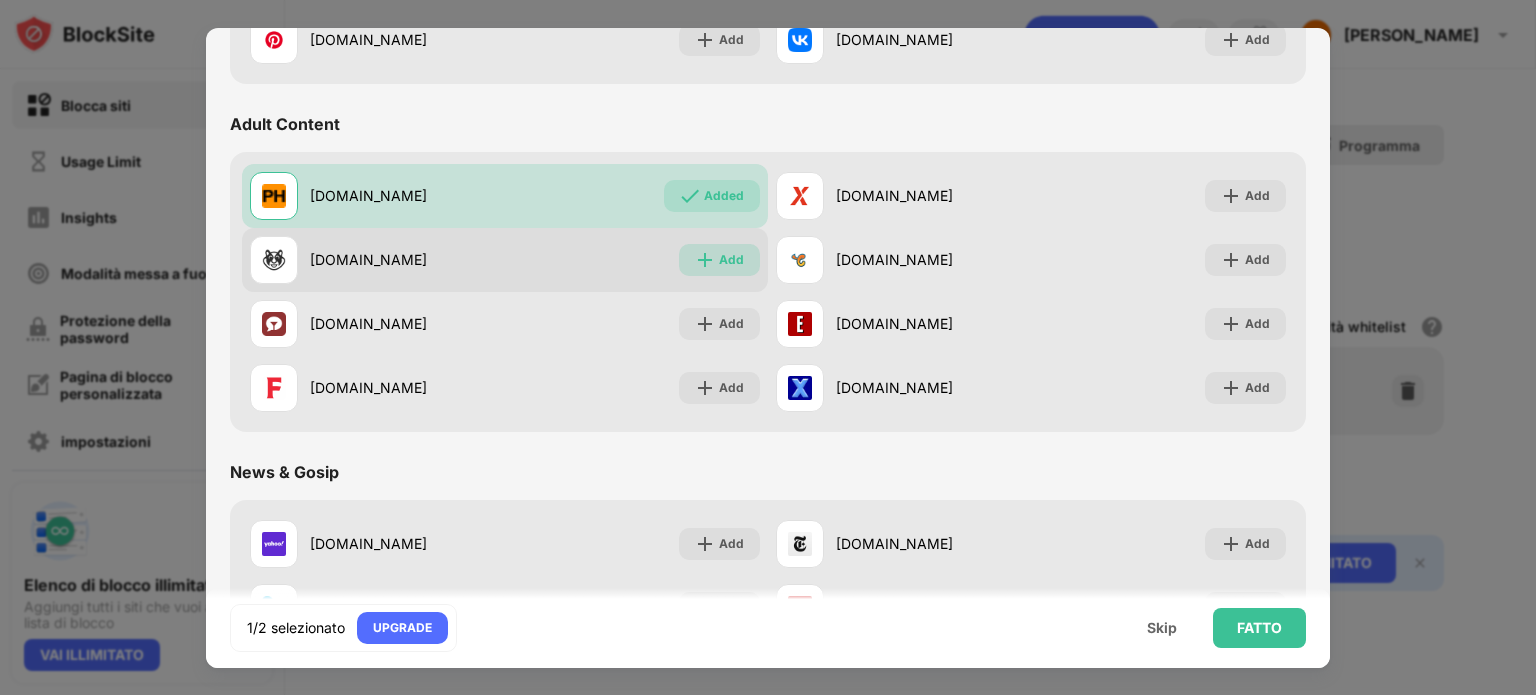 click at bounding box center [705, 260] 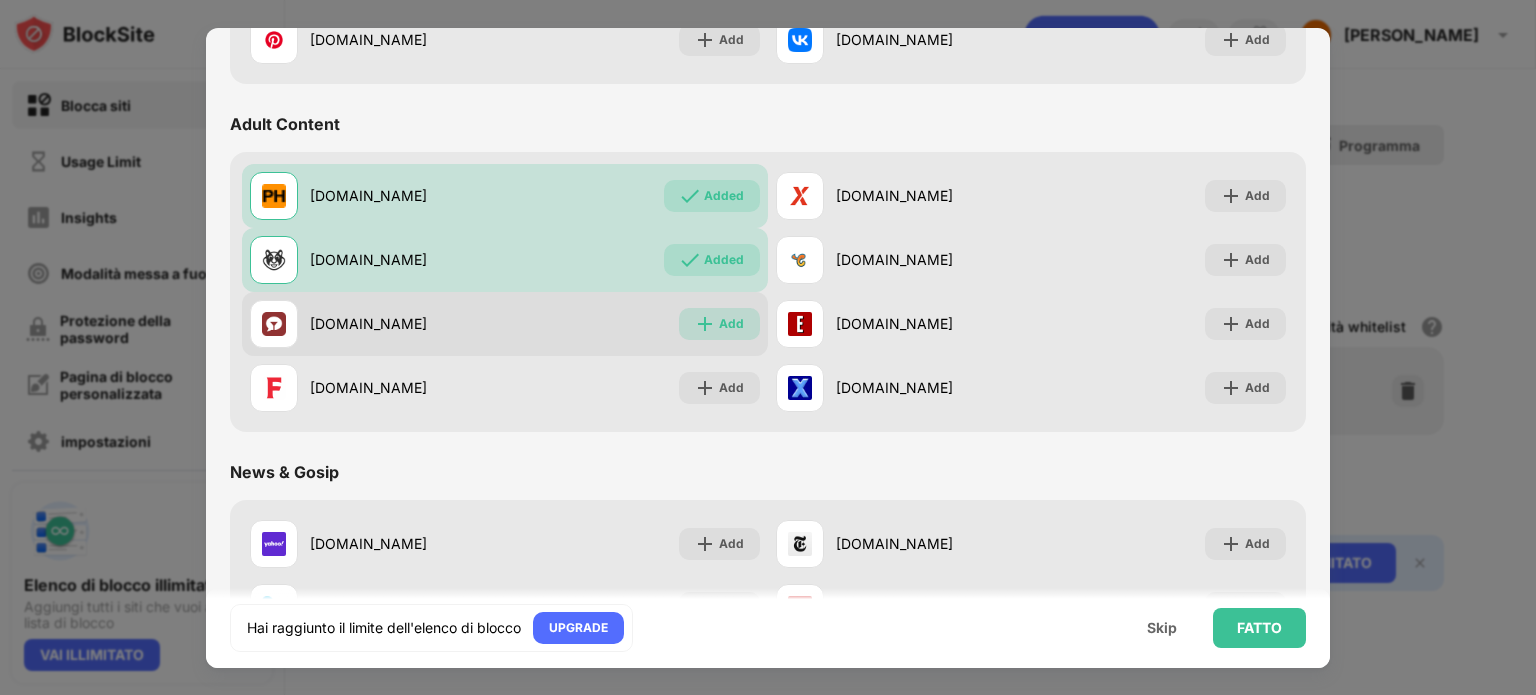 click on "Add" at bounding box center [731, 324] 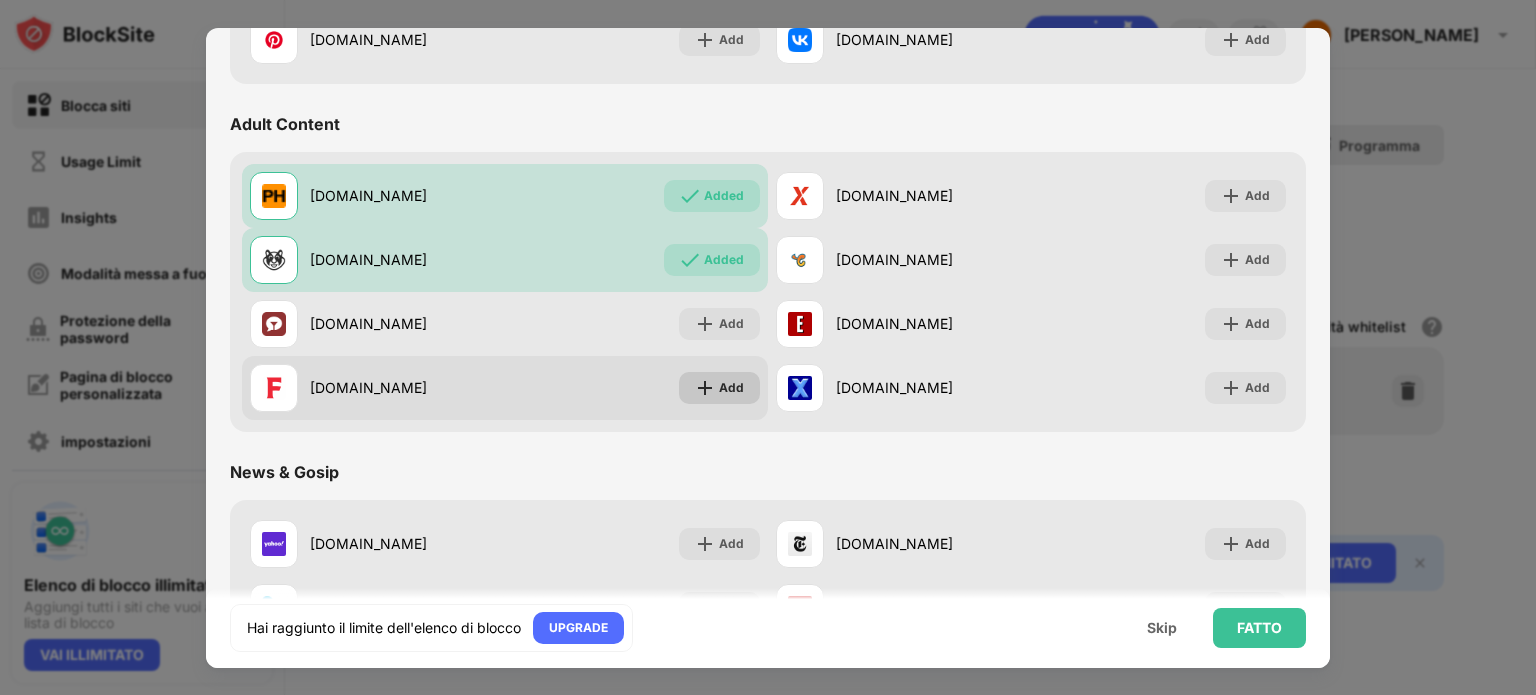click on "Add" at bounding box center (731, 388) 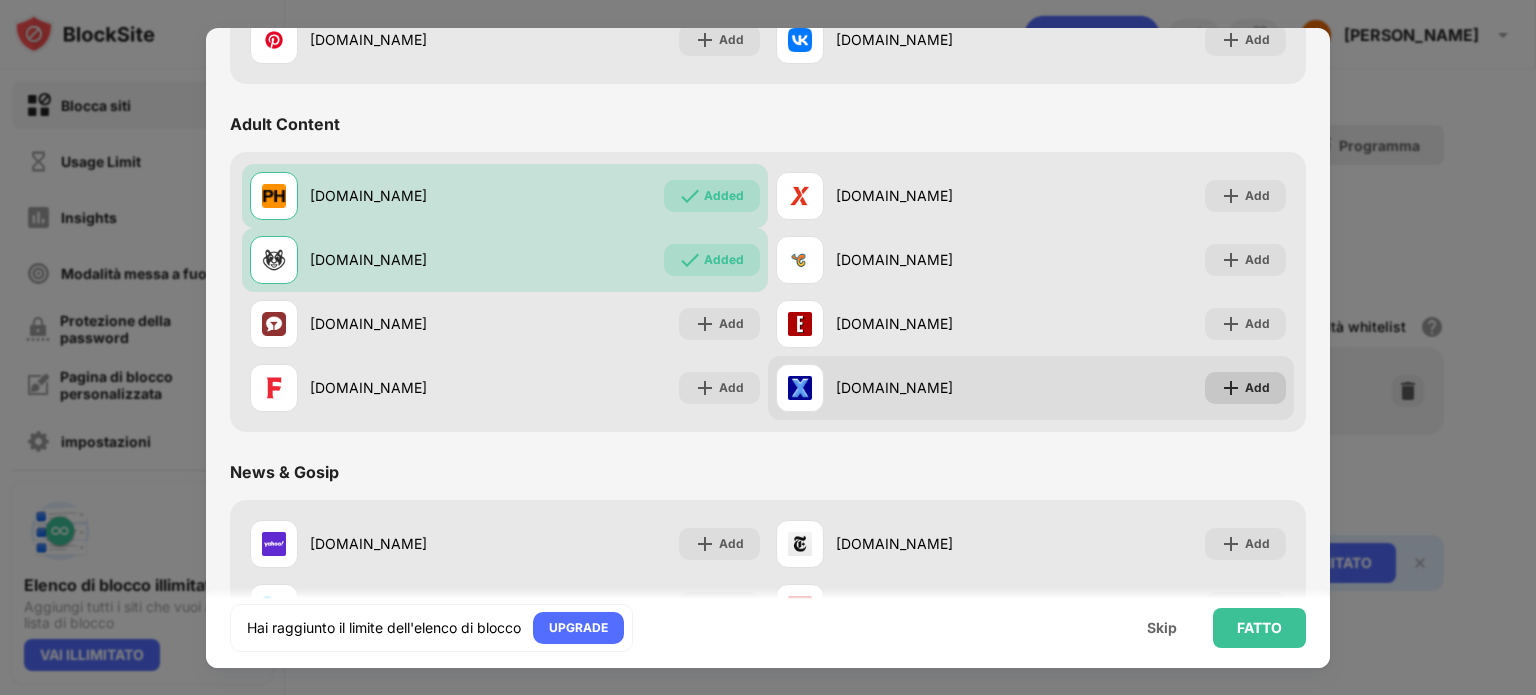 click at bounding box center (1231, 388) 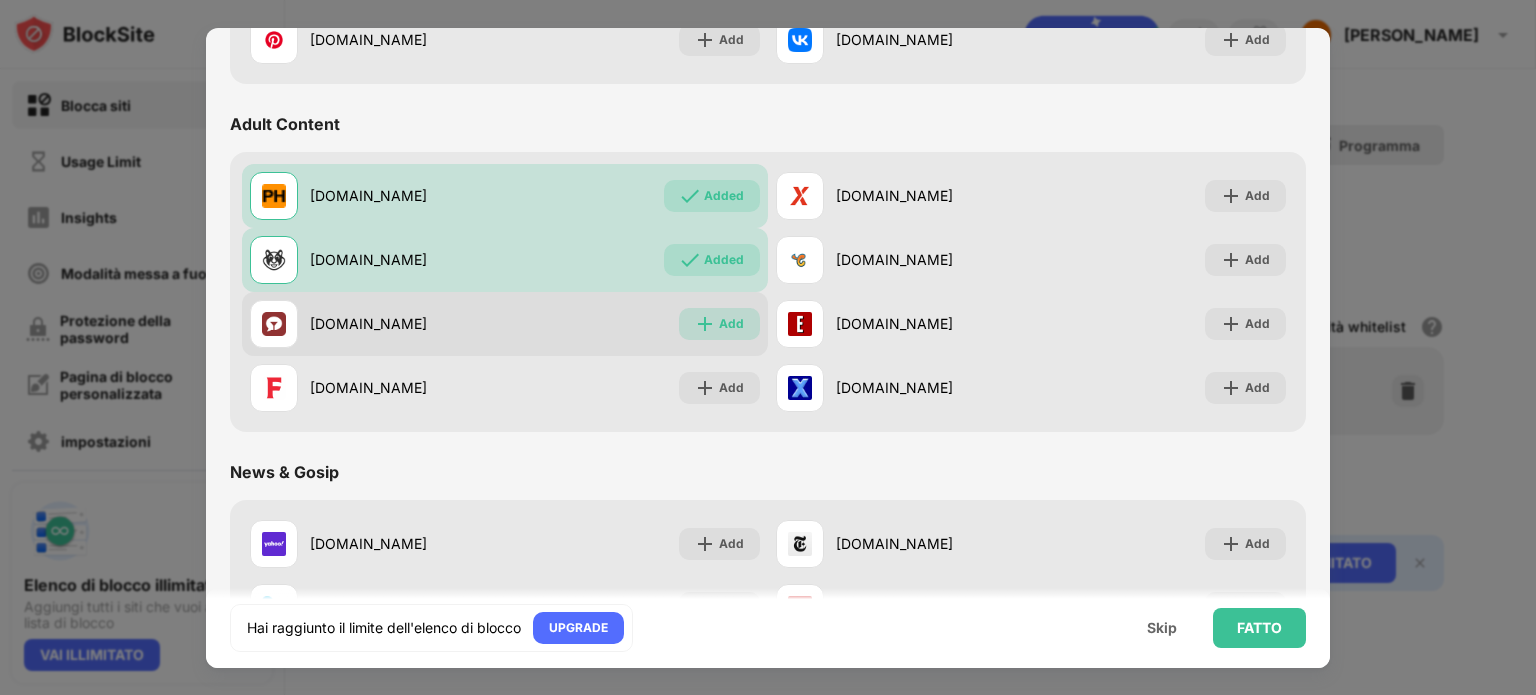 click on "Add" at bounding box center [731, 324] 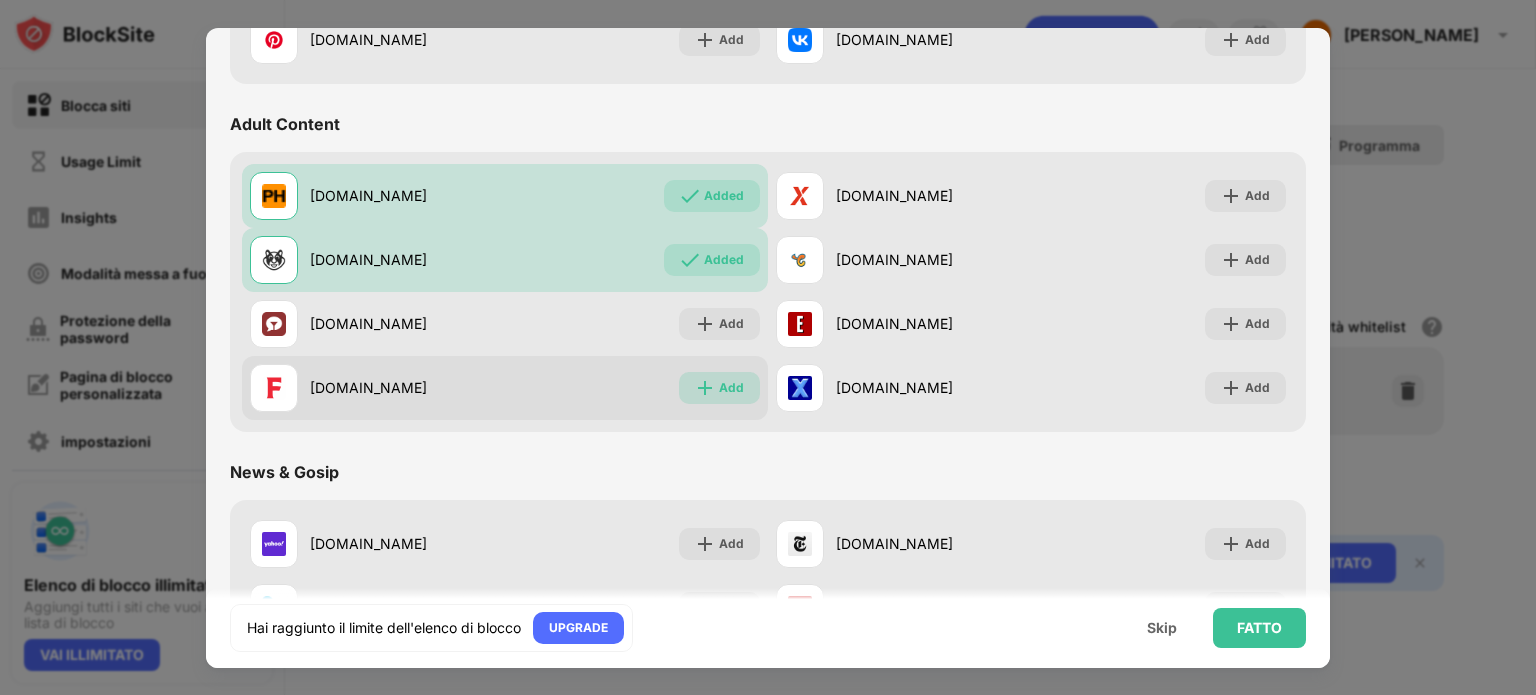 click on "Add" at bounding box center [719, 388] 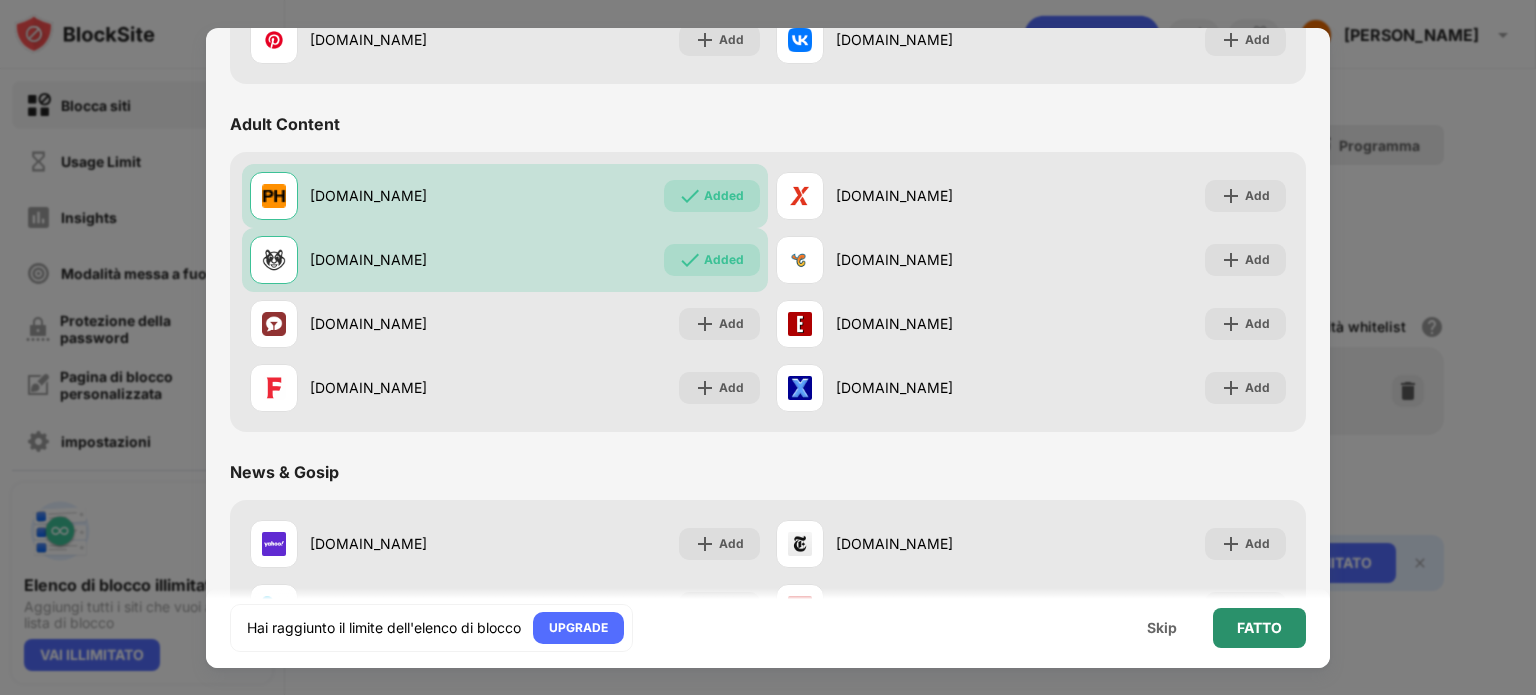 click on "FATTO" at bounding box center (1259, 628) 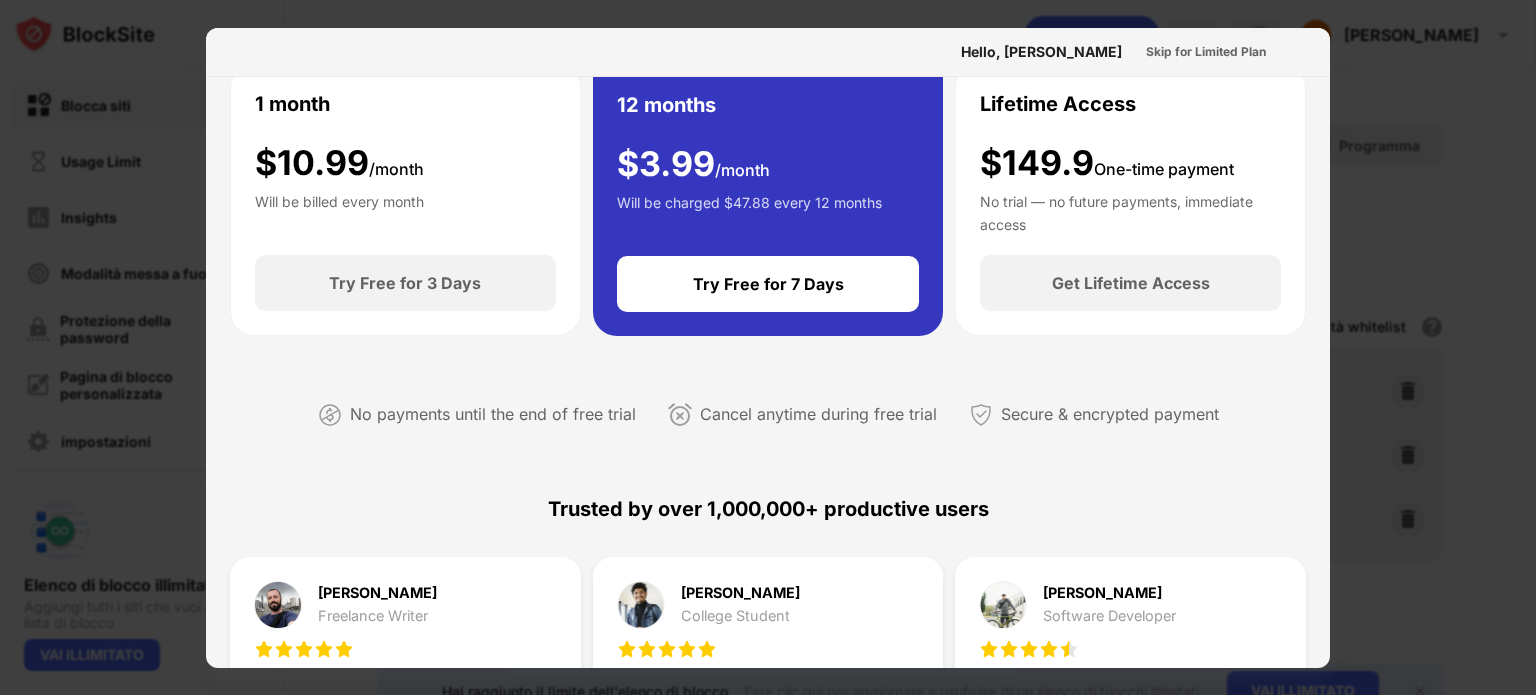 scroll, scrollTop: 0, scrollLeft: 0, axis: both 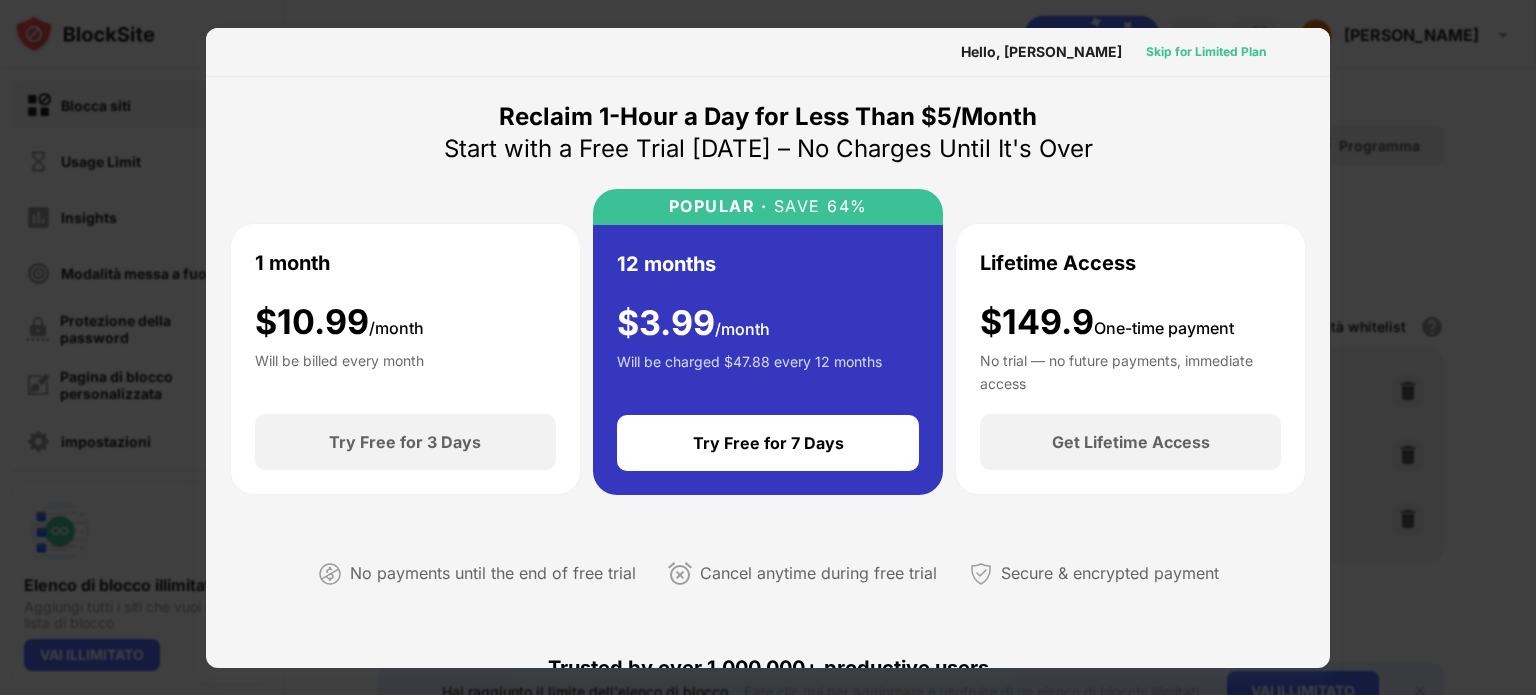click on "Skip for Limited Plan" at bounding box center [1206, 52] 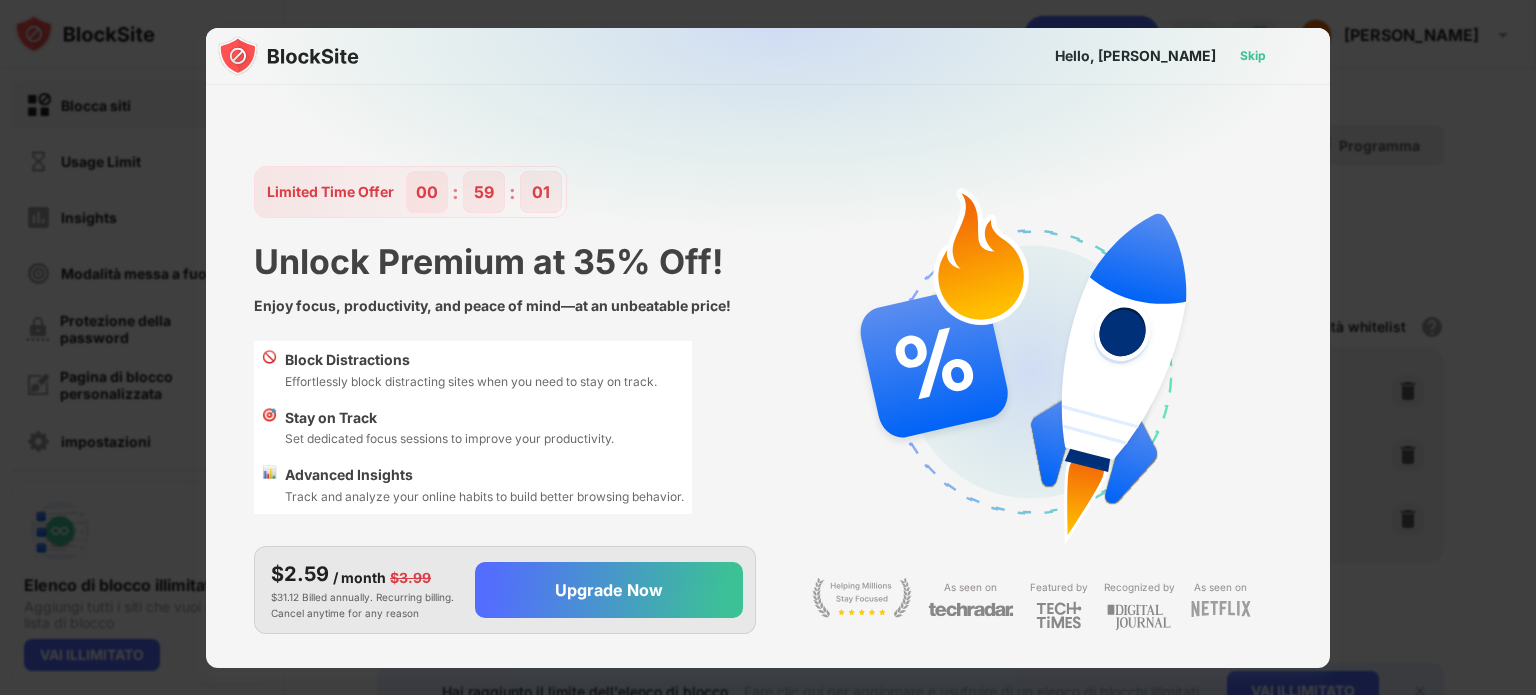 click on "Skip" at bounding box center (1253, 56) 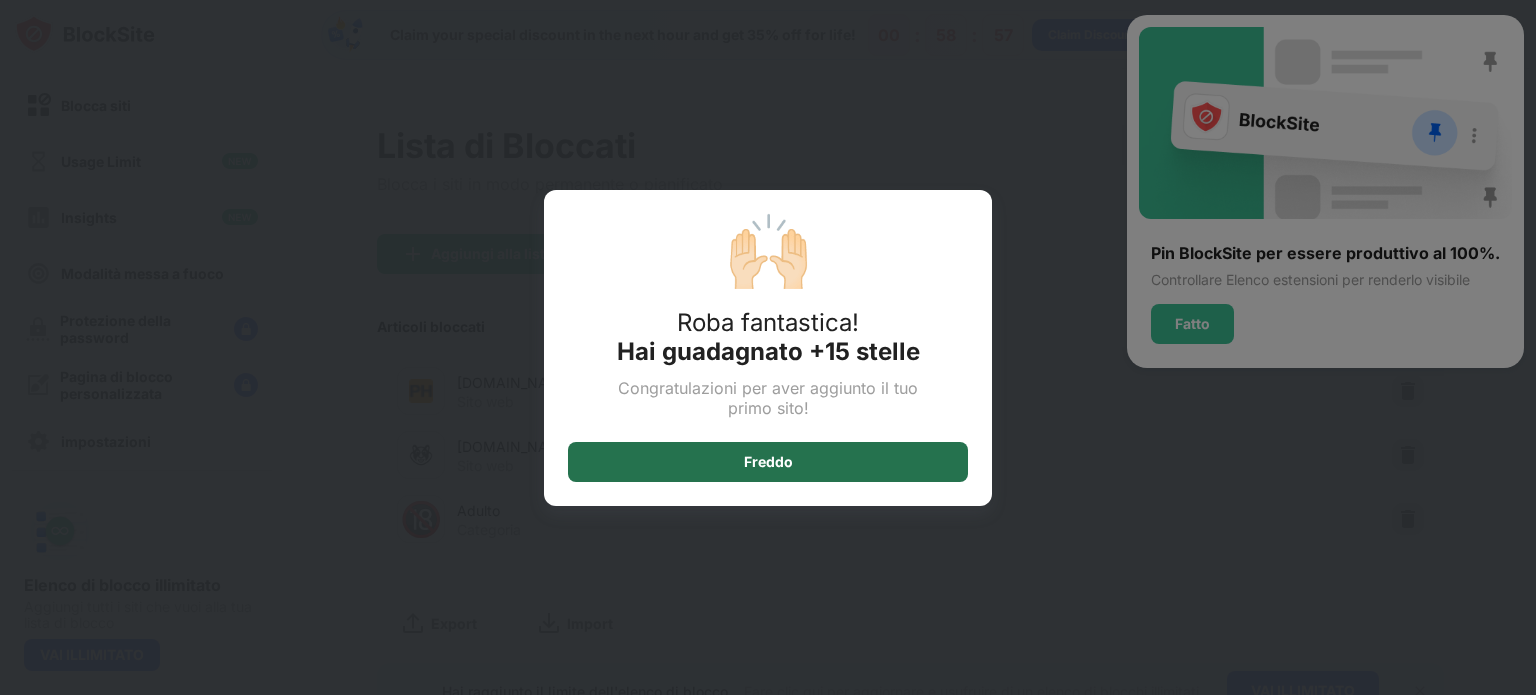click on "Freddo" at bounding box center (768, 462) 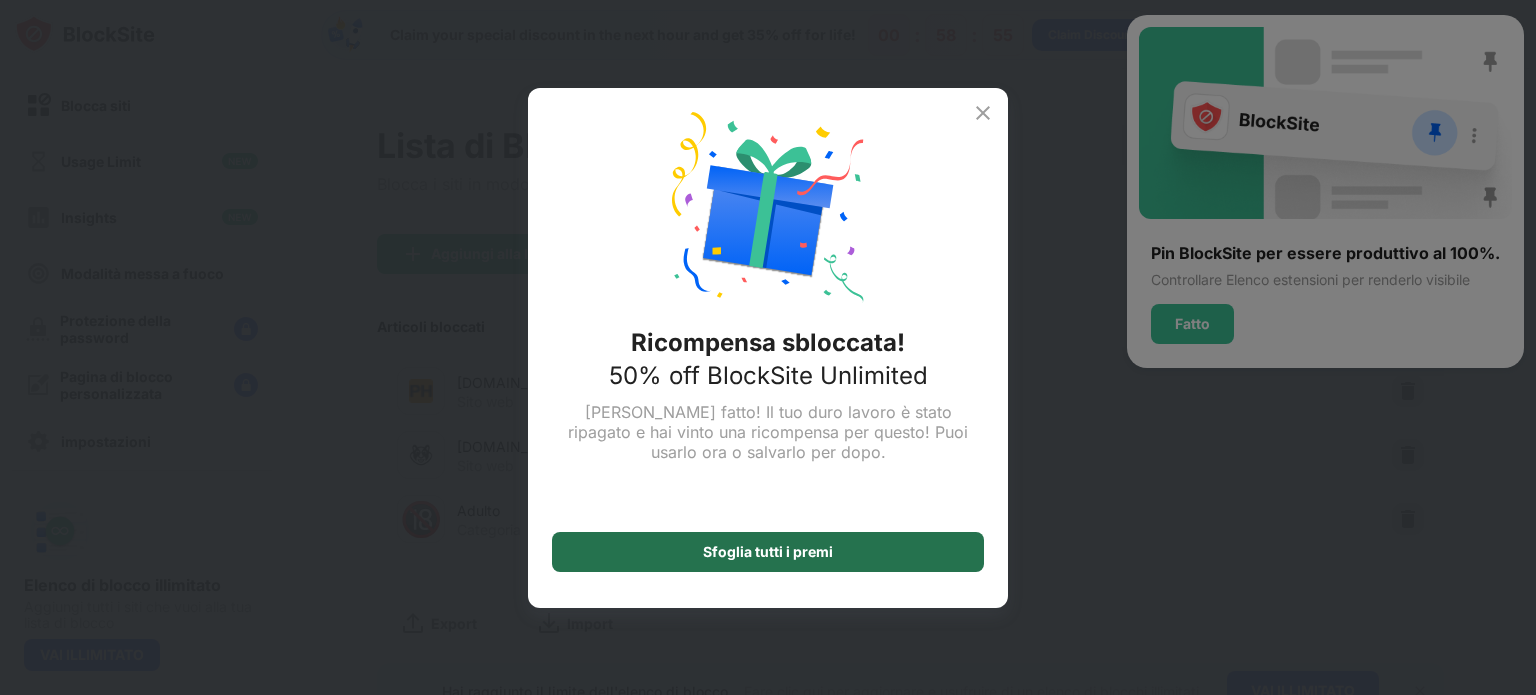 click on "Sfoglia tutti i premi" at bounding box center [768, 552] 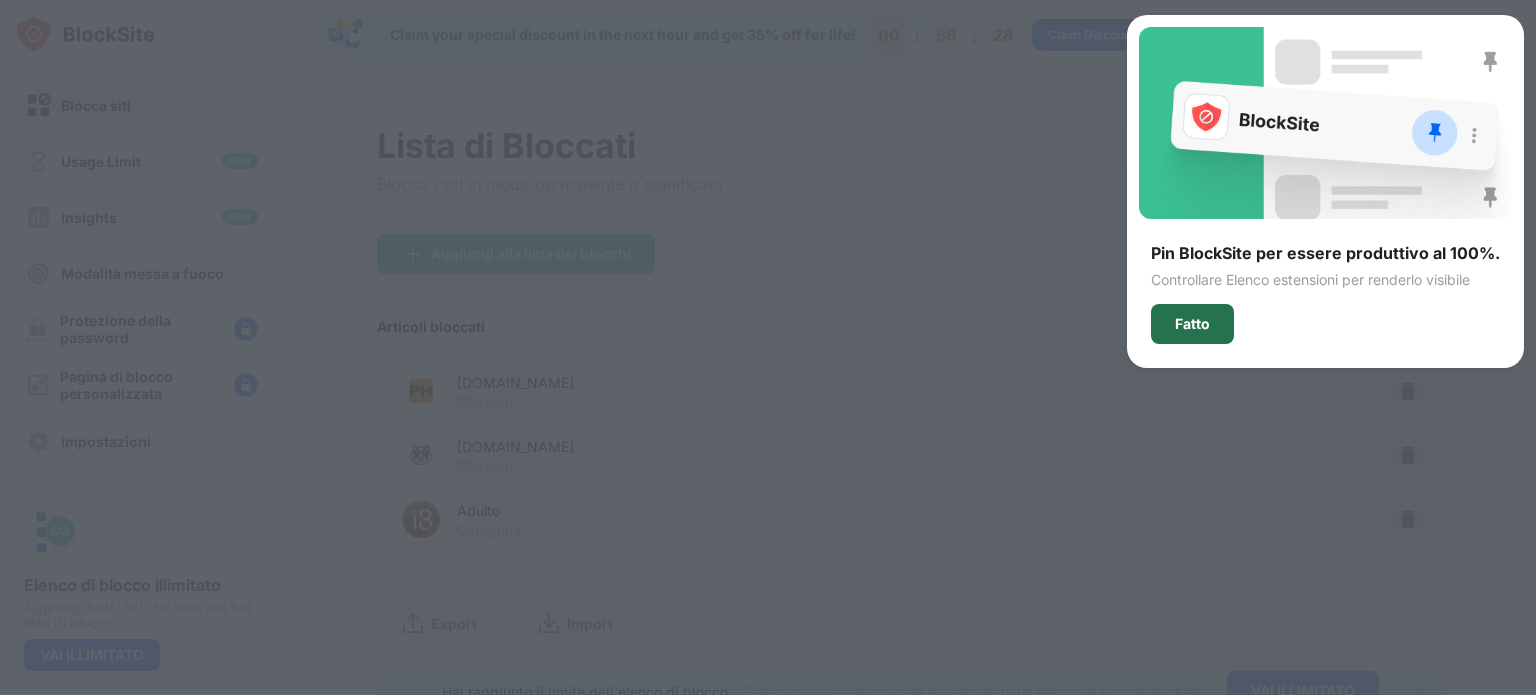 click on "Fatto" at bounding box center [1192, 324] 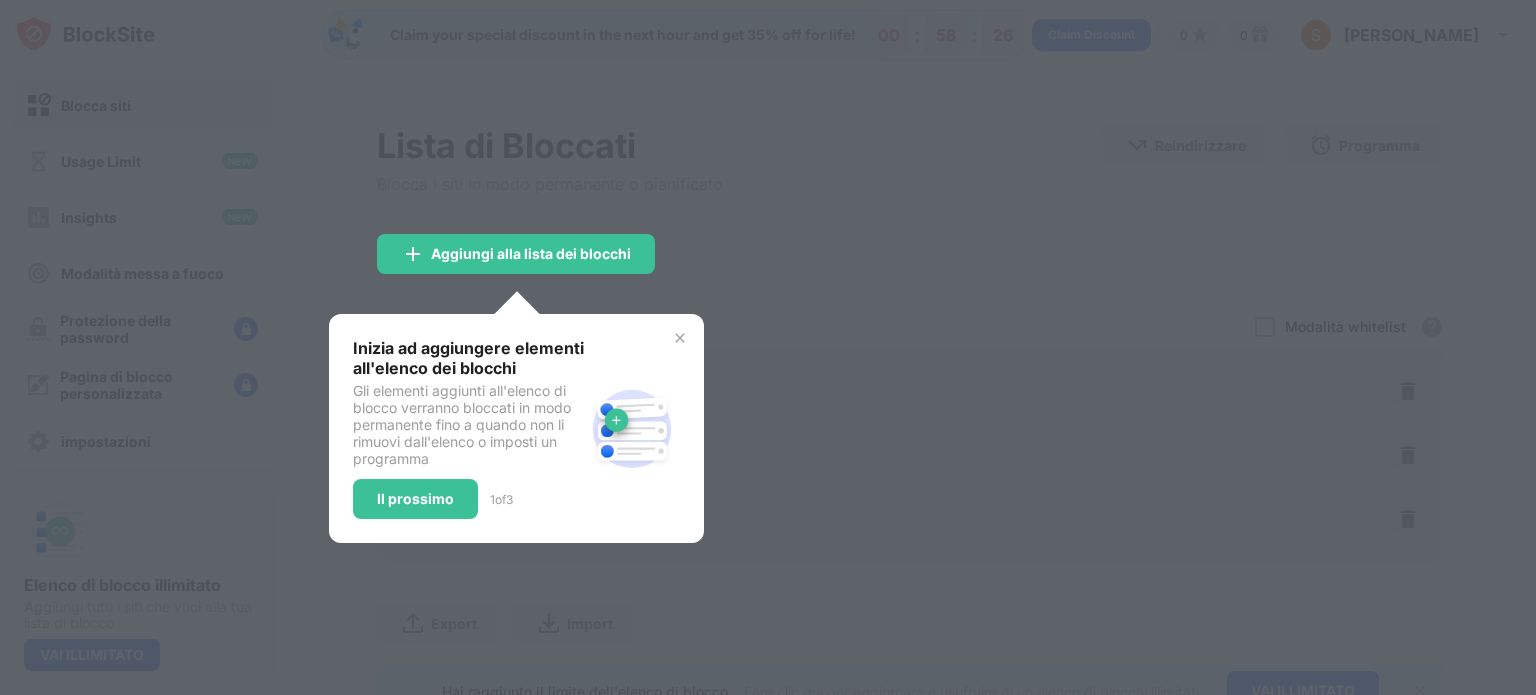 click on "Inizia ad aggiungere elementi all'elenco dei blocchi Gli elementi aggiunti all'elenco di blocco verranno bloccati in modo permanente fino a quando non li rimuovi dall'elenco o imposti un programma Il prossimo 1  of  3" at bounding box center [516, 428] 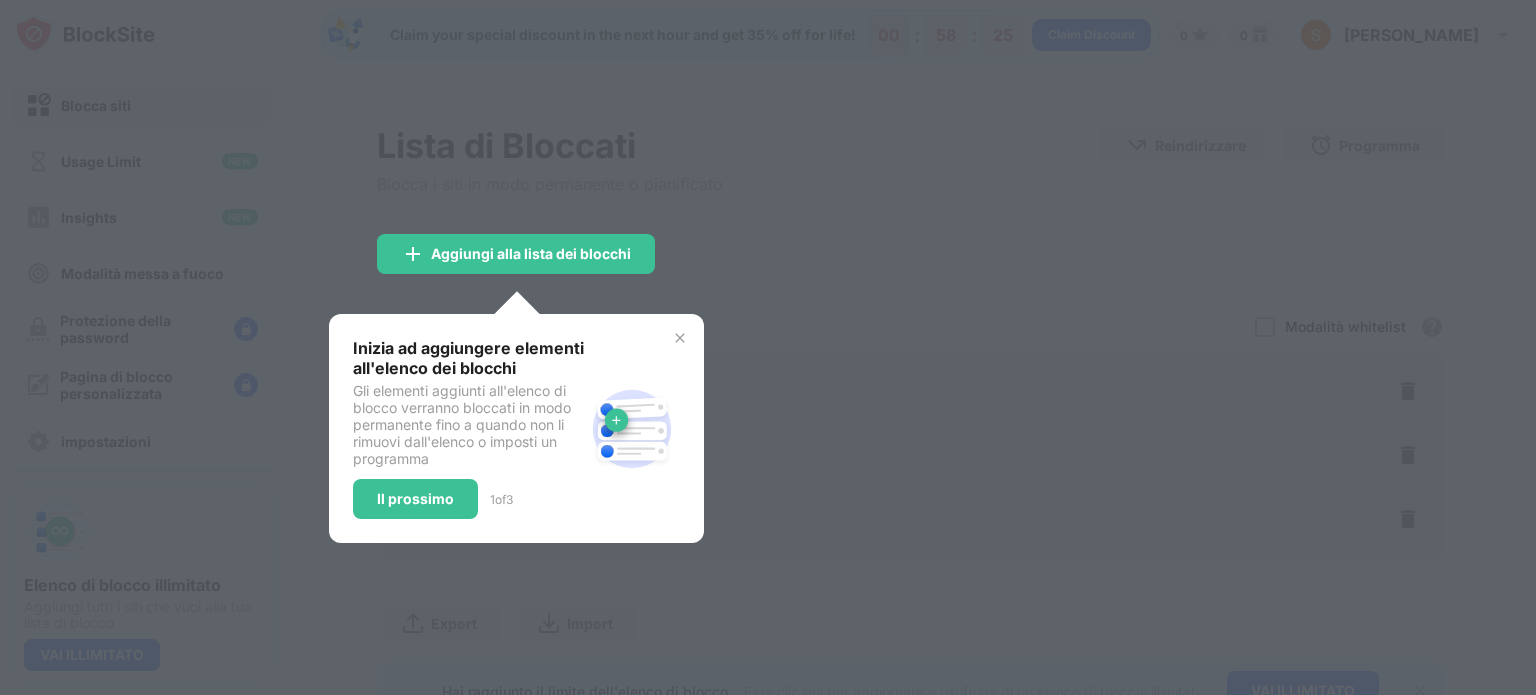 click at bounding box center [680, 338] 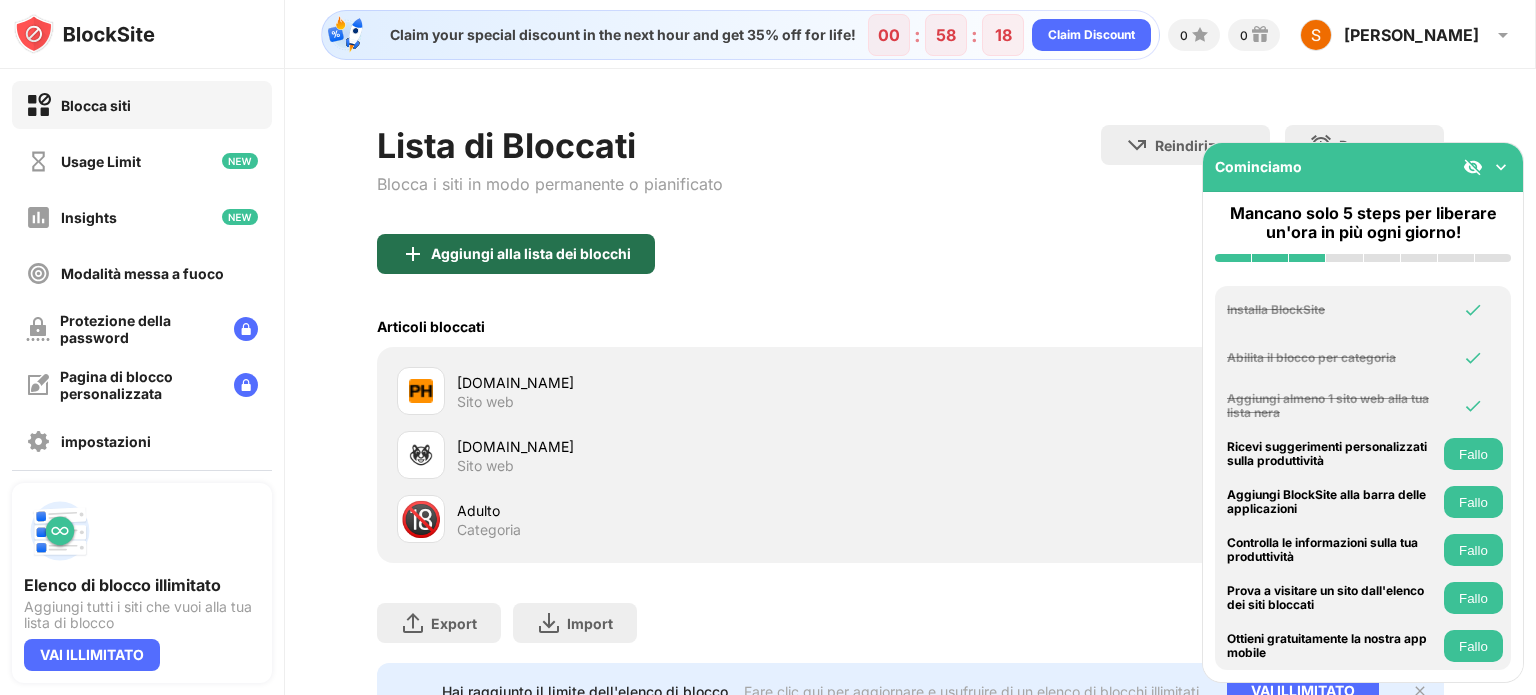 click on "Aggiungi alla lista dei blocchi" at bounding box center (516, 254) 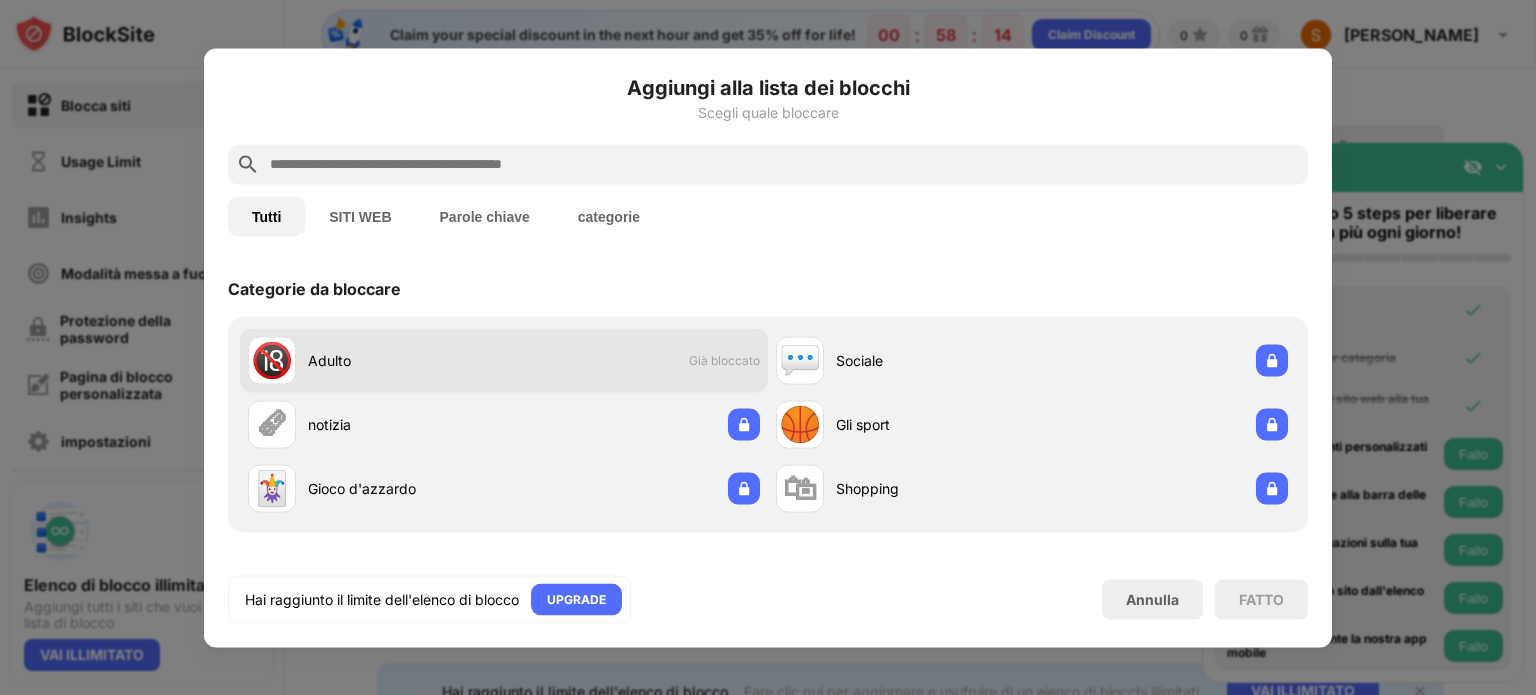 click on "🔞 Adulto Già bloccato" at bounding box center [504, 360] 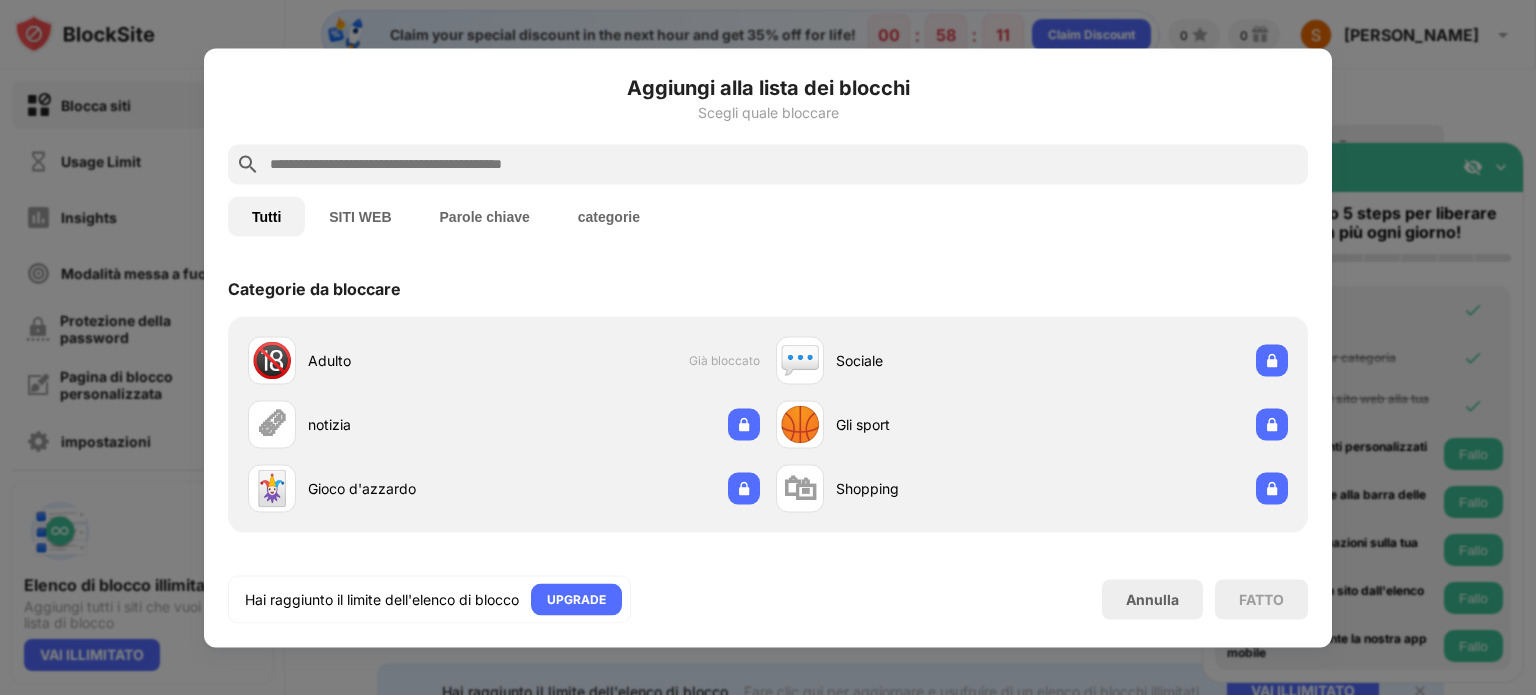 click at bounding box center (784, 164) 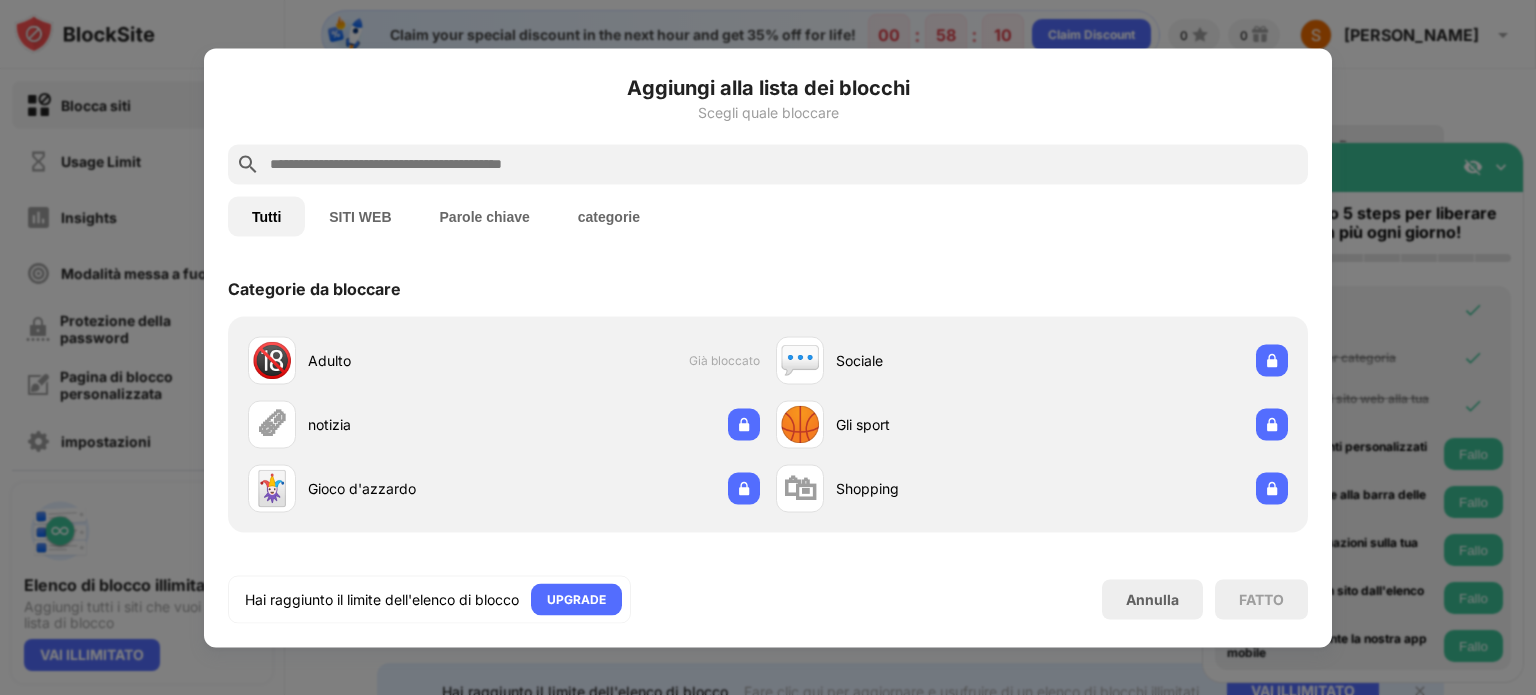 click at bounding box center (784, 164) 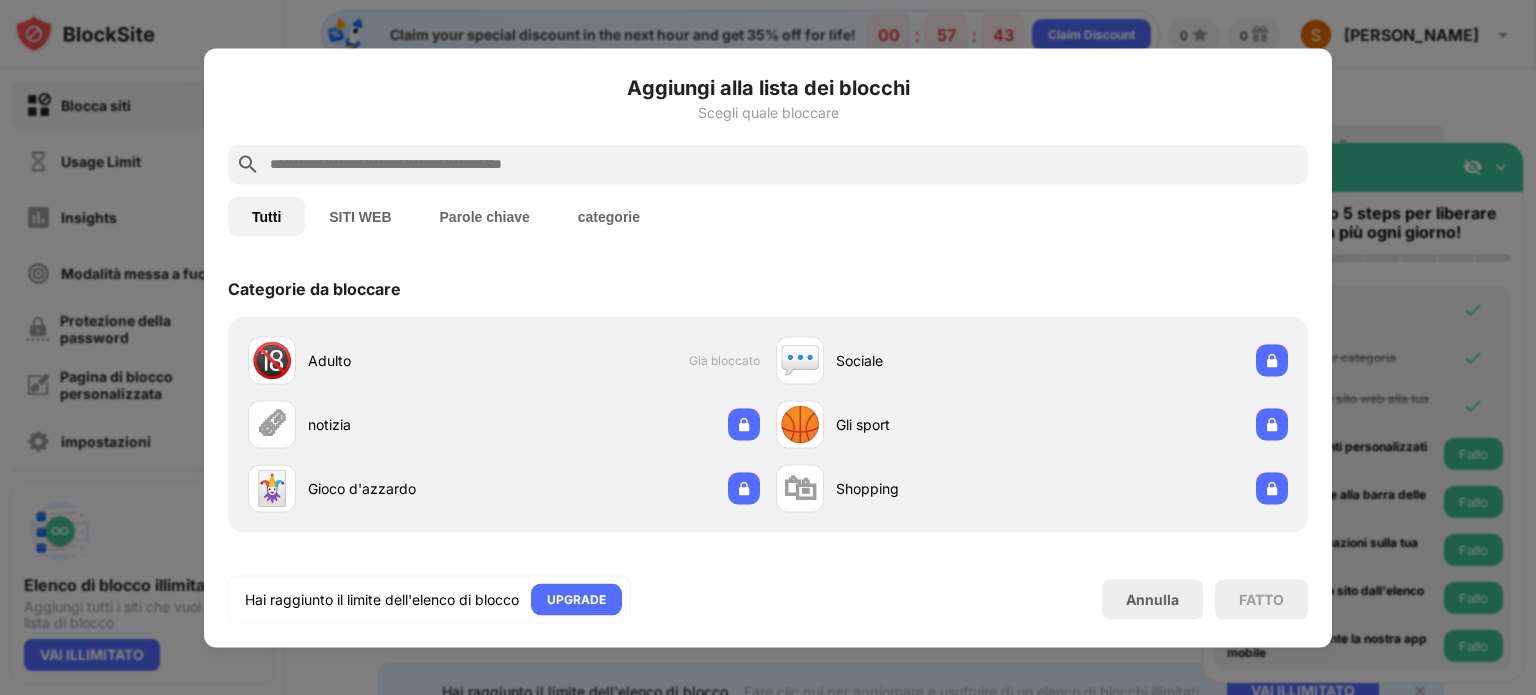 click on "SITI WEB" at bounding box center (360, 216) 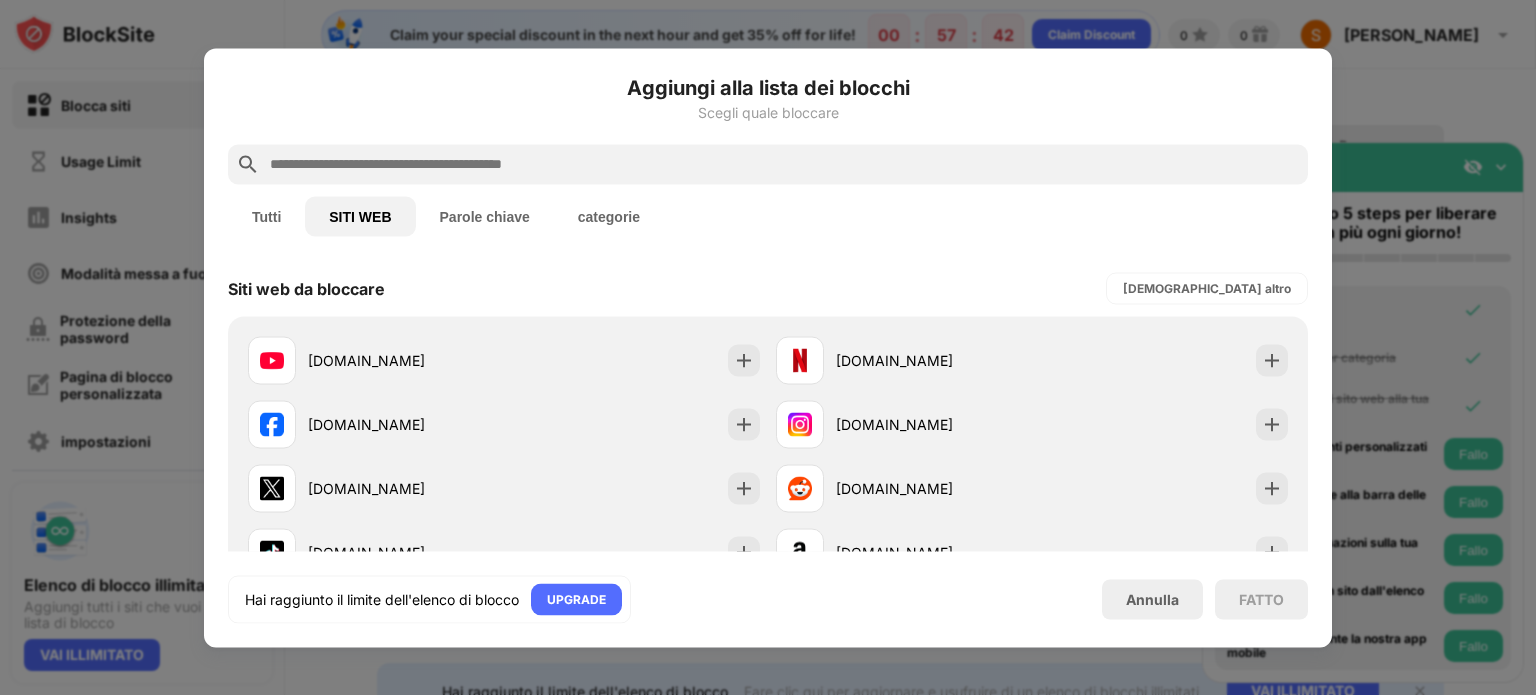 click at bounding box center (784, 164) 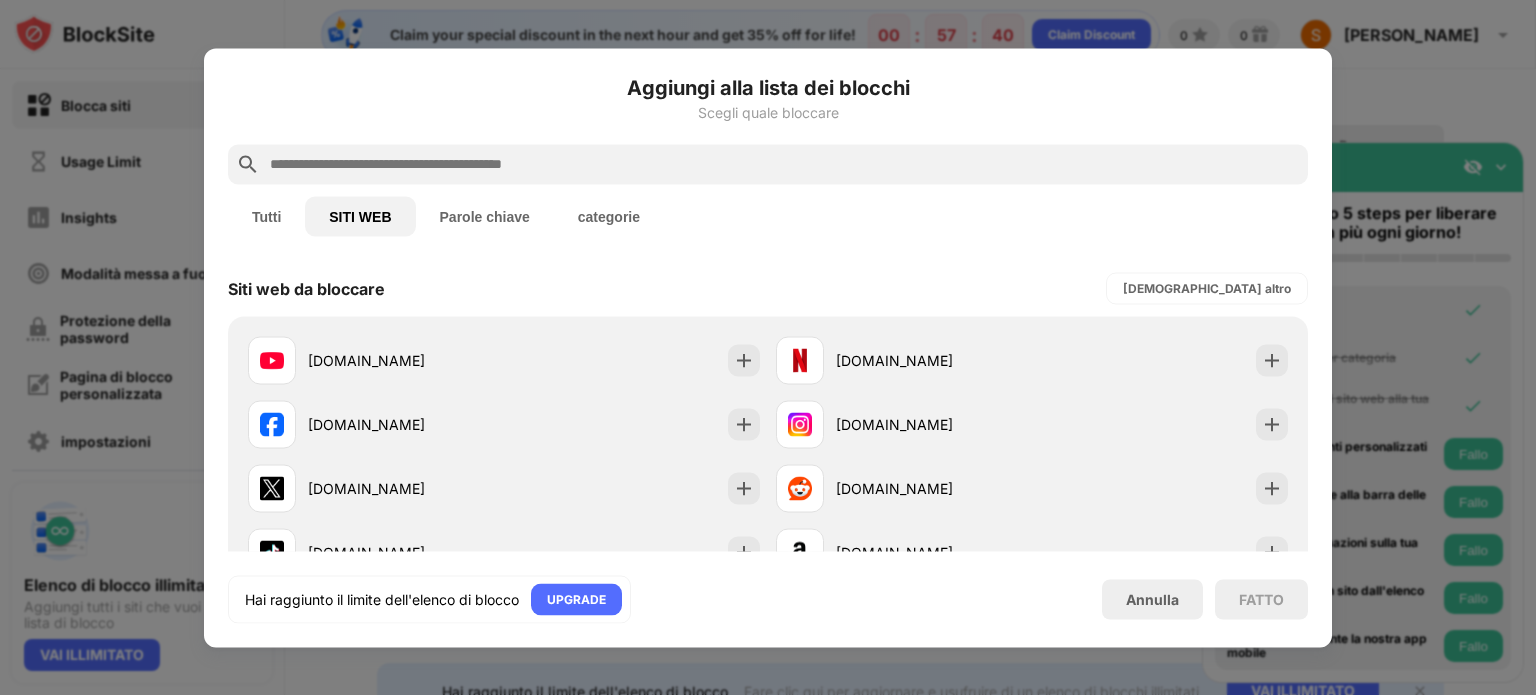 paste on "**********" 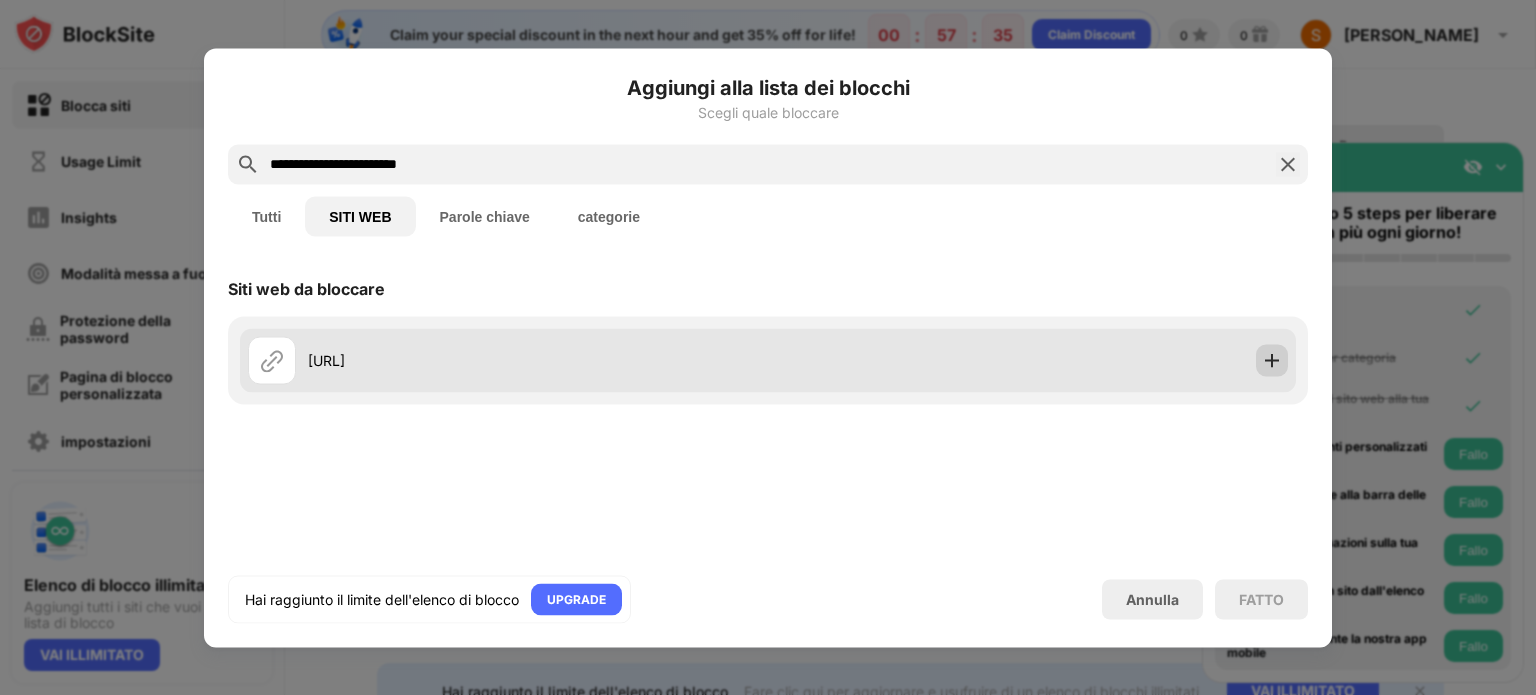 type on "**********" 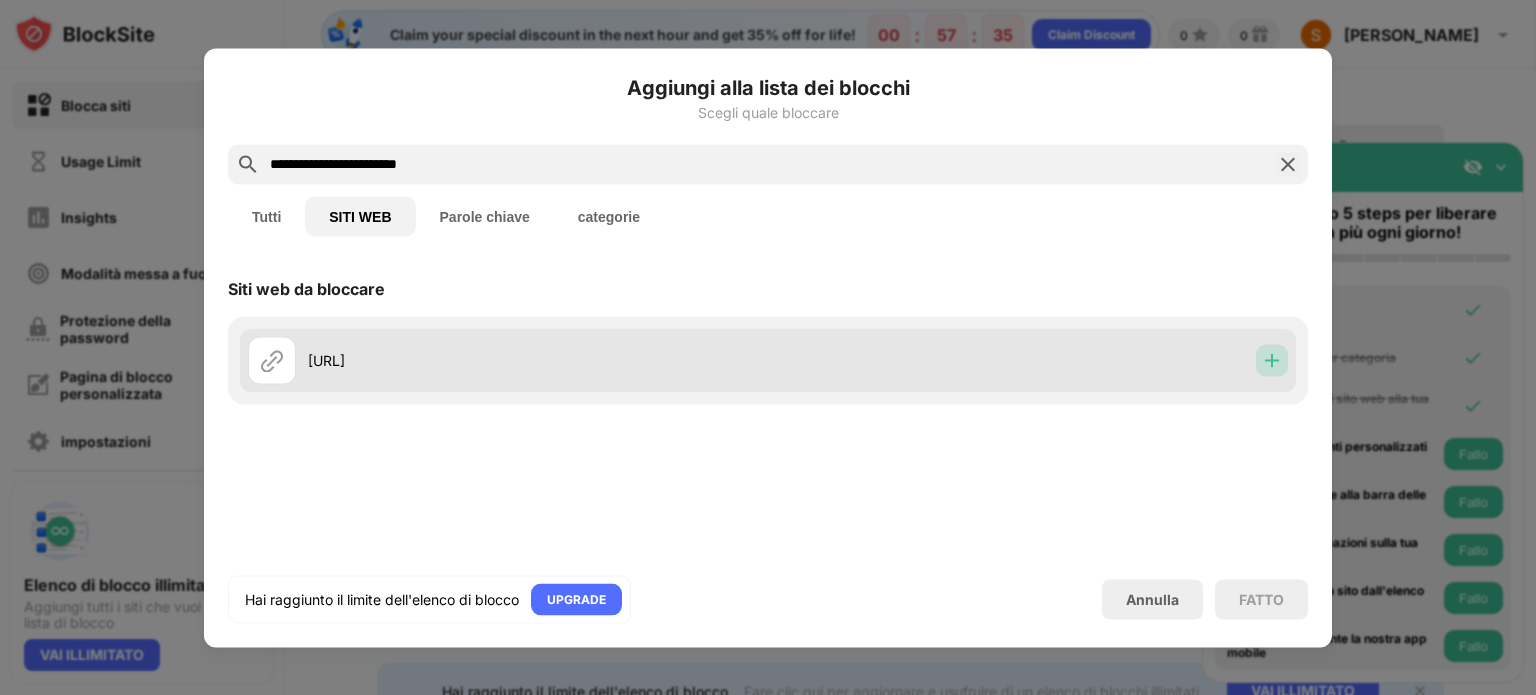 click at bounding box center [1272, 360] 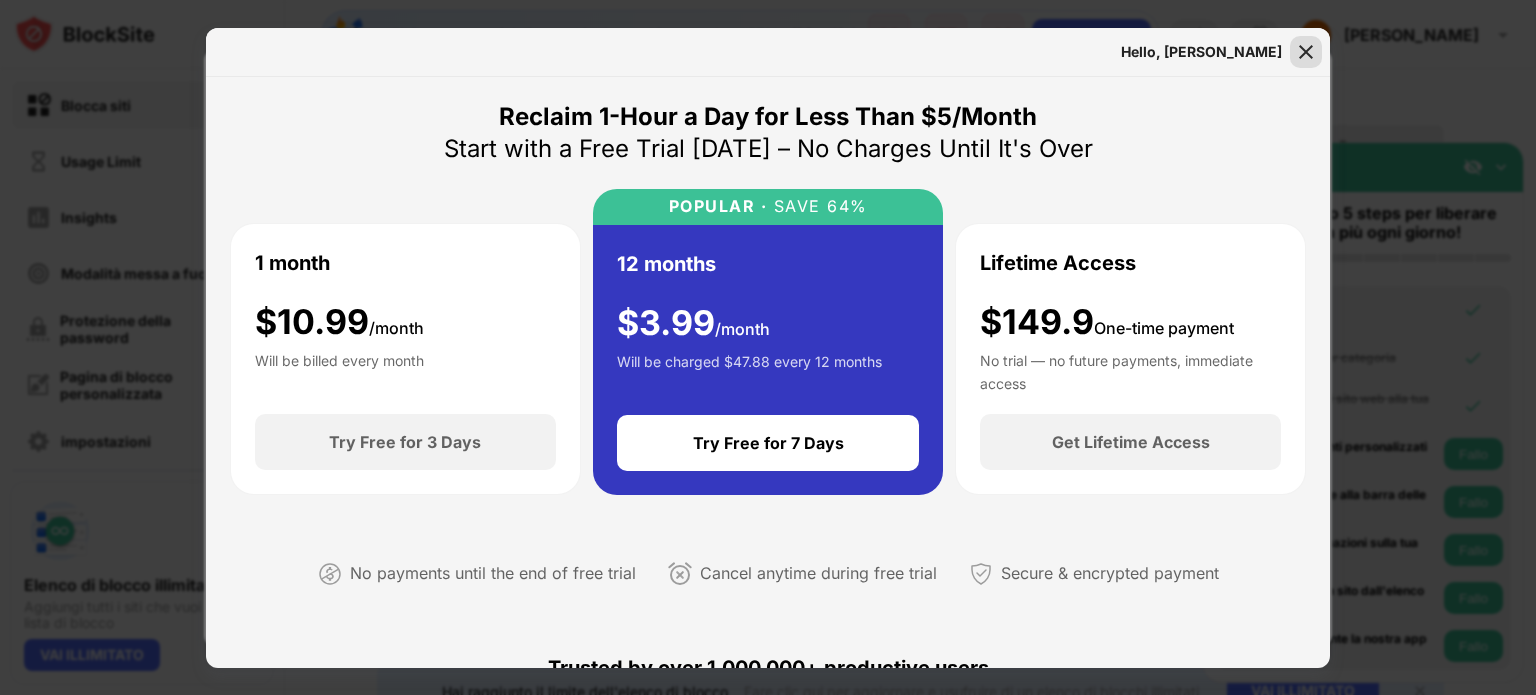 click at bounding box center [1306, 52] 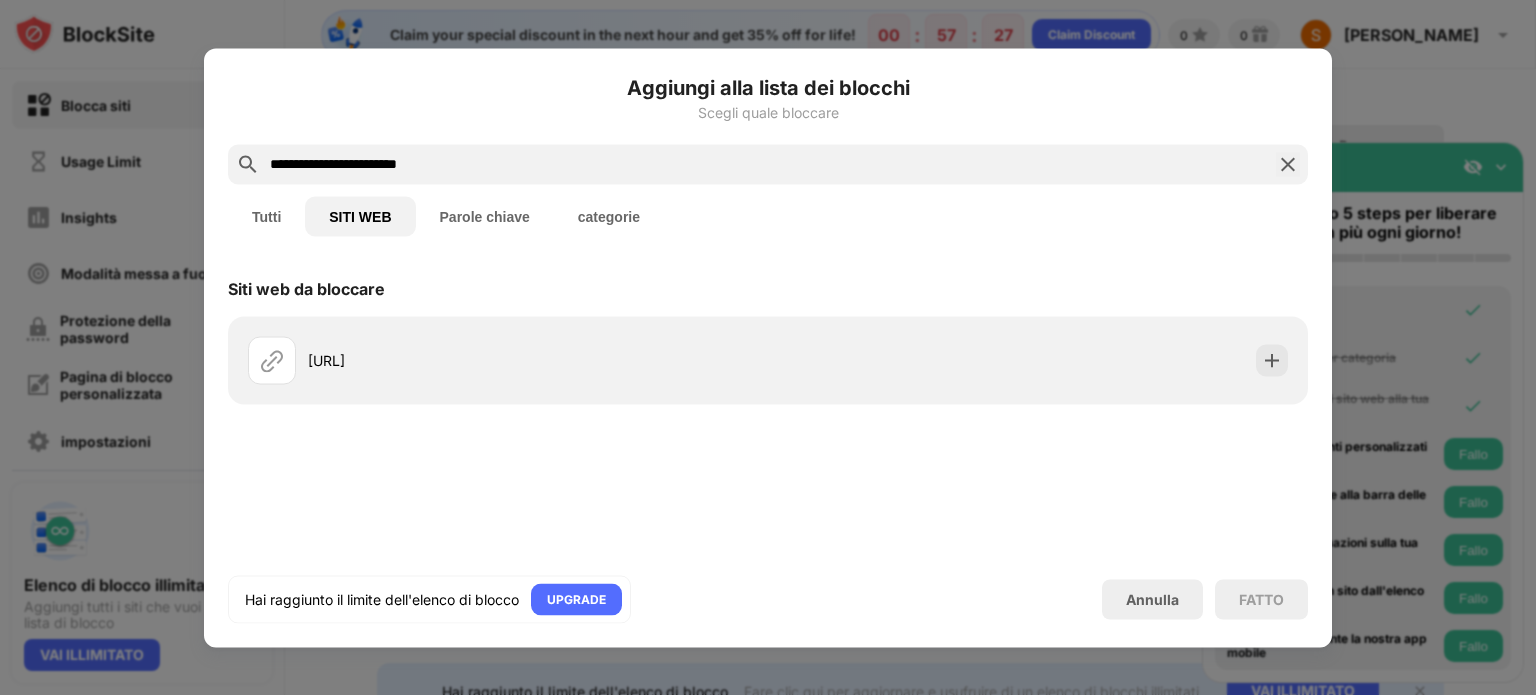 click at bounding box center (768, 347) 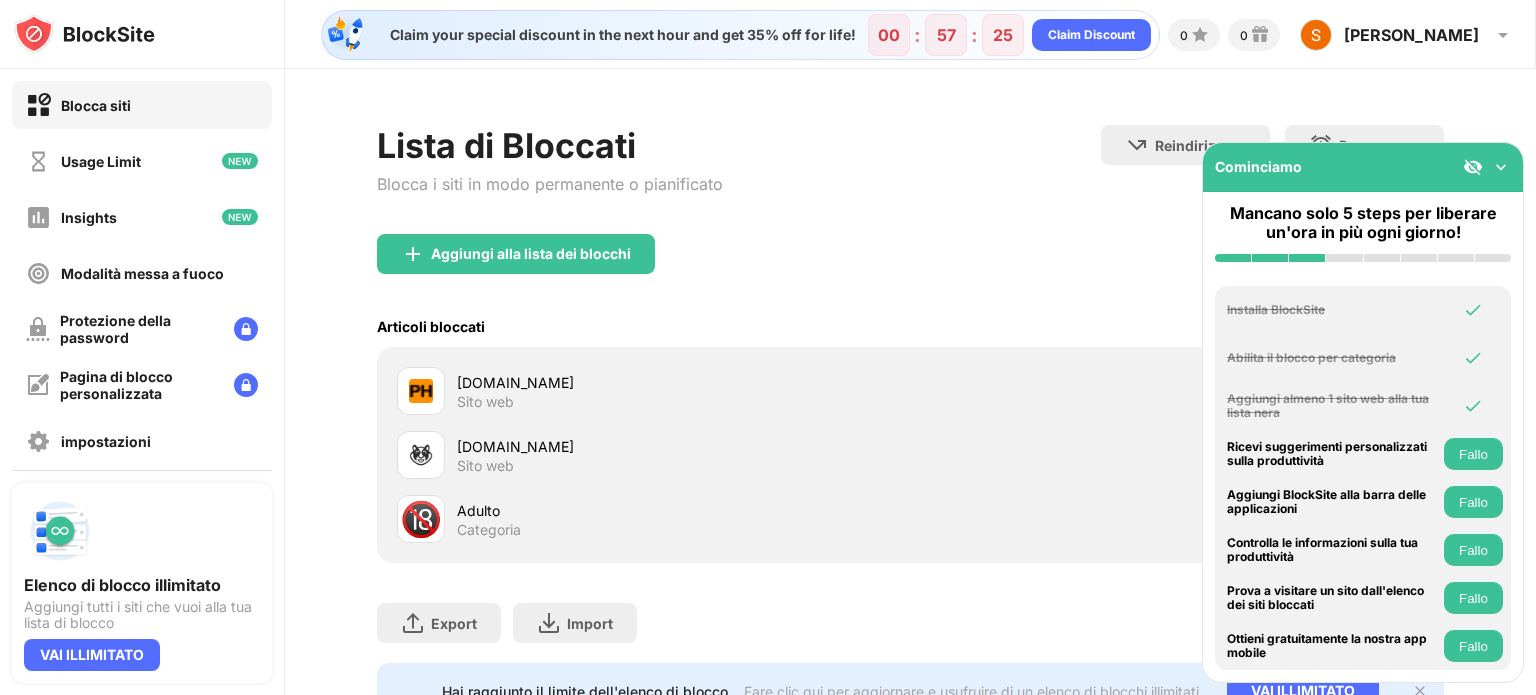 click on "xhamster.com" at bounding box center (683, 446) 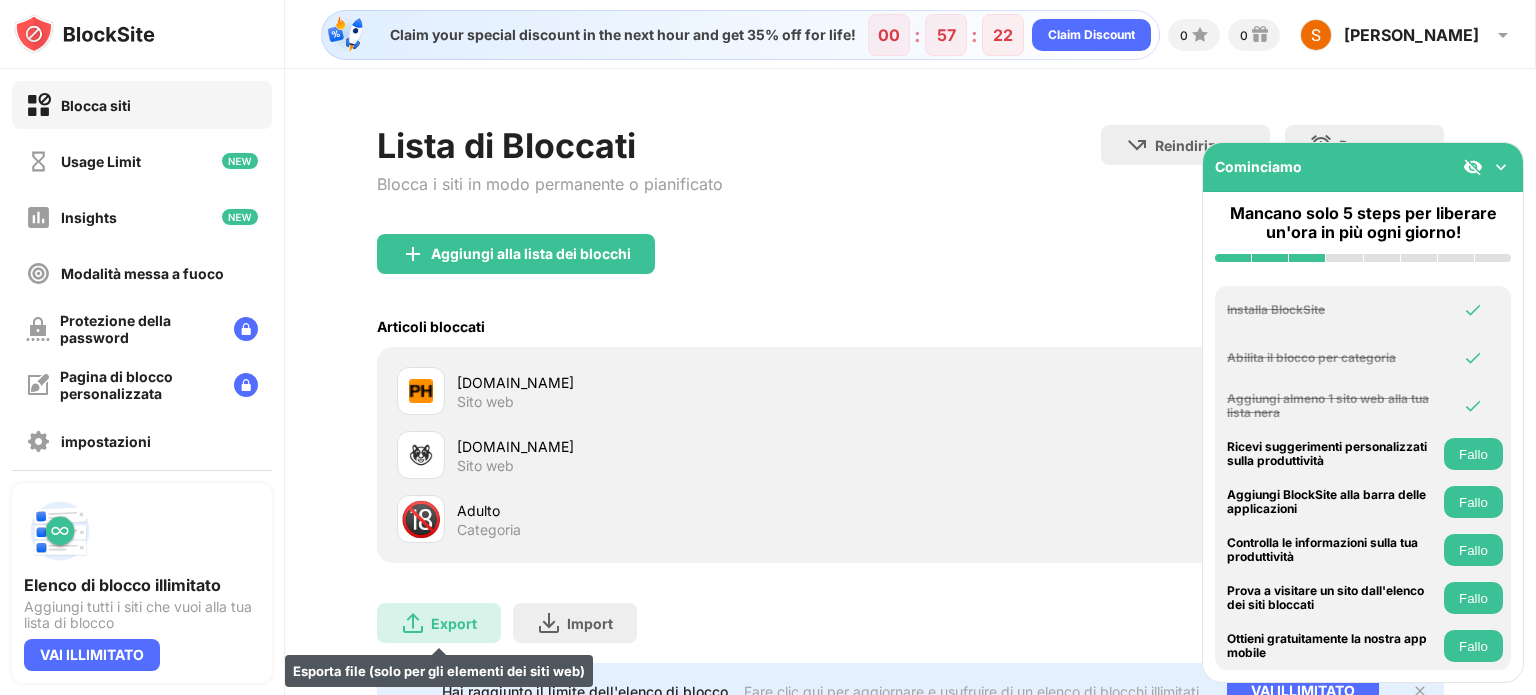 click on "Export Esporta file (solo per gli elementi dei siti web)" at bounding box center [439, 623] 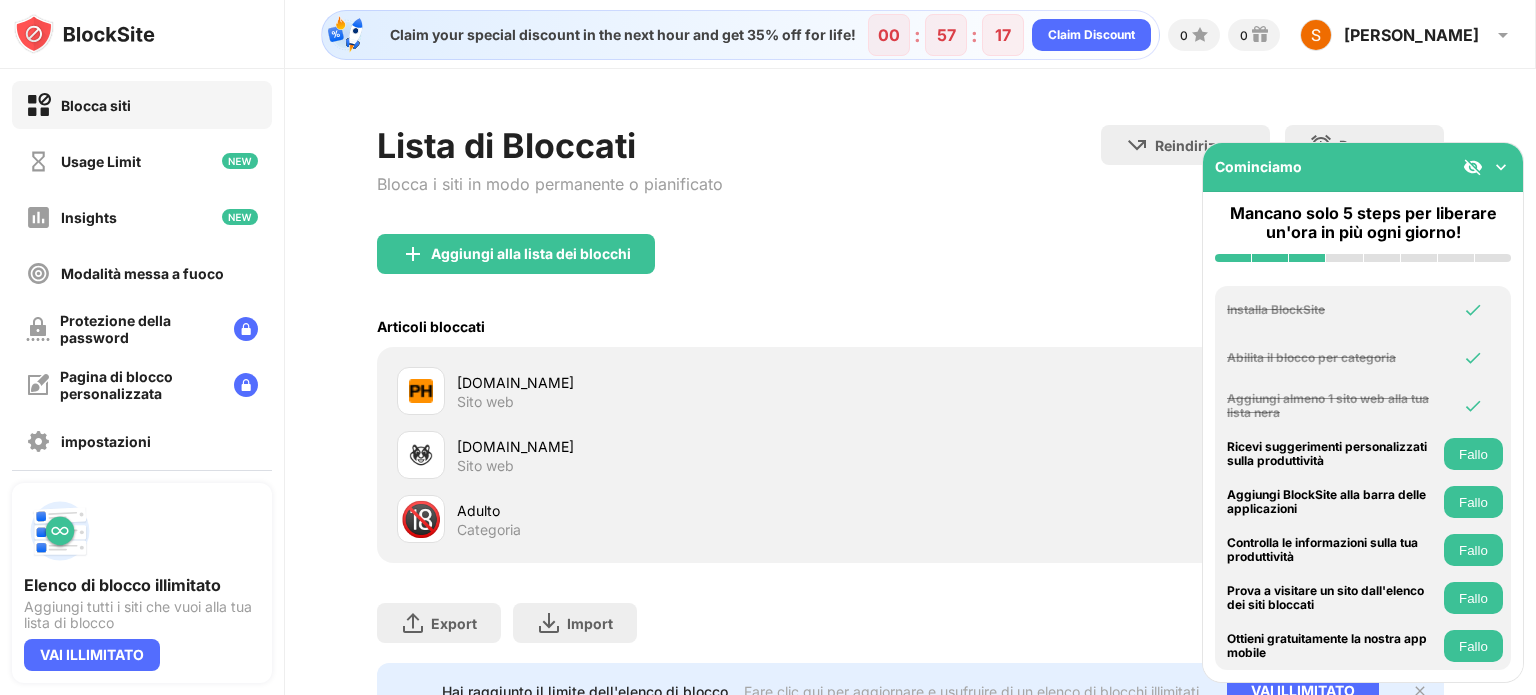 click on "xhamster.com Sito web" at bounding box center [653, 455] 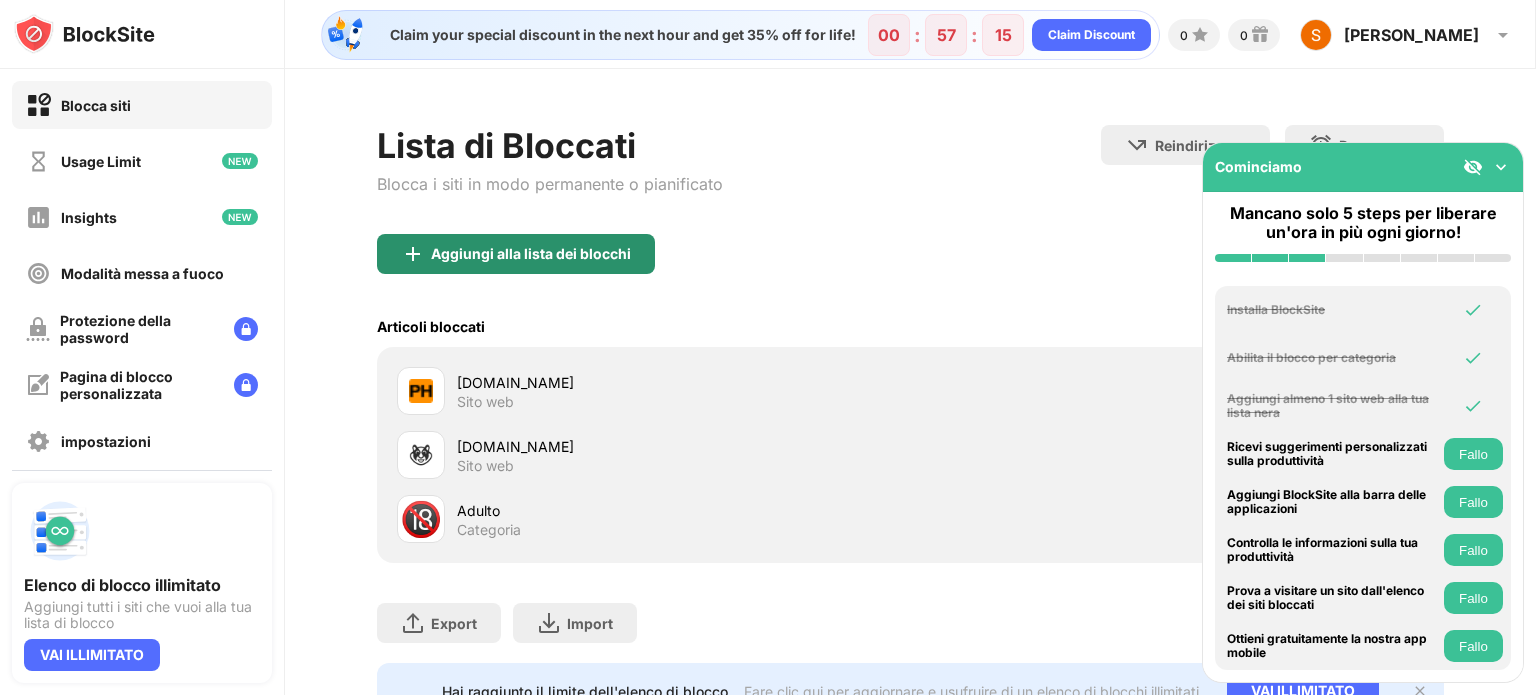 click on "Aggiungi alla lista dei blocchi" at bounding box center [516, 254] 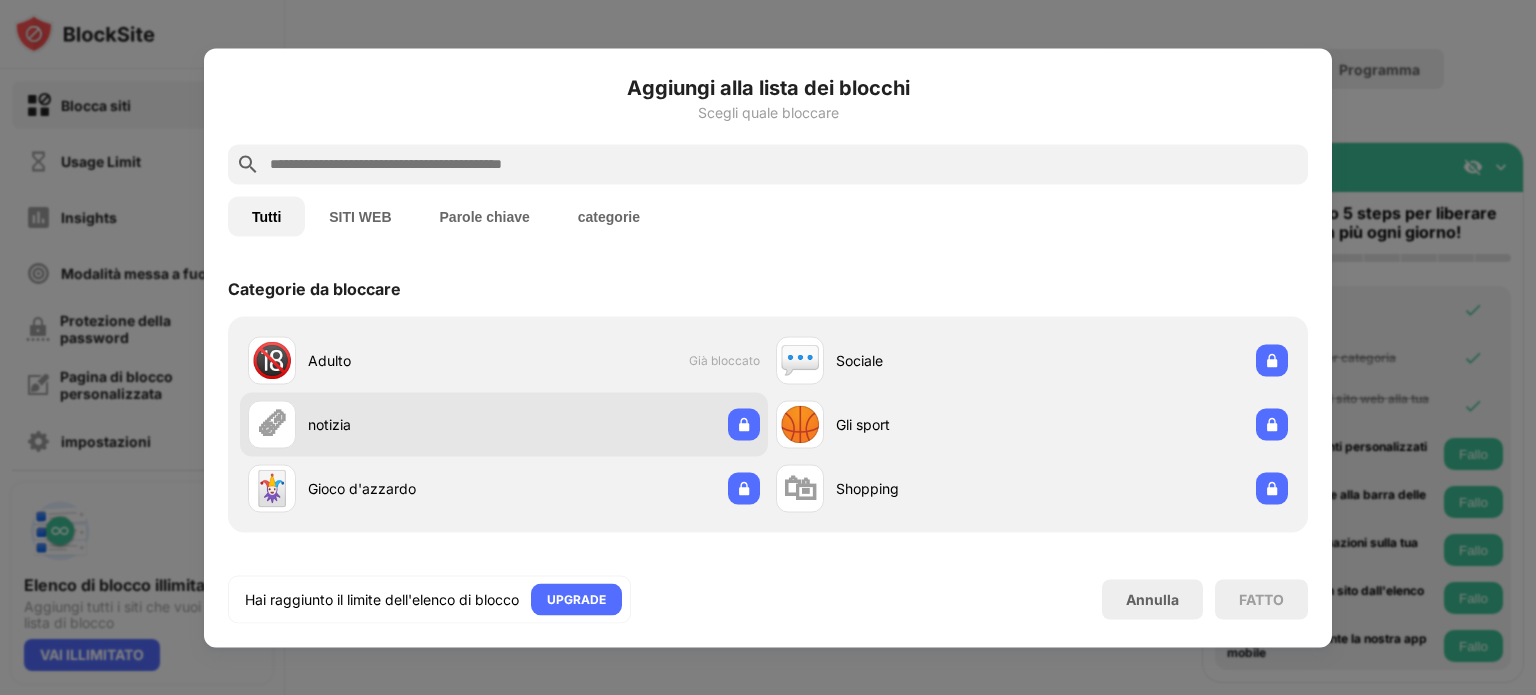 scroll, scrollTop: 93, scrollLeft: 0, axis: vertical 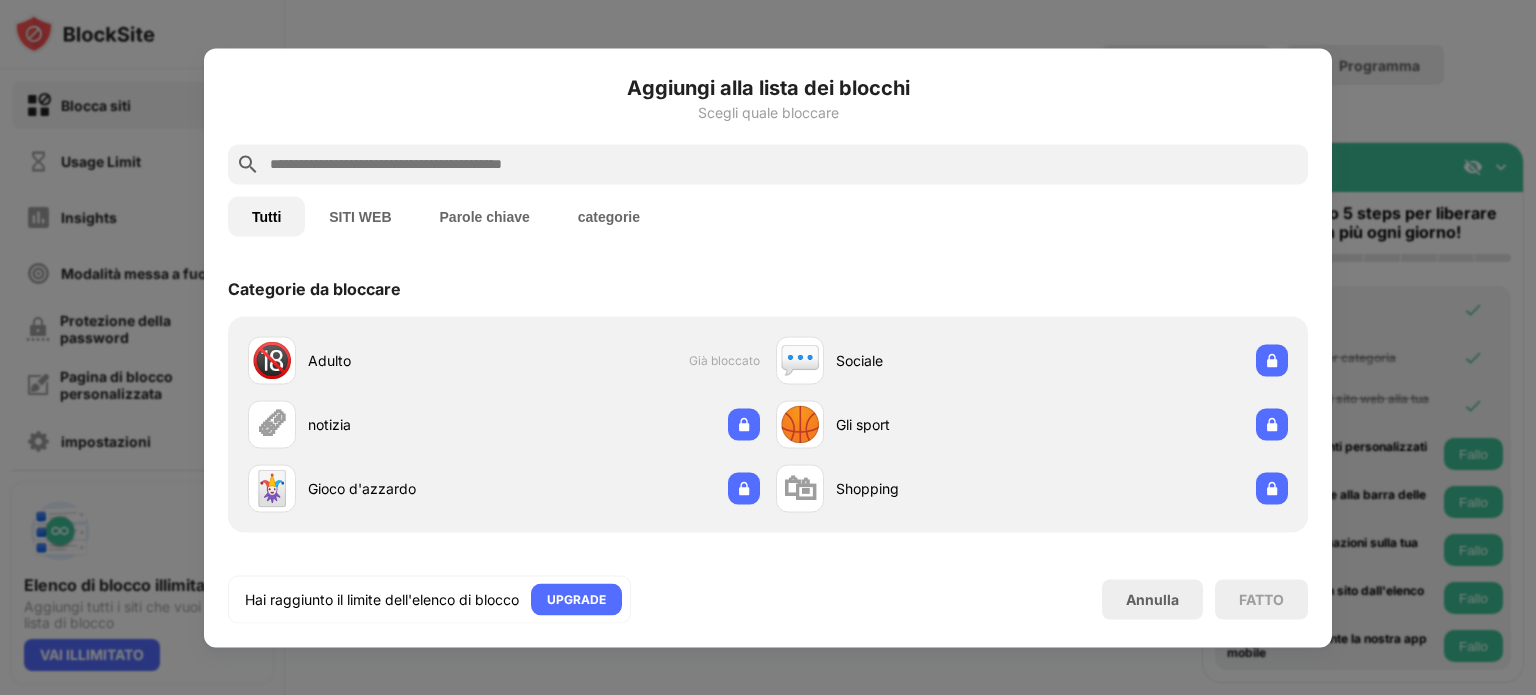 click on "SITI WEB" at bounding box center [360, 216] 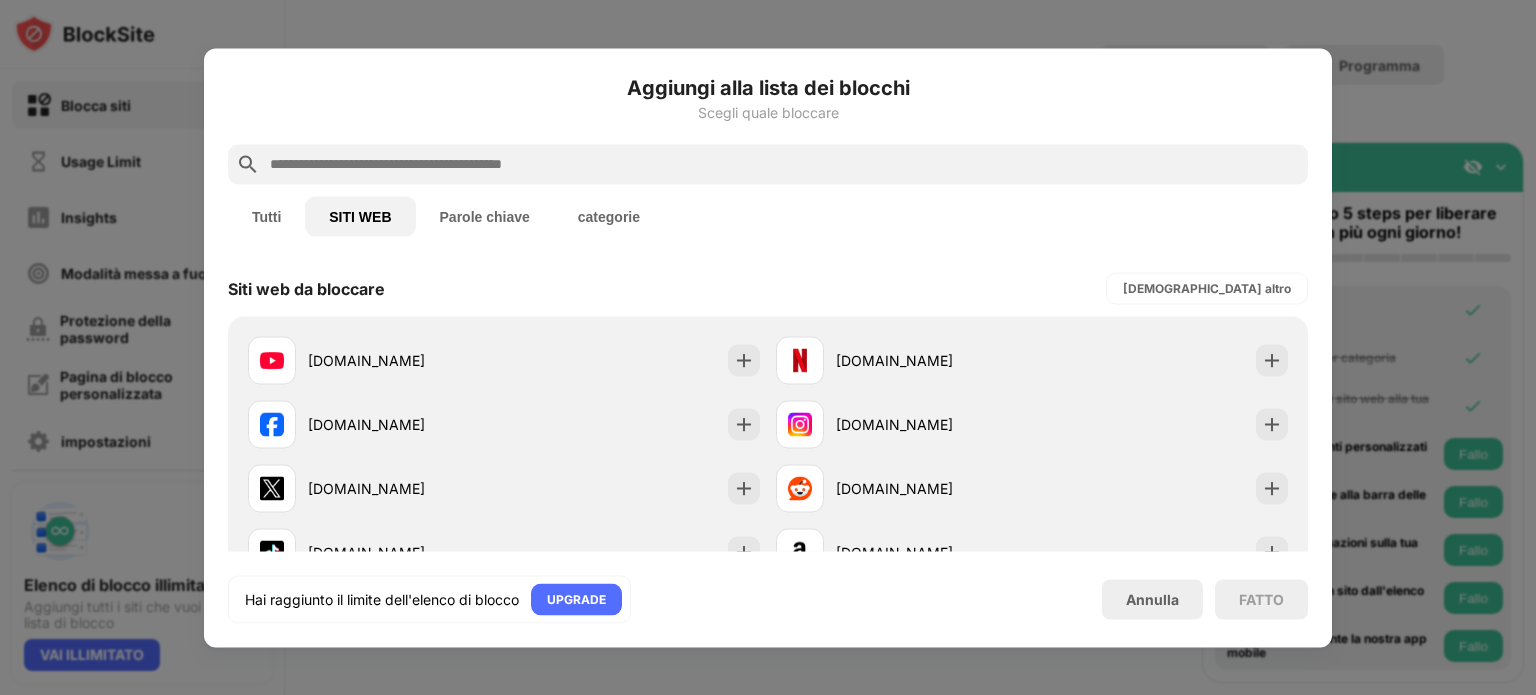 type 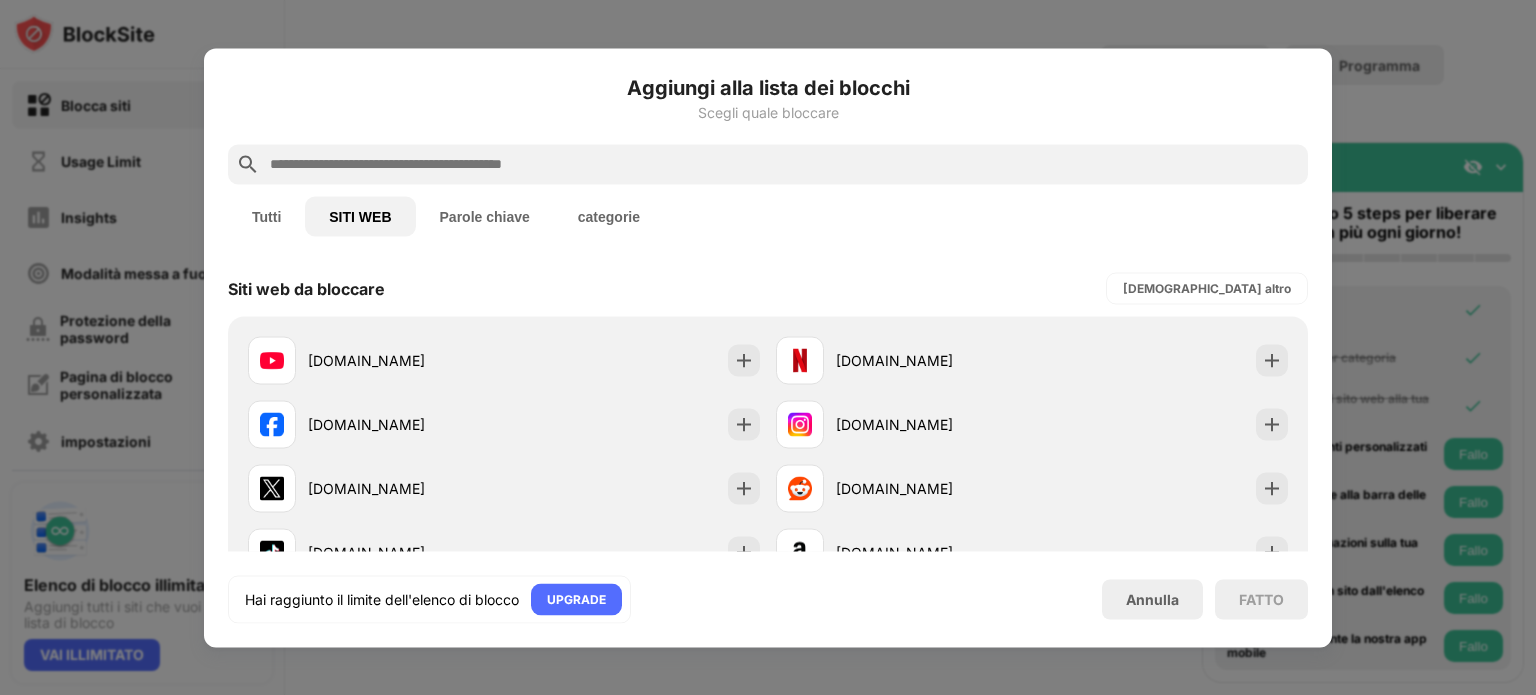 drag, startPoint x: 1283, startPoint y: 494, endPoint x: 1296, endPoint y: 329, distance: 165.51132 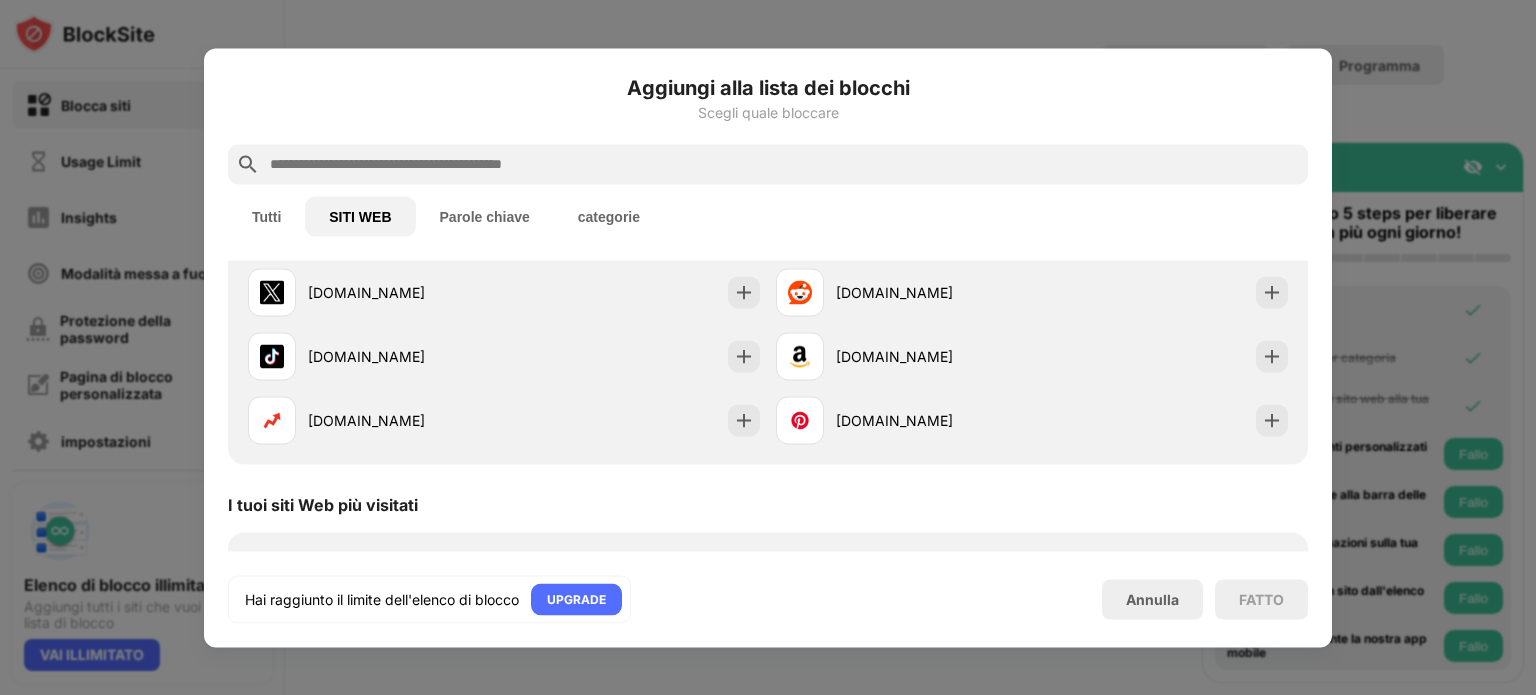 scroll, scrollTop: 200, scrollLeft: 0, axis: vertical 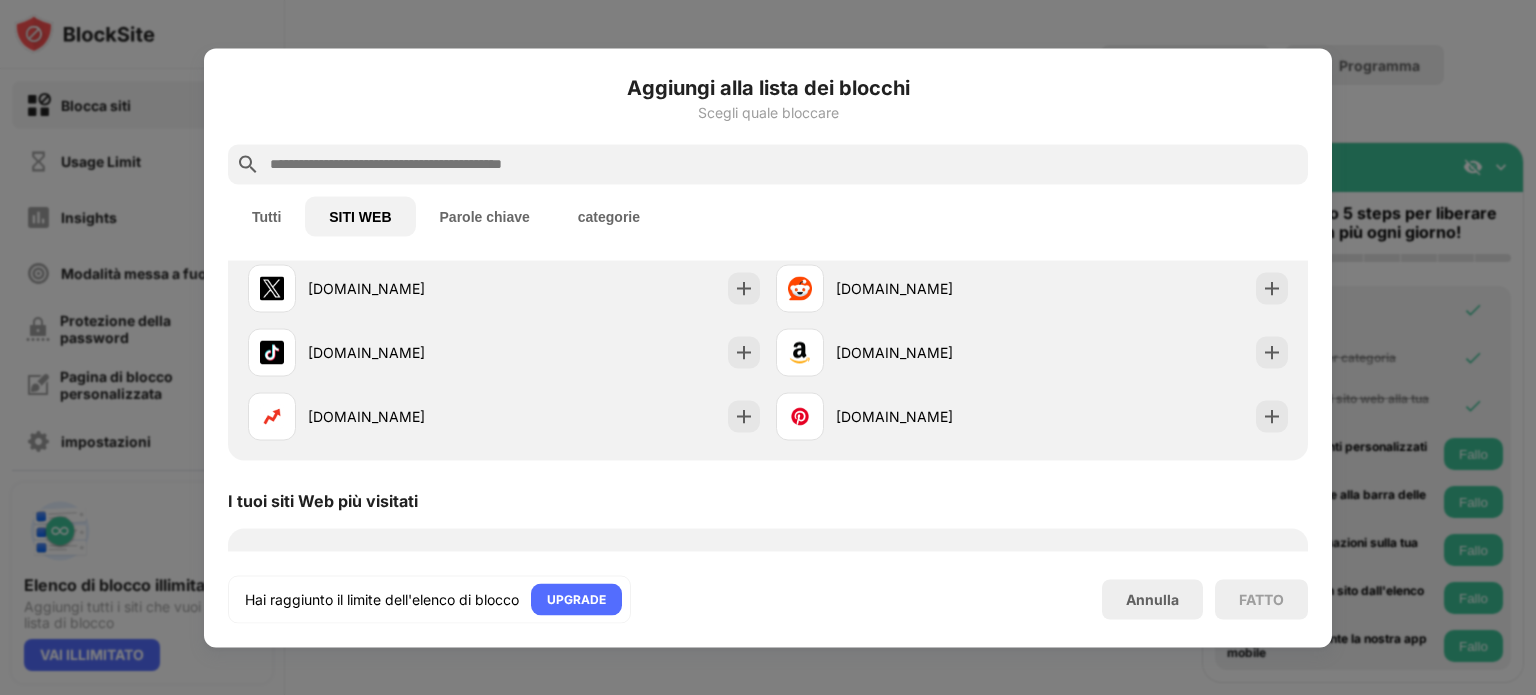 click on "Parole chiave" at bounding box center [485, 216] 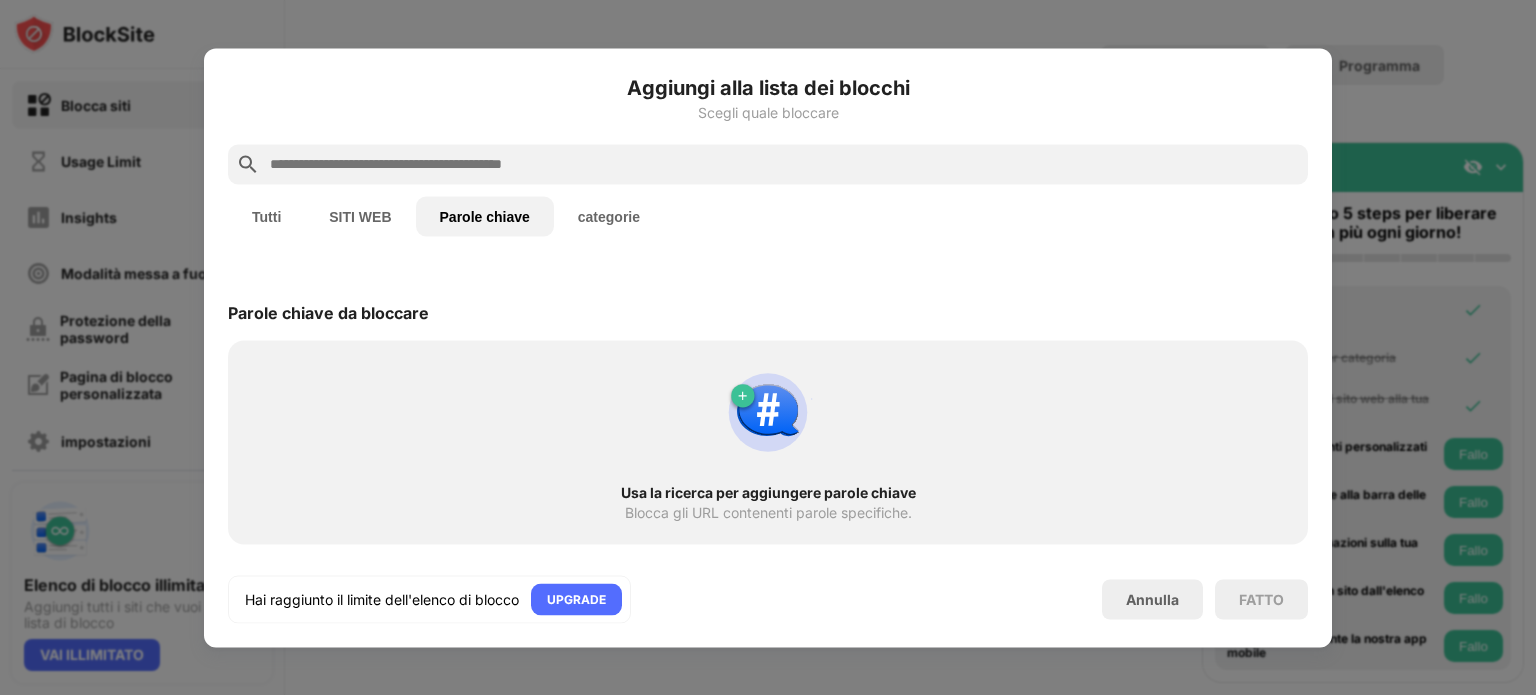 click on "categorie" at bounding box center [609, 216] 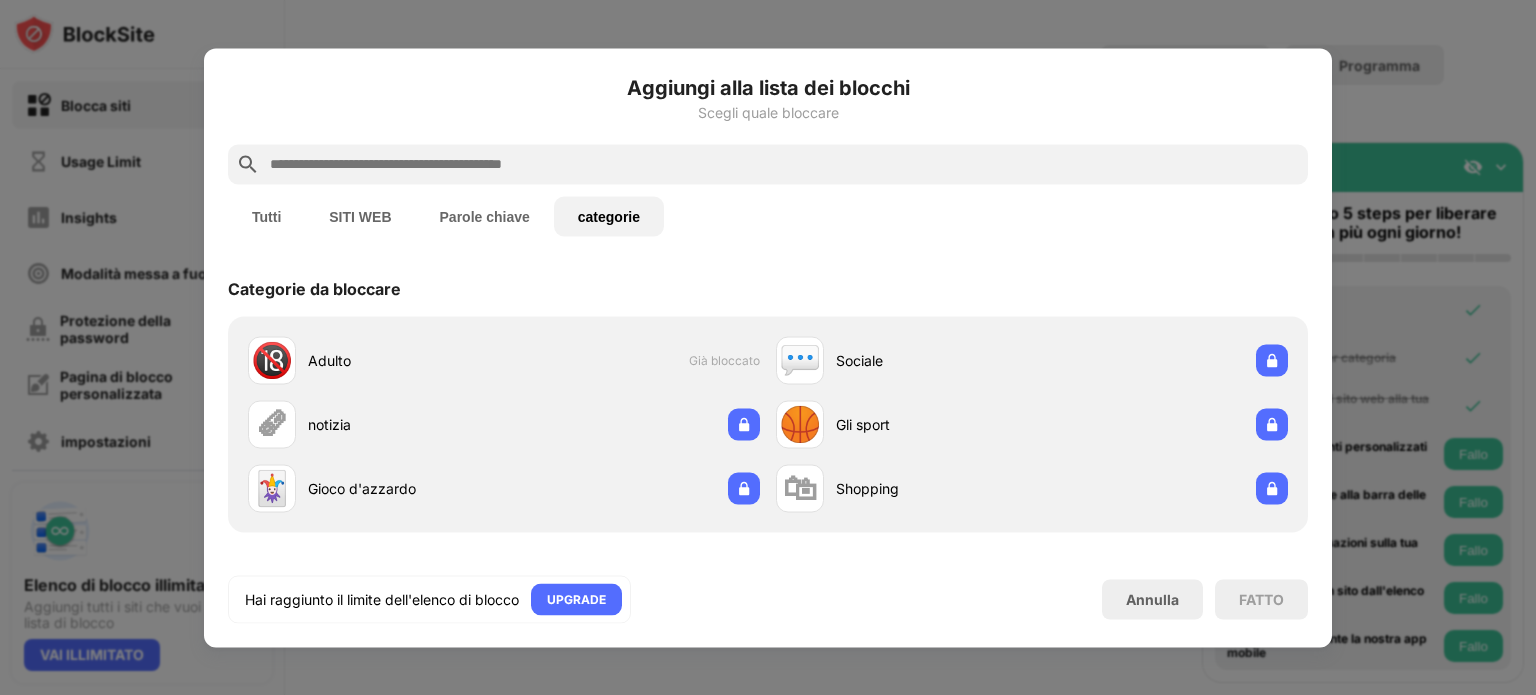 type 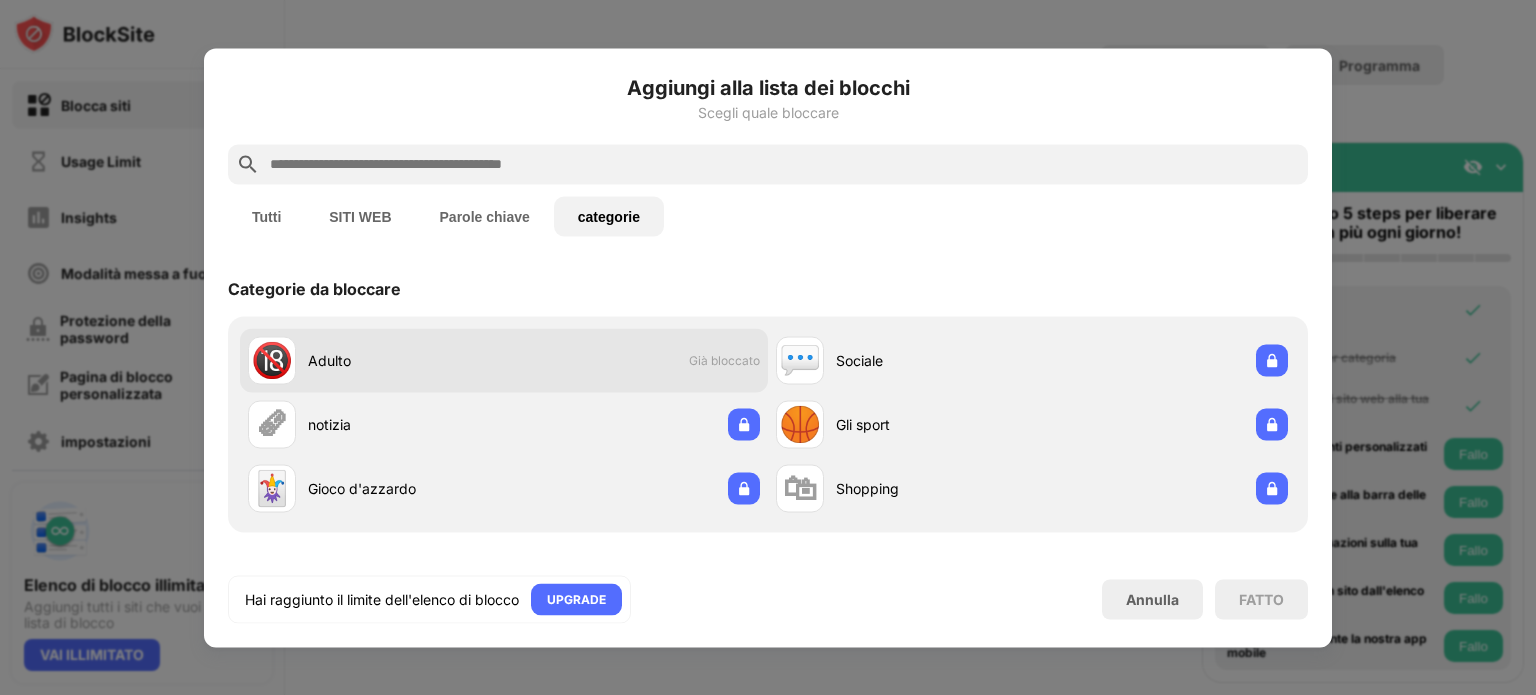 click on "🔞 Adulto Già bloccato" at bounding box center [504, 360] 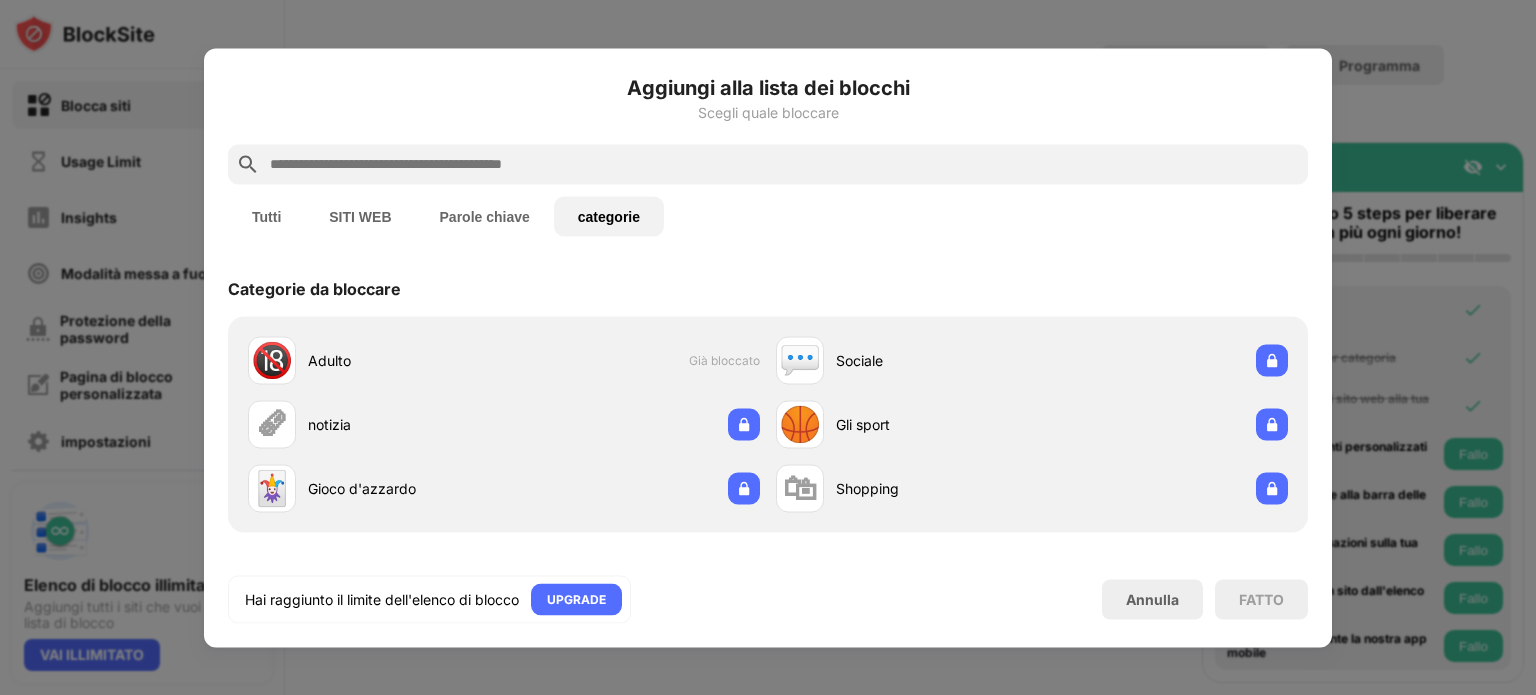 click at bounding box center [768, 347] 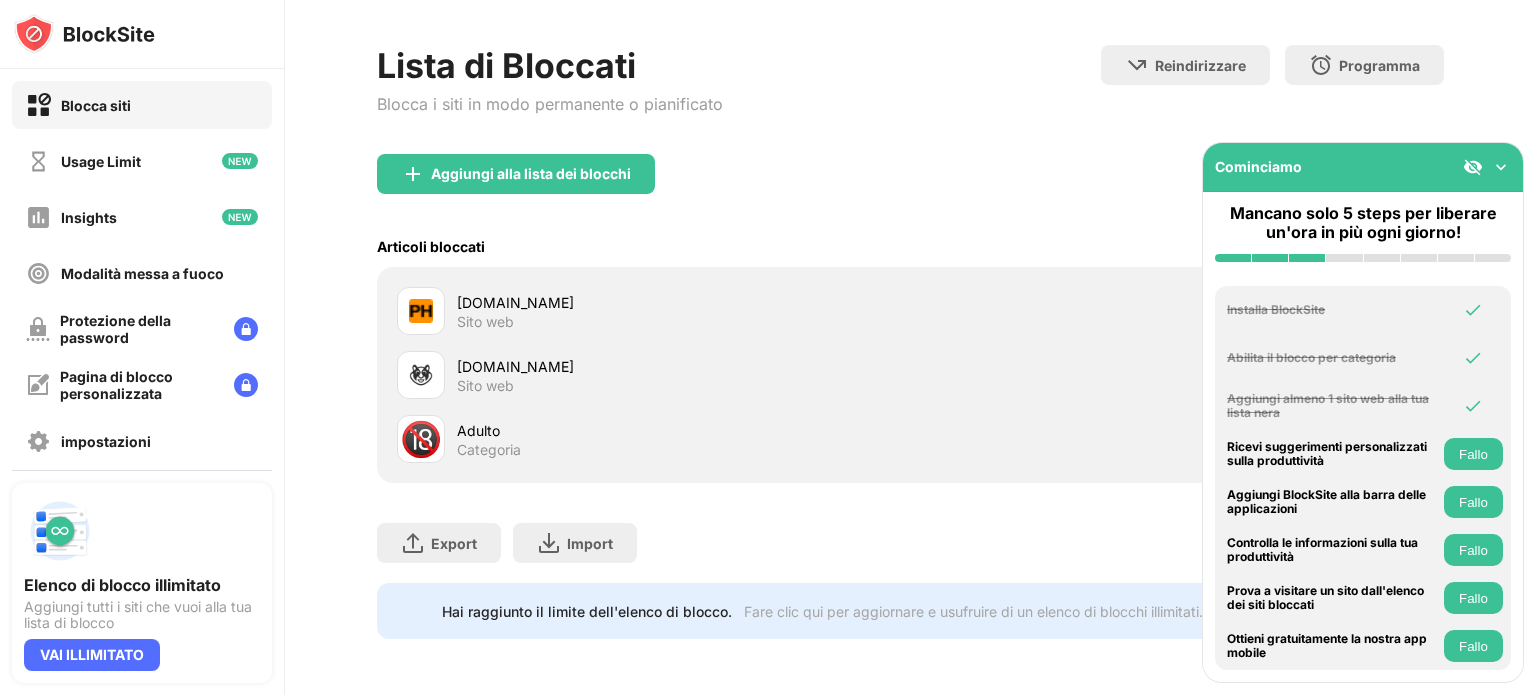 drag, startPoint x: 119, startPoint y: 191, endPoint x: 132, endPoint y: 168, distance: 26.41969 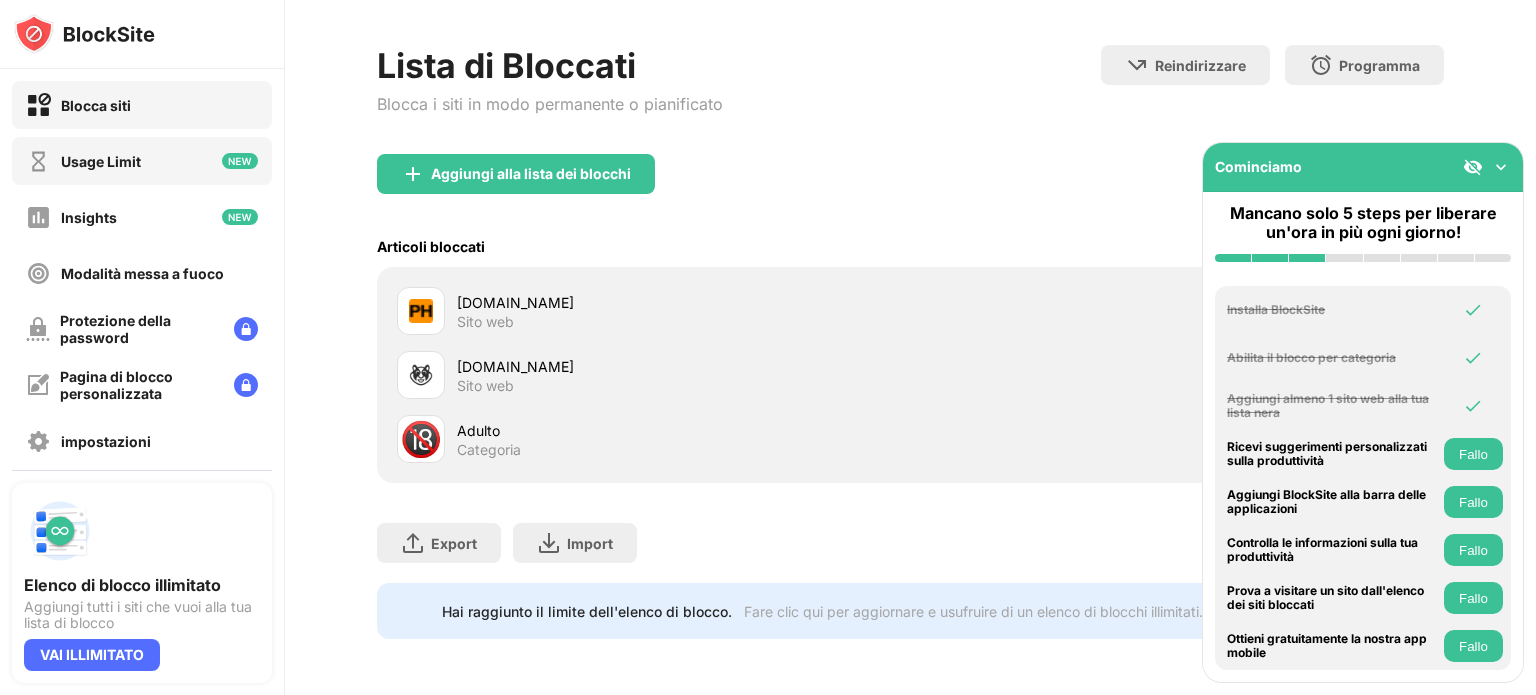 click on "Usage Limit" at bounding box center (101, 161) 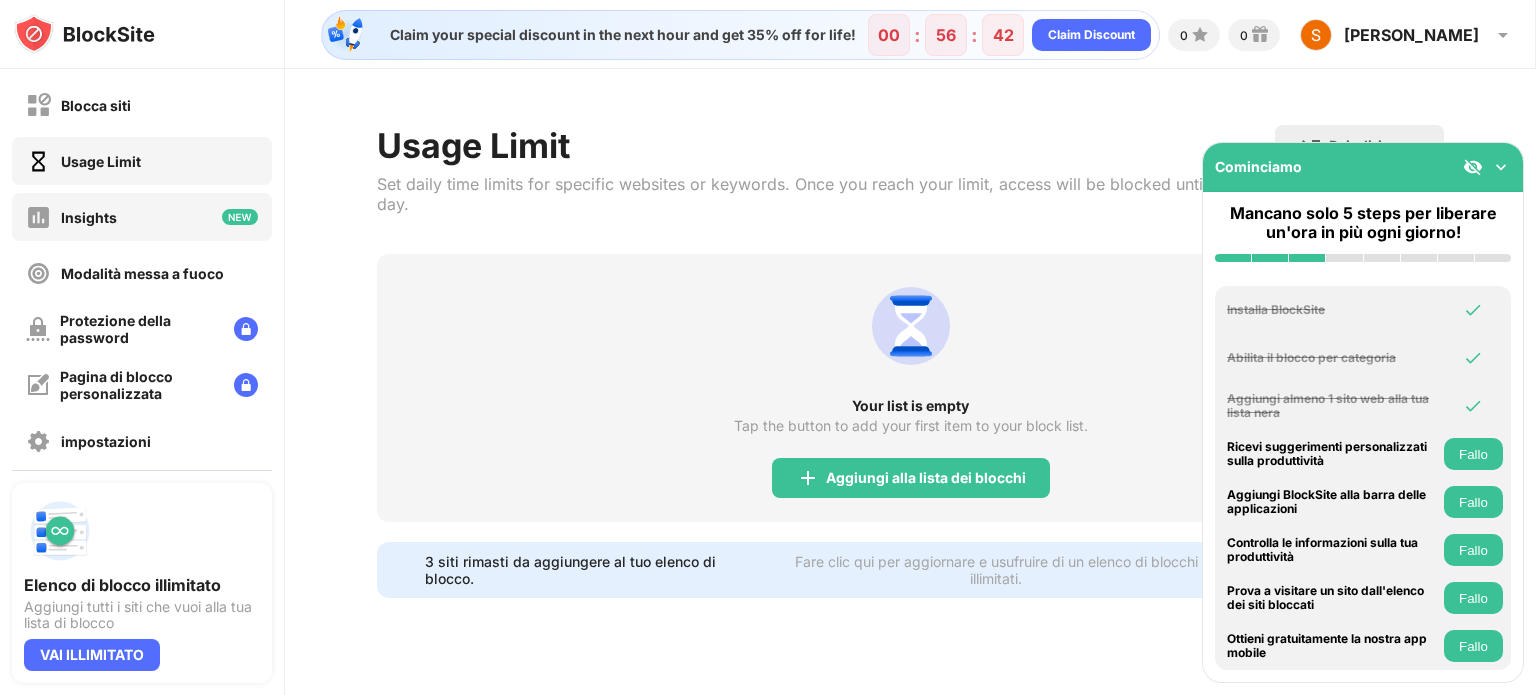 click on "Insights" at bounding box center [142, 217] 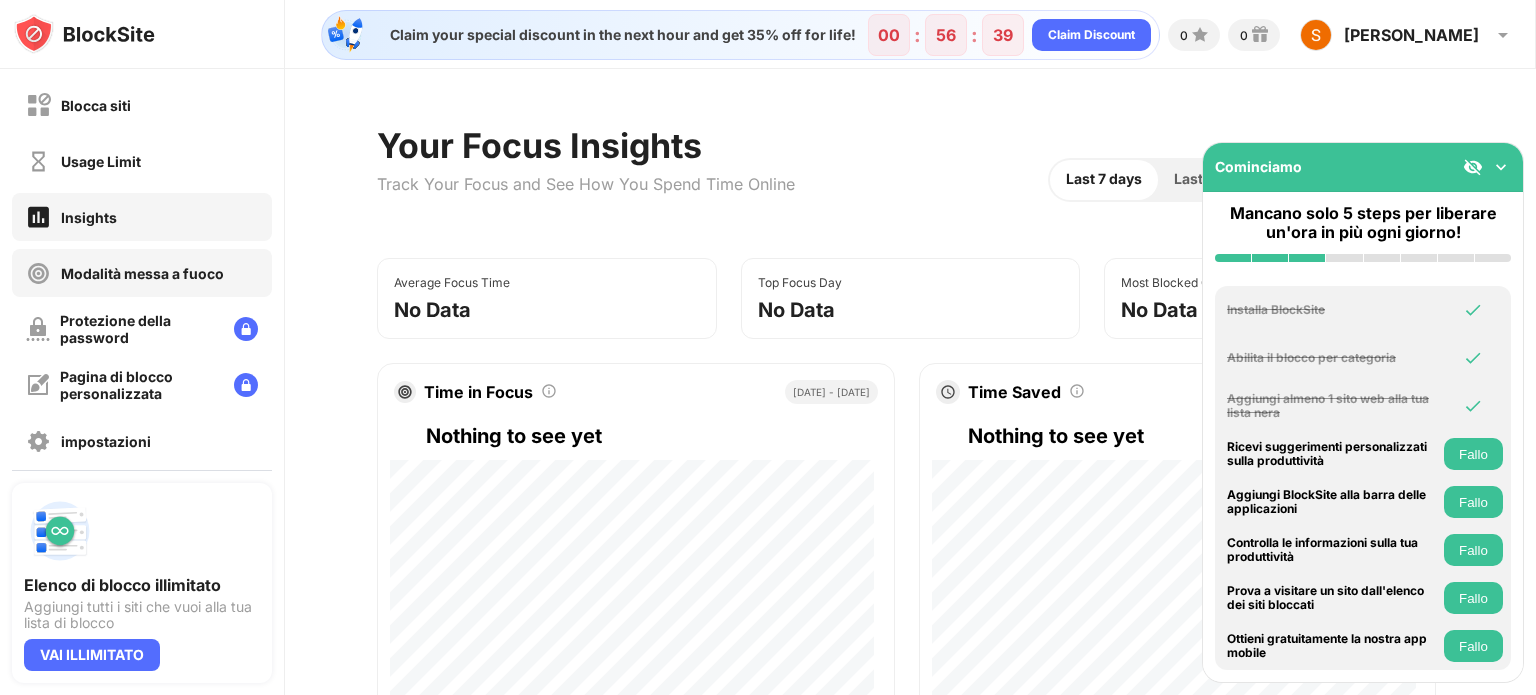 click on "Modalità messa a fuoco" at bounding box center [142, 273] 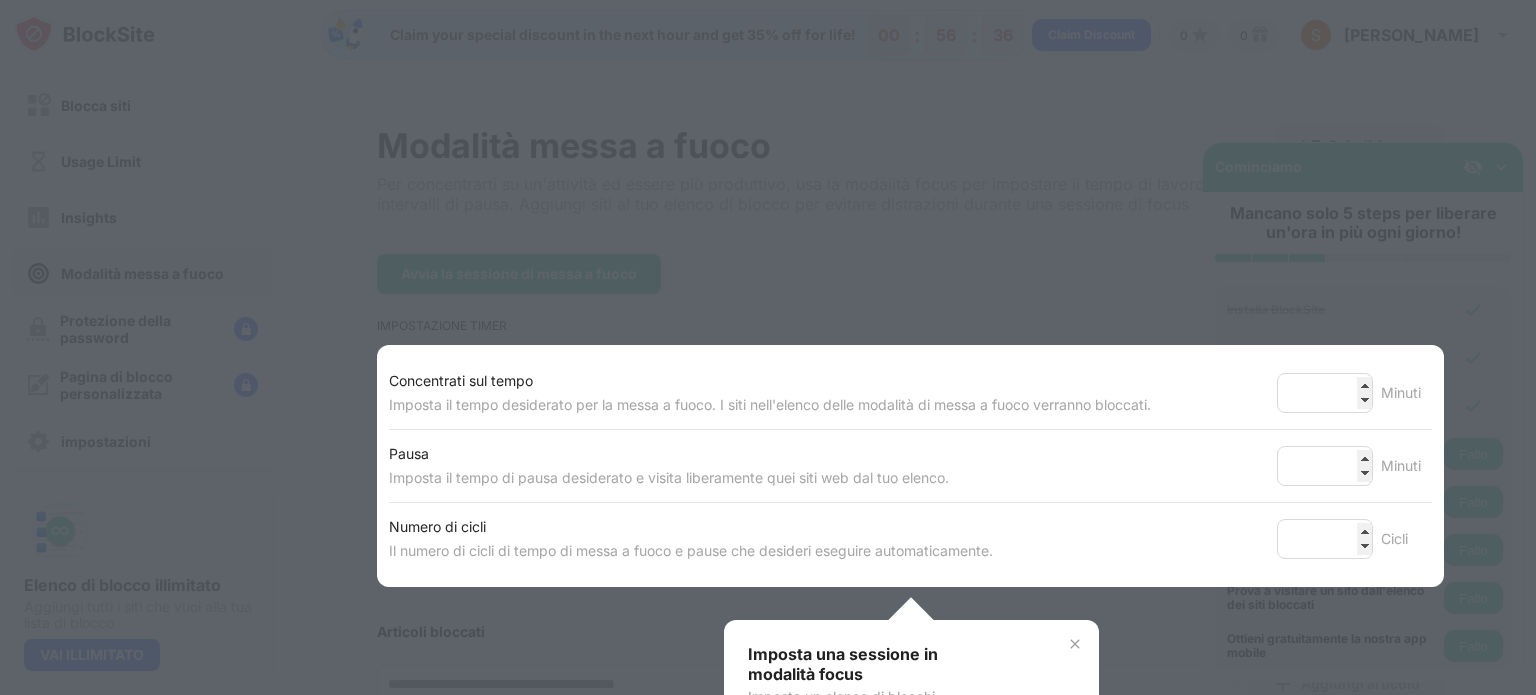 click on "Imposta una sessione in modalità focus Imposta un elenco di blocchi specifico per bloccare i siti e premiati con una pausa alla fine di qualsiasi ciclo potendo accedere a quei siti. Il prossimo 1  of  3" at bounding box center [911, 734] 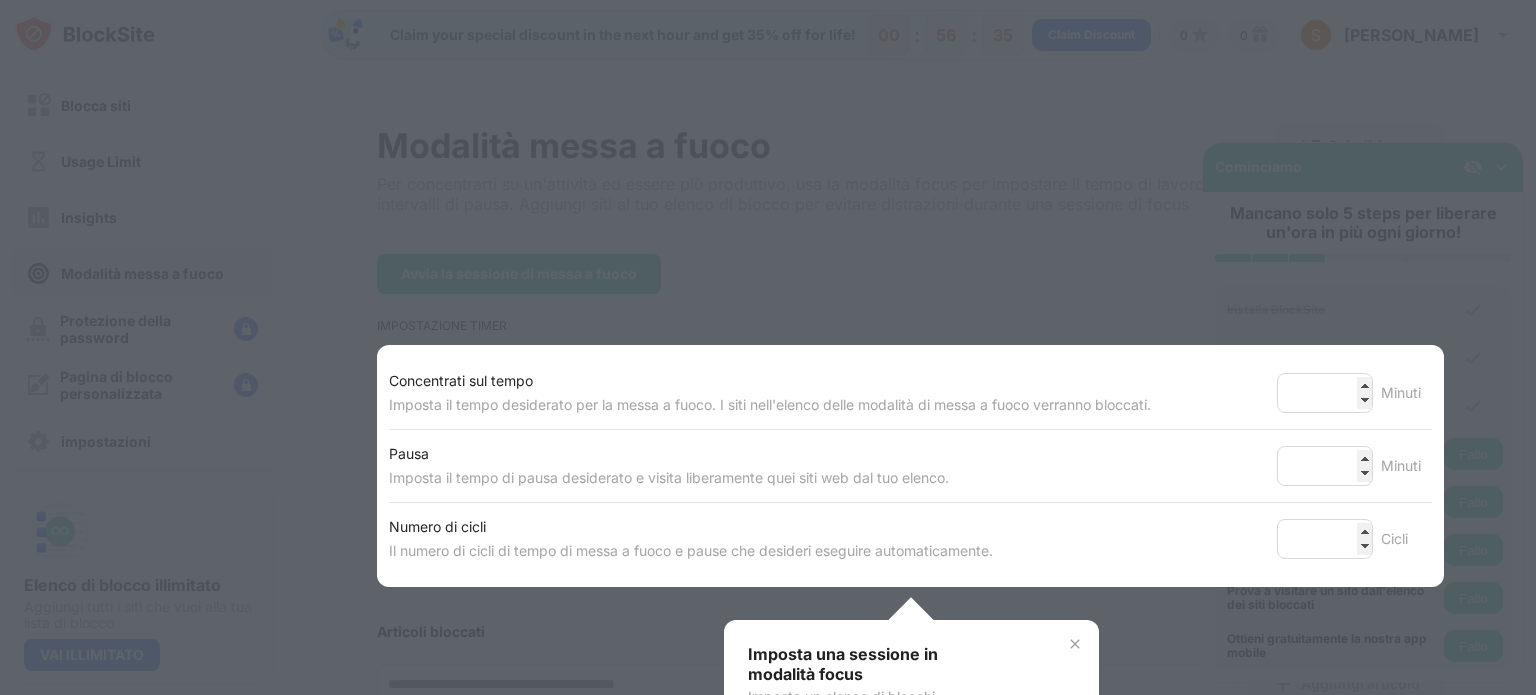 click at bounding box center [768, 347] 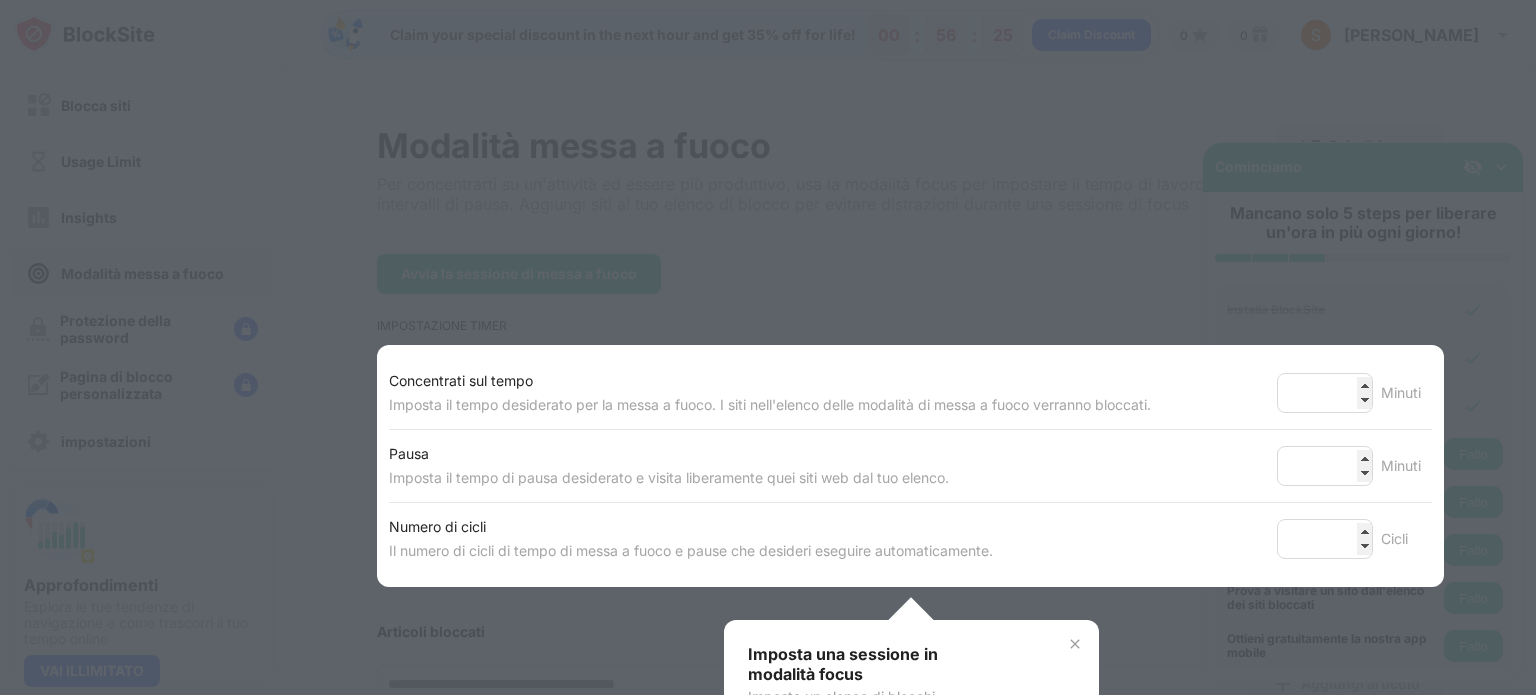 click at bounding box center [768, 347] 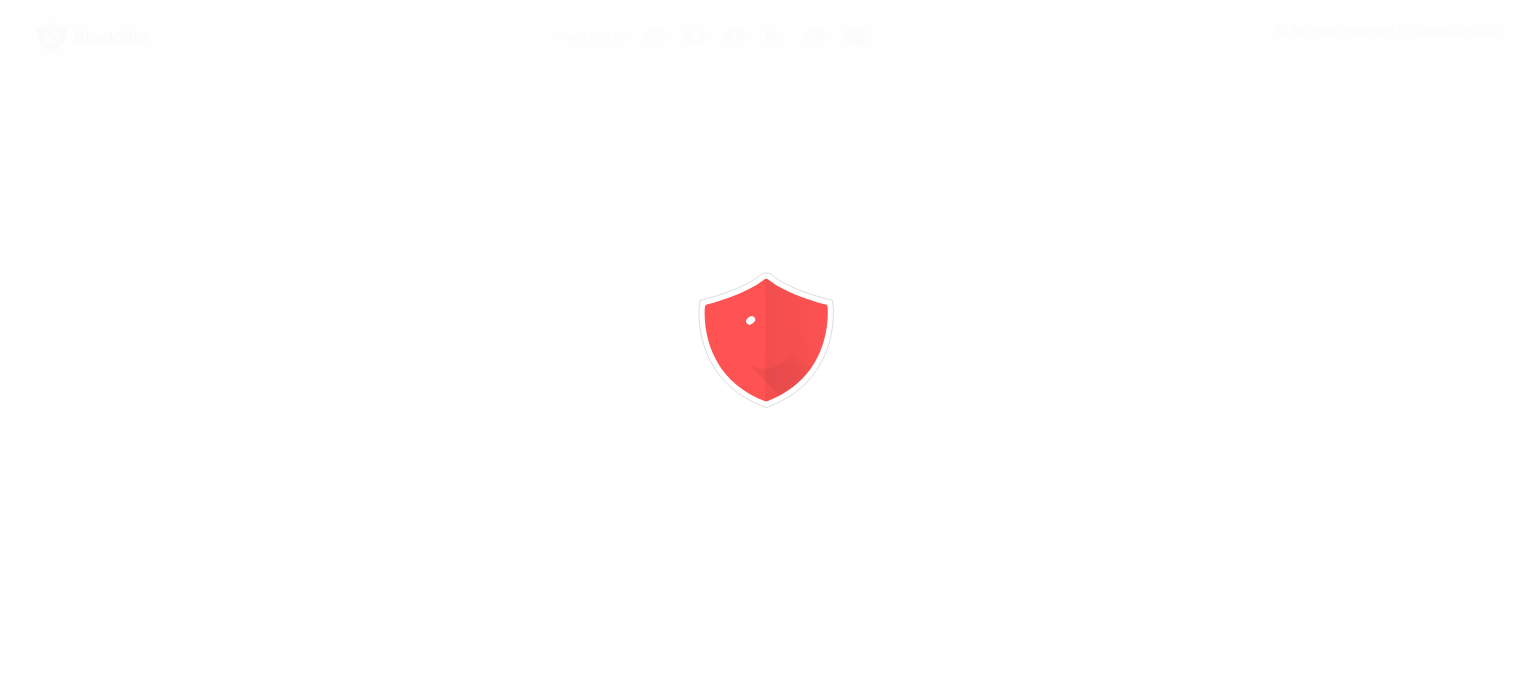 scroll, scrollTop: 0, scrollLeft: 0, axis: both 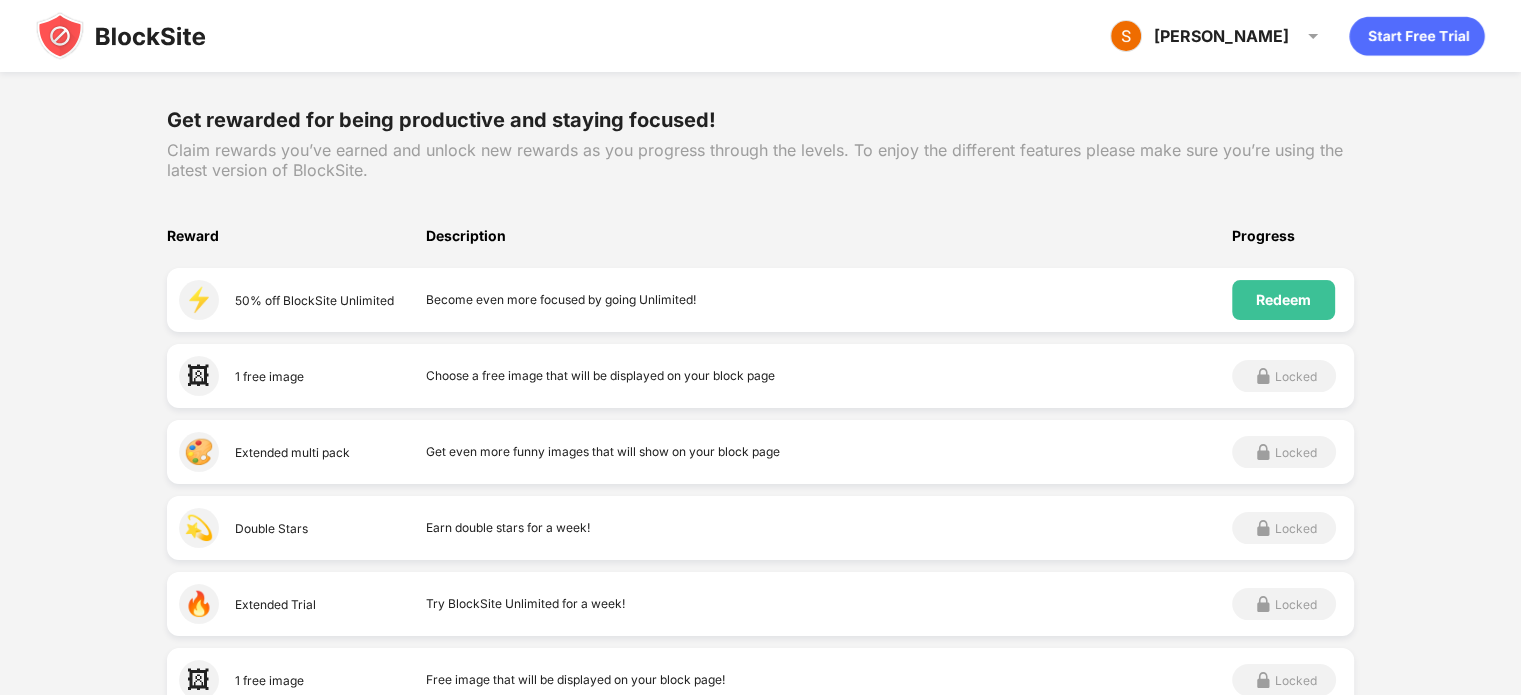 click on "⚡️ 50% off BlockSite Unlimited Become even more focused by going Unlimited! Redeem" at bounding box center [760, 300] 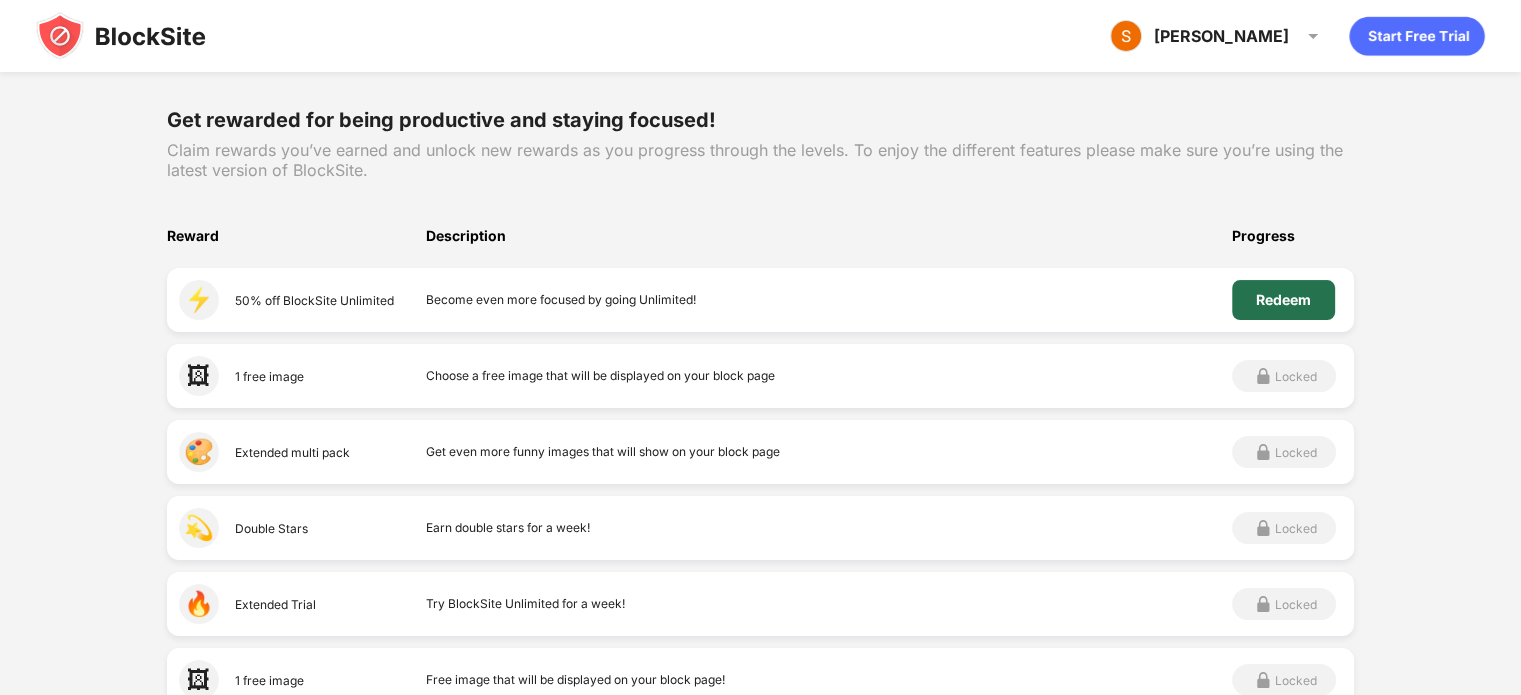 click on "Redeem" at bounding box center [1283, 300] 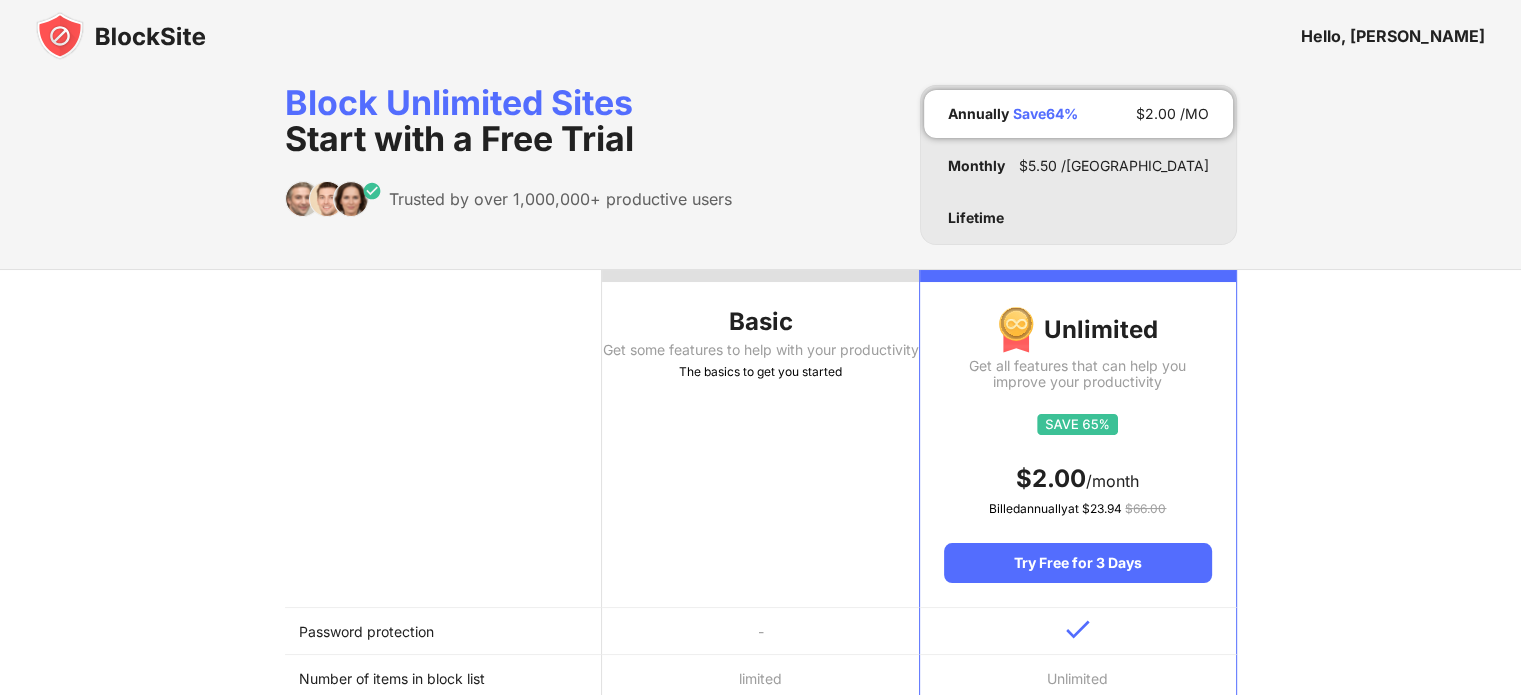 scroll, scrollTop: 0, scrollLeft: 0, axis: both 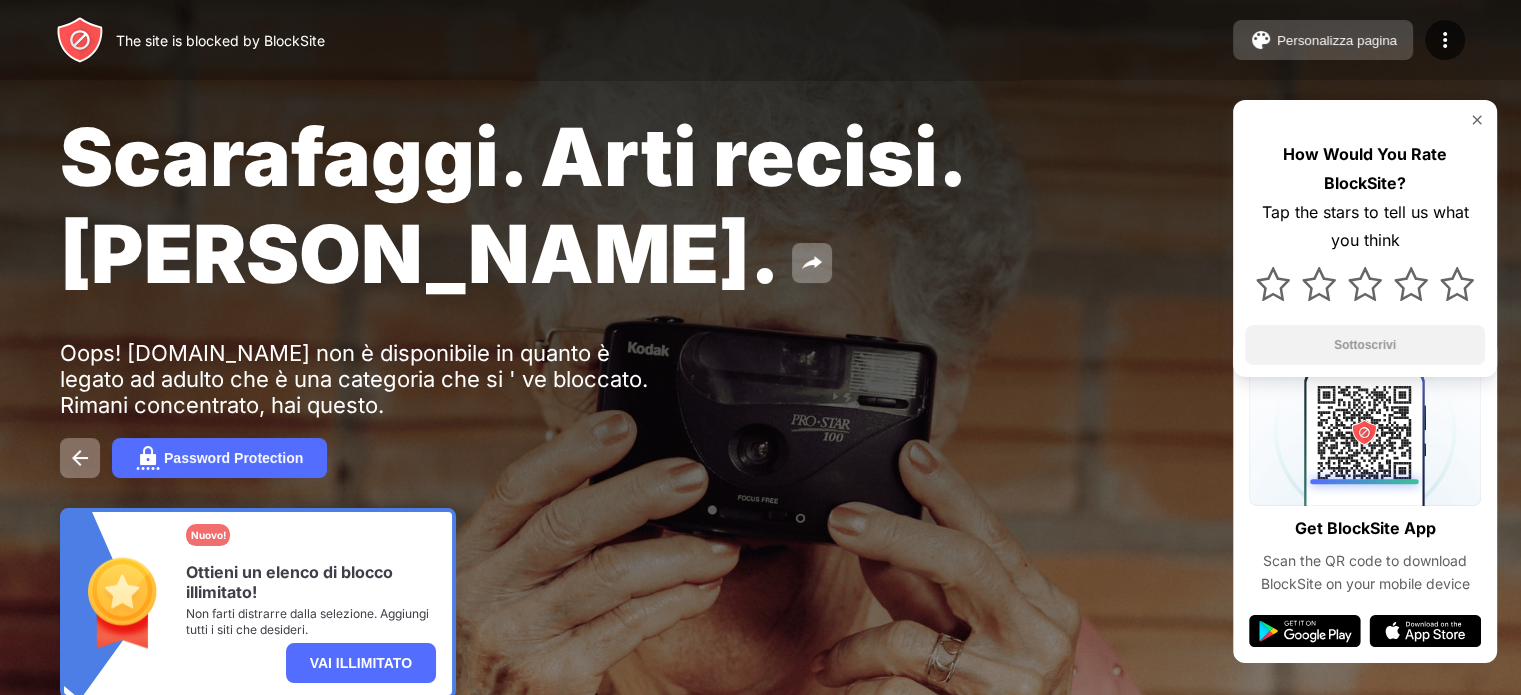 click on "Personalizza pagina" at bounding box center (1337, 40) 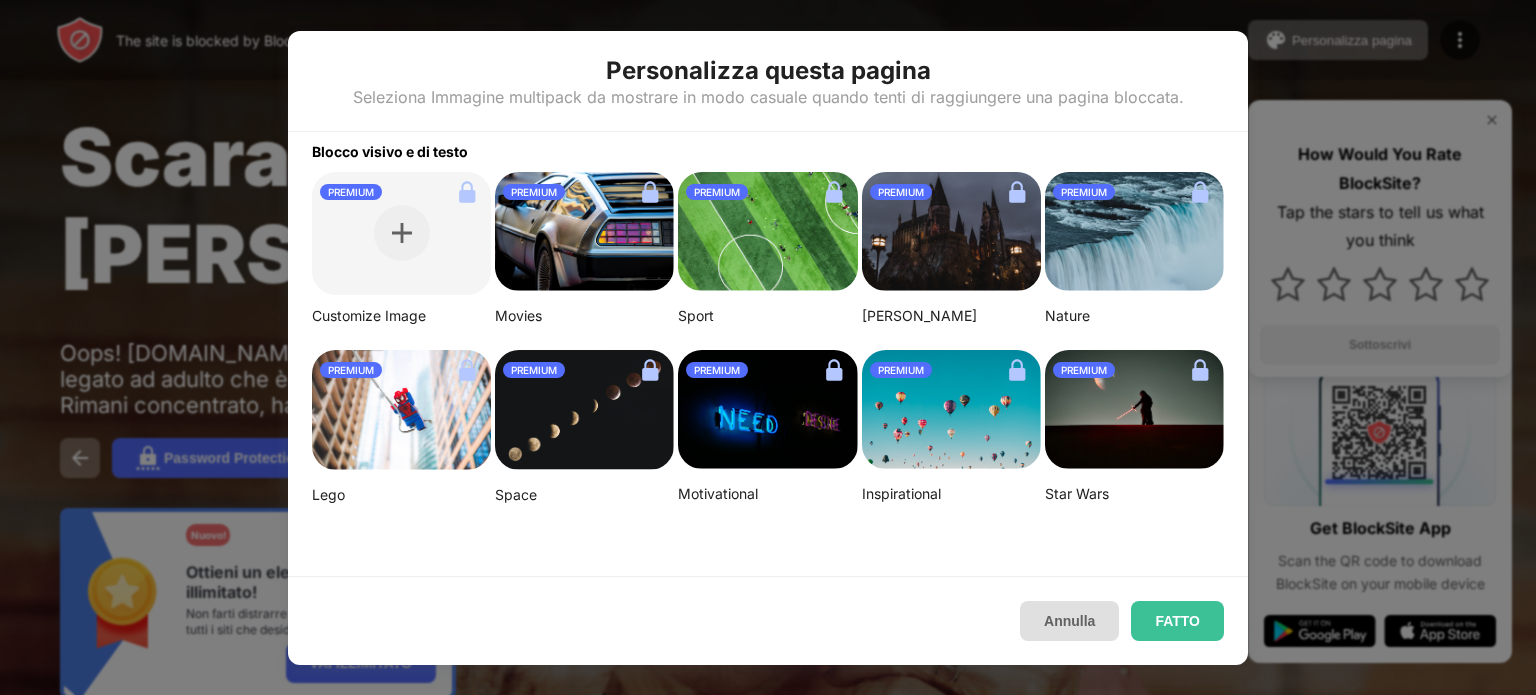 click on "Annulla" at bounding box center (1069, 621) 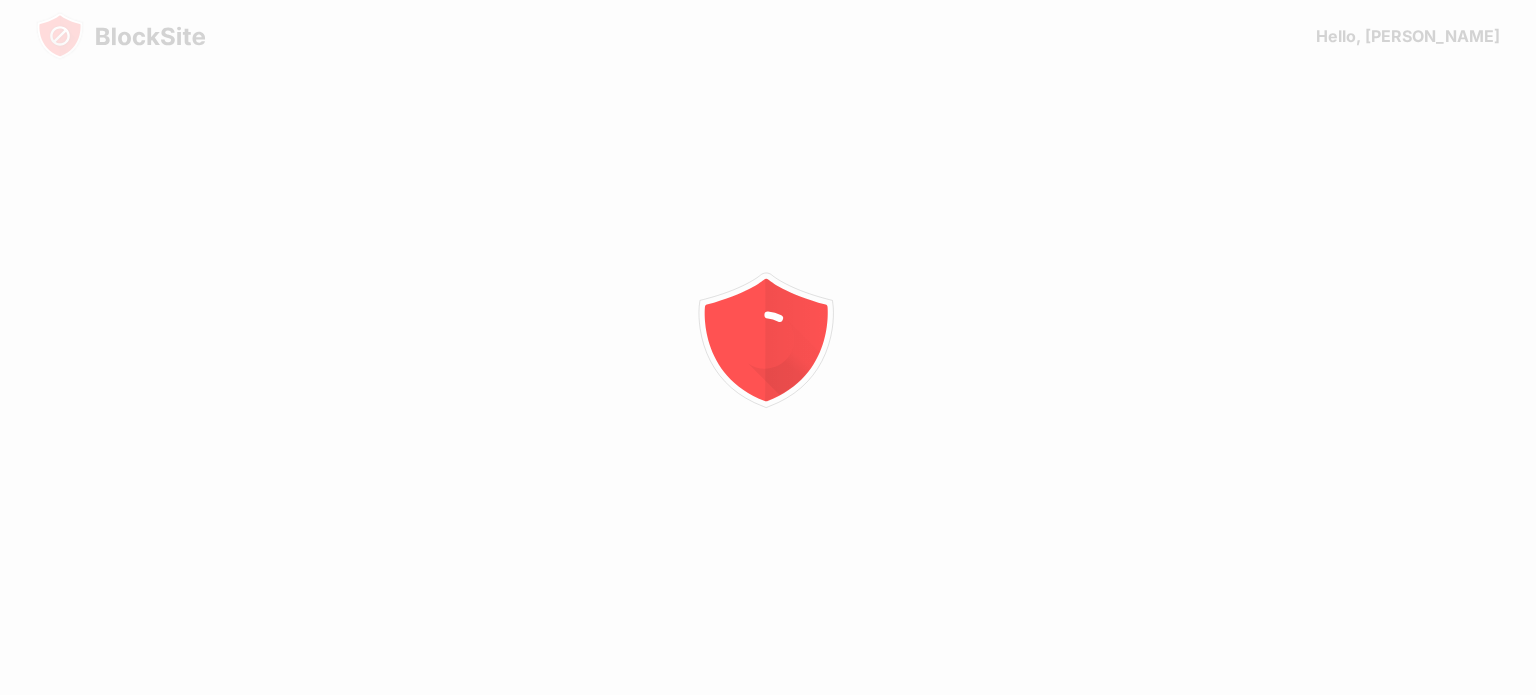 scroll, scrollTop: 0, scrollLeft: 0, axis: both 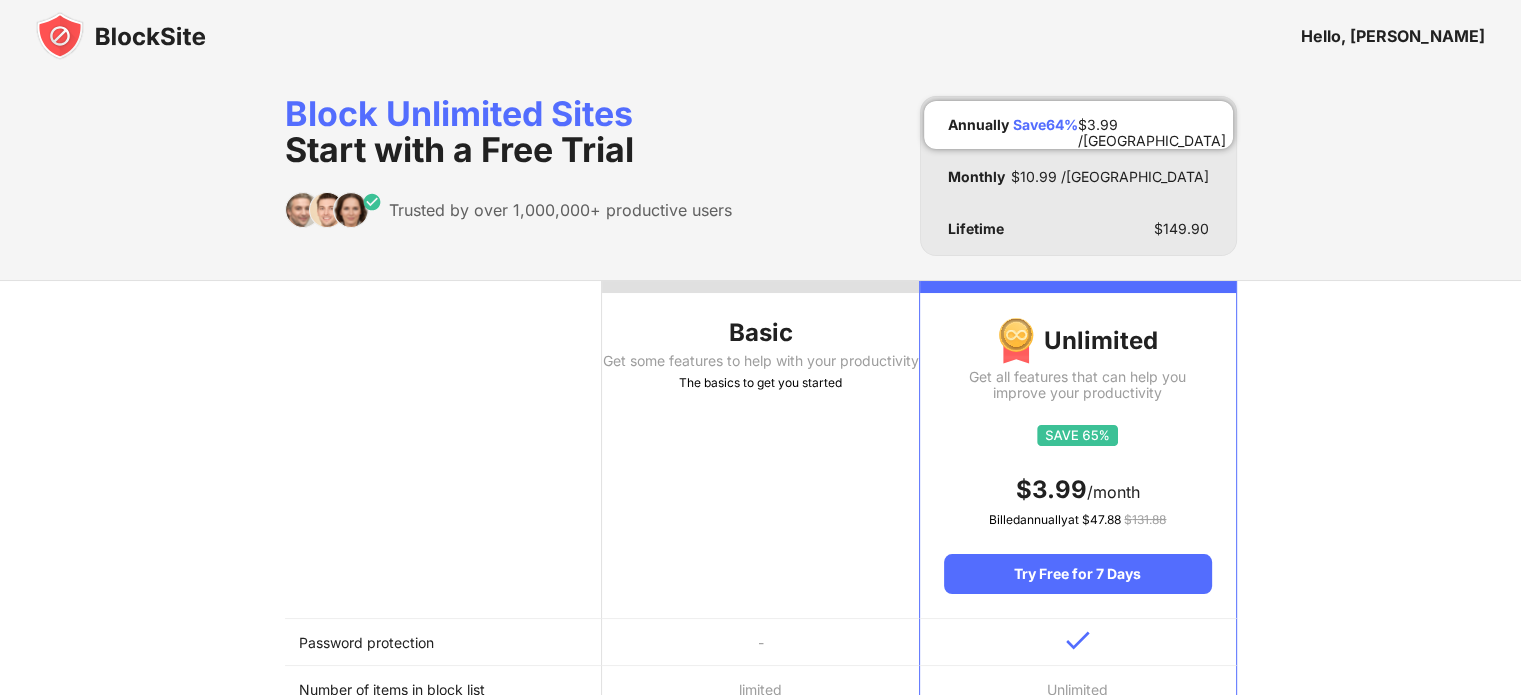 click at bounding box center (121, 36) 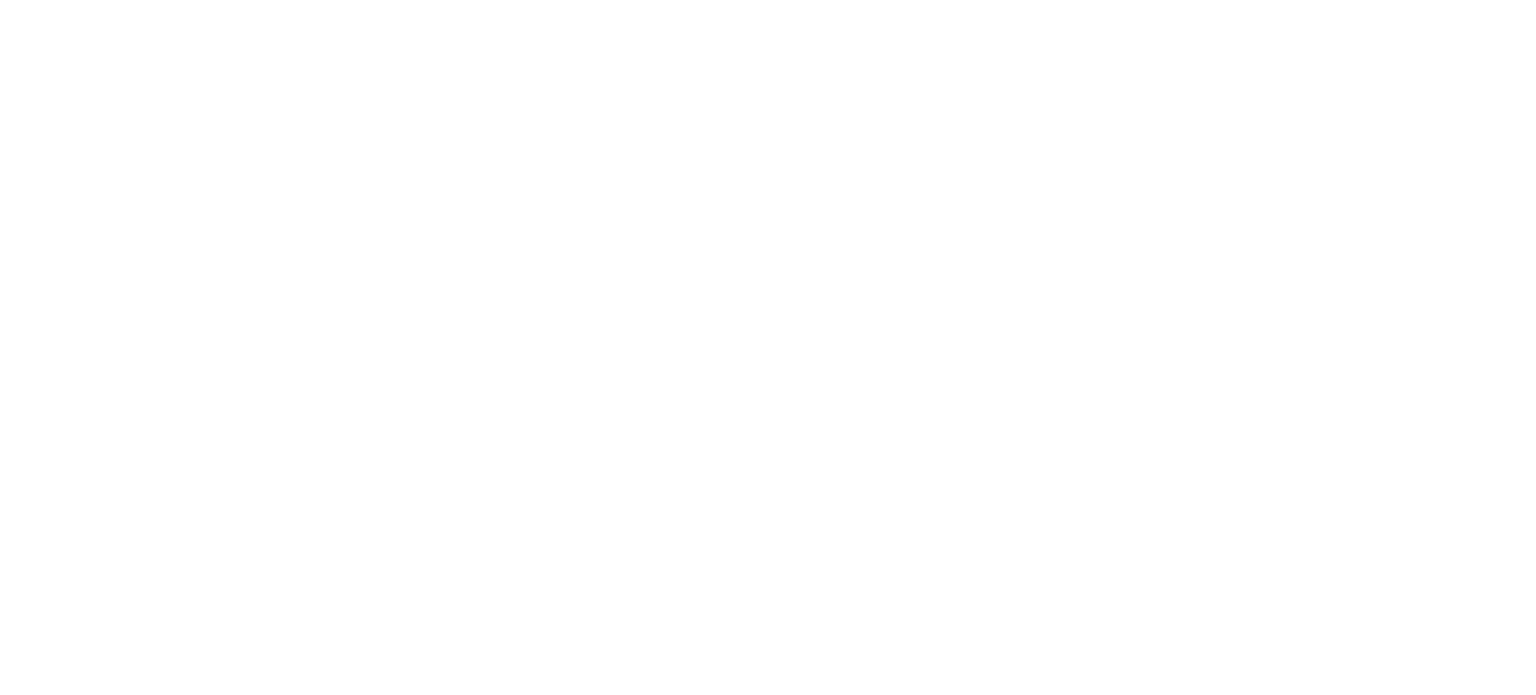 scroll, scrollTop: 0, scrollLeft: 0, axis: both 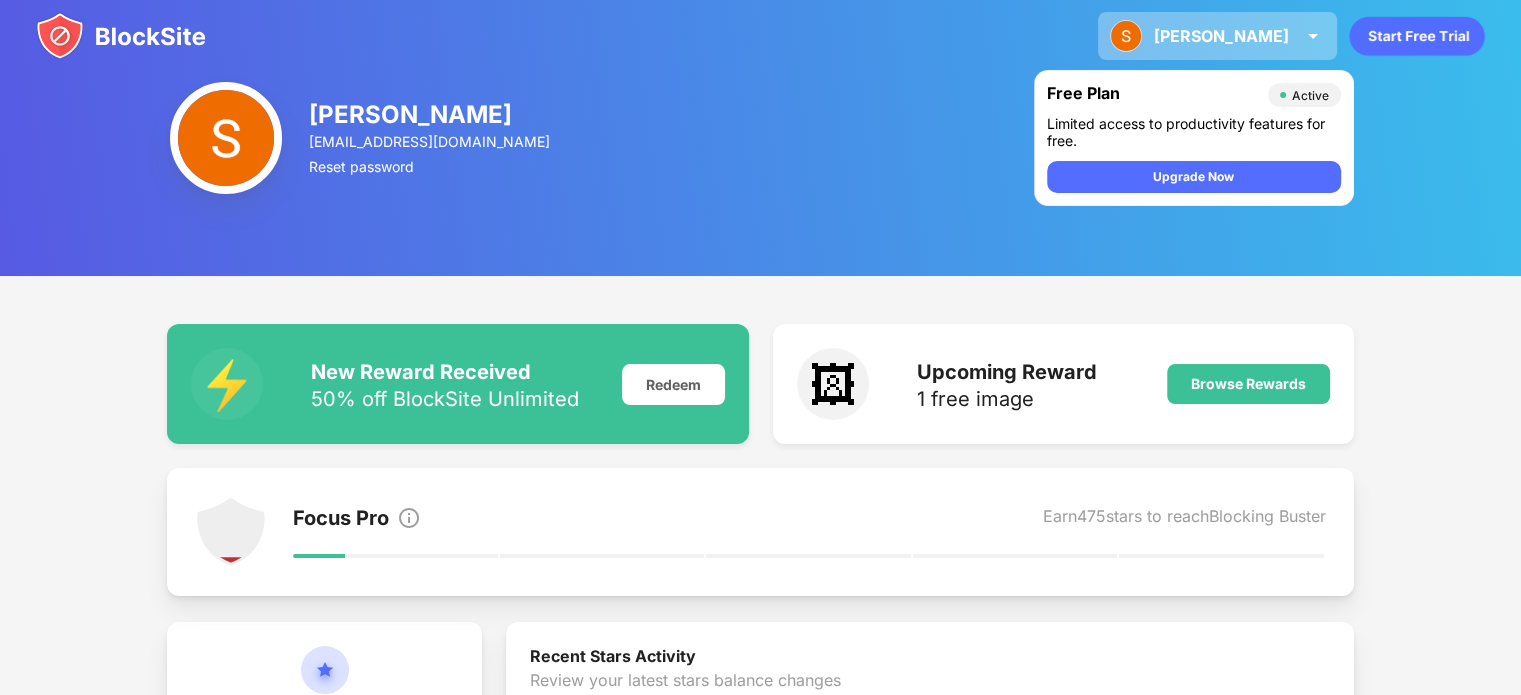 click on "Stefano Stefano Gambino View Account Insights Premium Rewards Settings Support Log Out" at bounding box center [1217, 36] 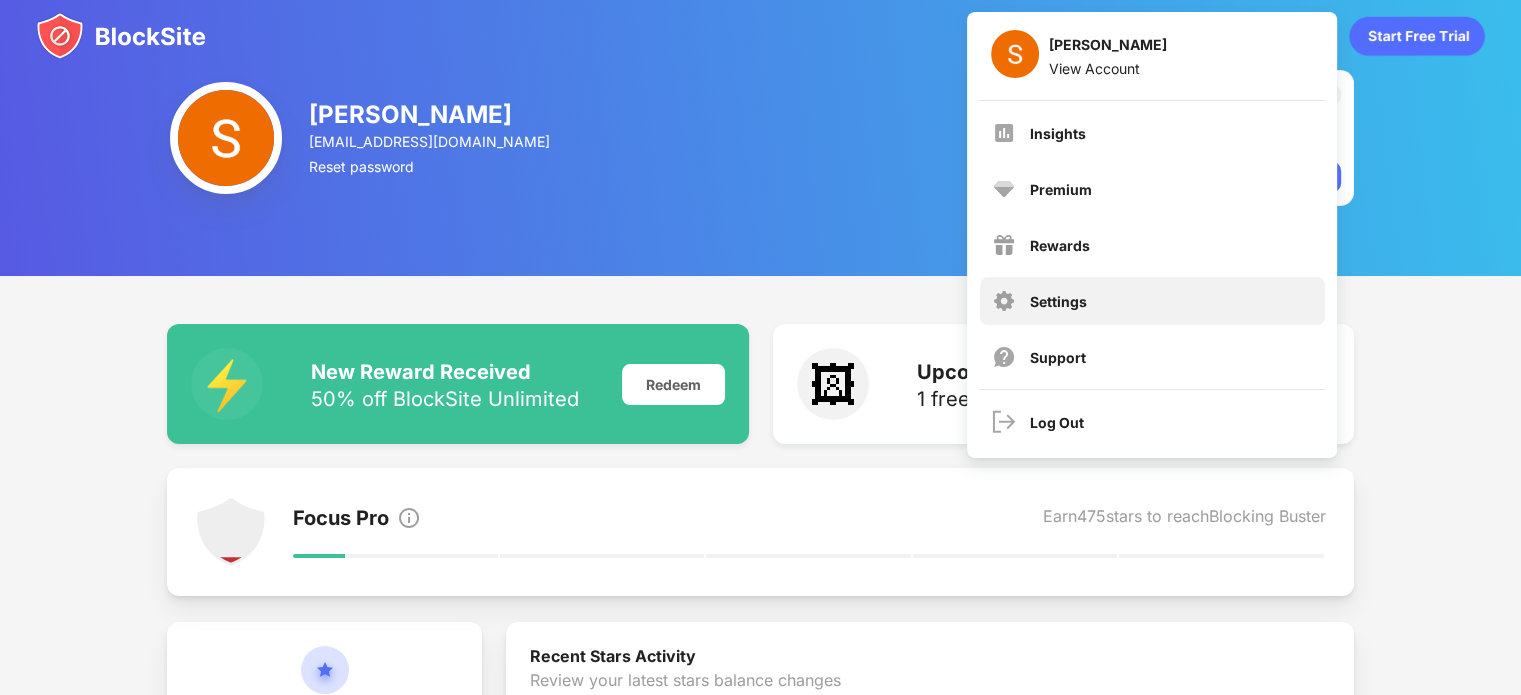 click on "Settings" at bounding box center (1152, 301) 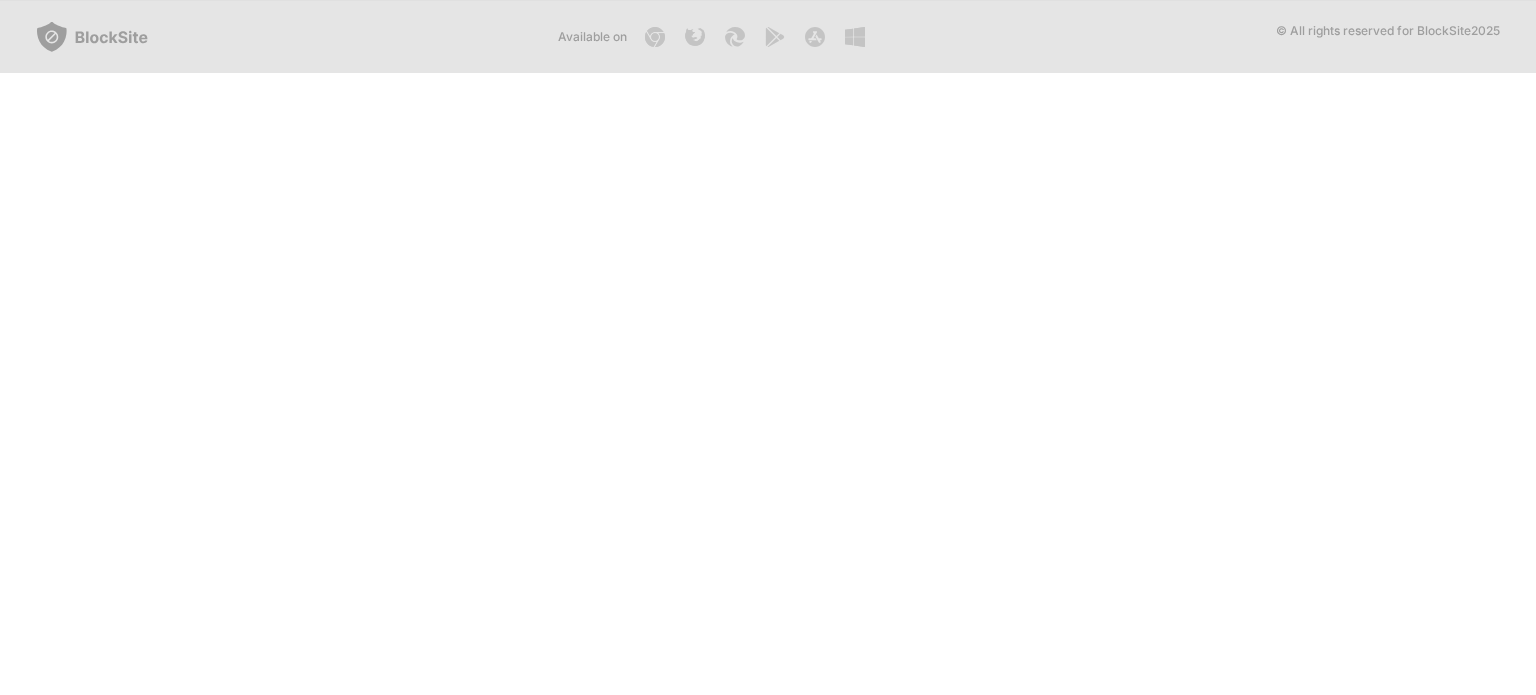 click on "Stefano Stefano Gambino View Account Insights Premium Rewards Settings Support Log Out Available on © All rights reserved for BlockSite  2025" at bounding box center (768, 36) 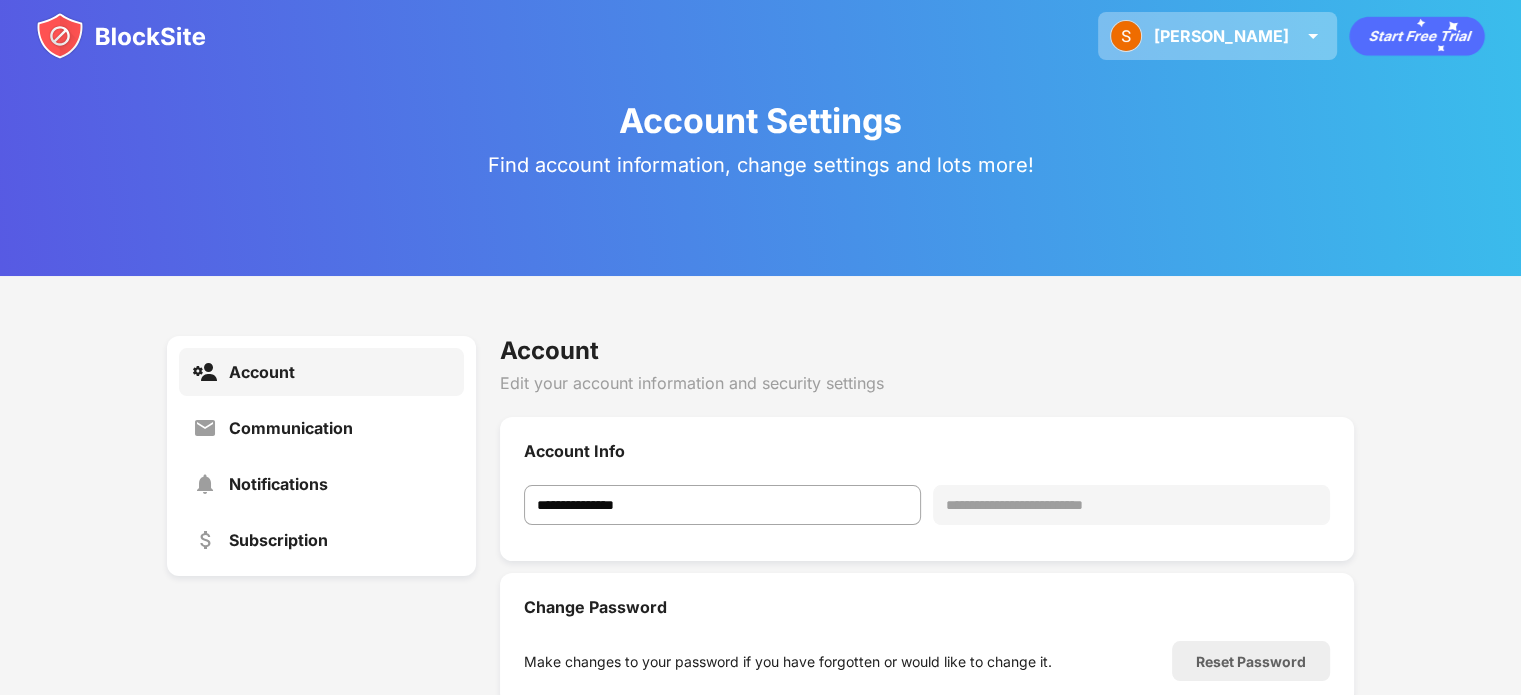 click on "Stefano Stefano Gambino View Account Insights Premium Rewards Settings Support Log Out" at bounding box center [1217, 36] 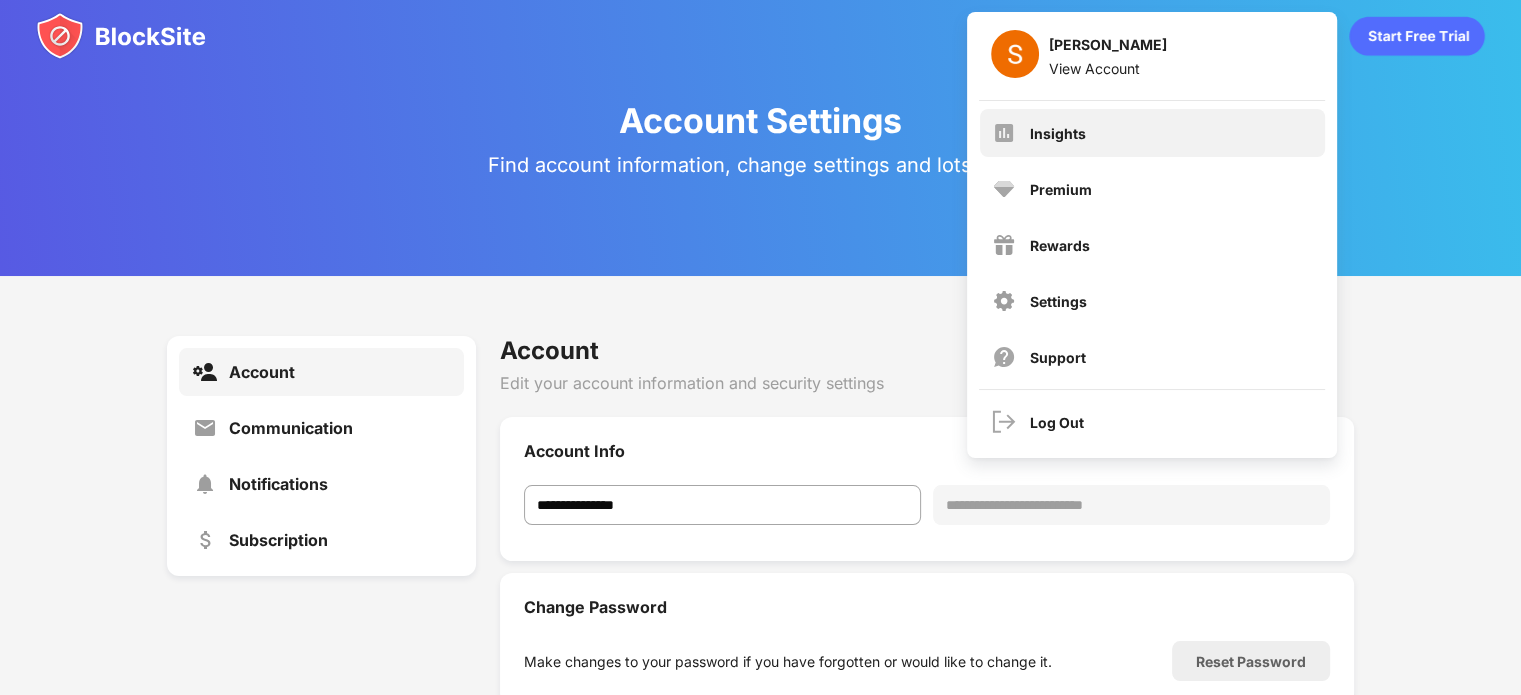 click on "Insights" at bounding box center (1152, 133) 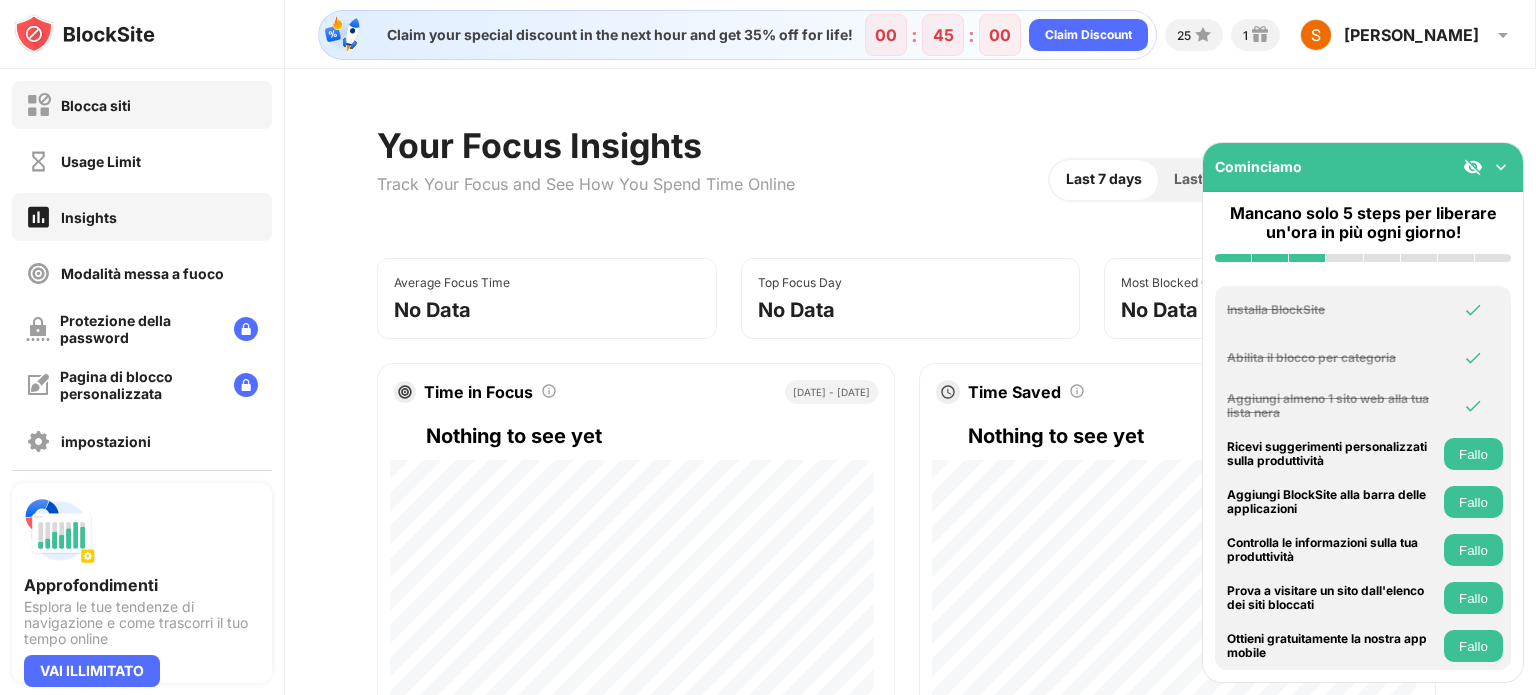 click on "Blocca siti" at bounding box center (96, 105) 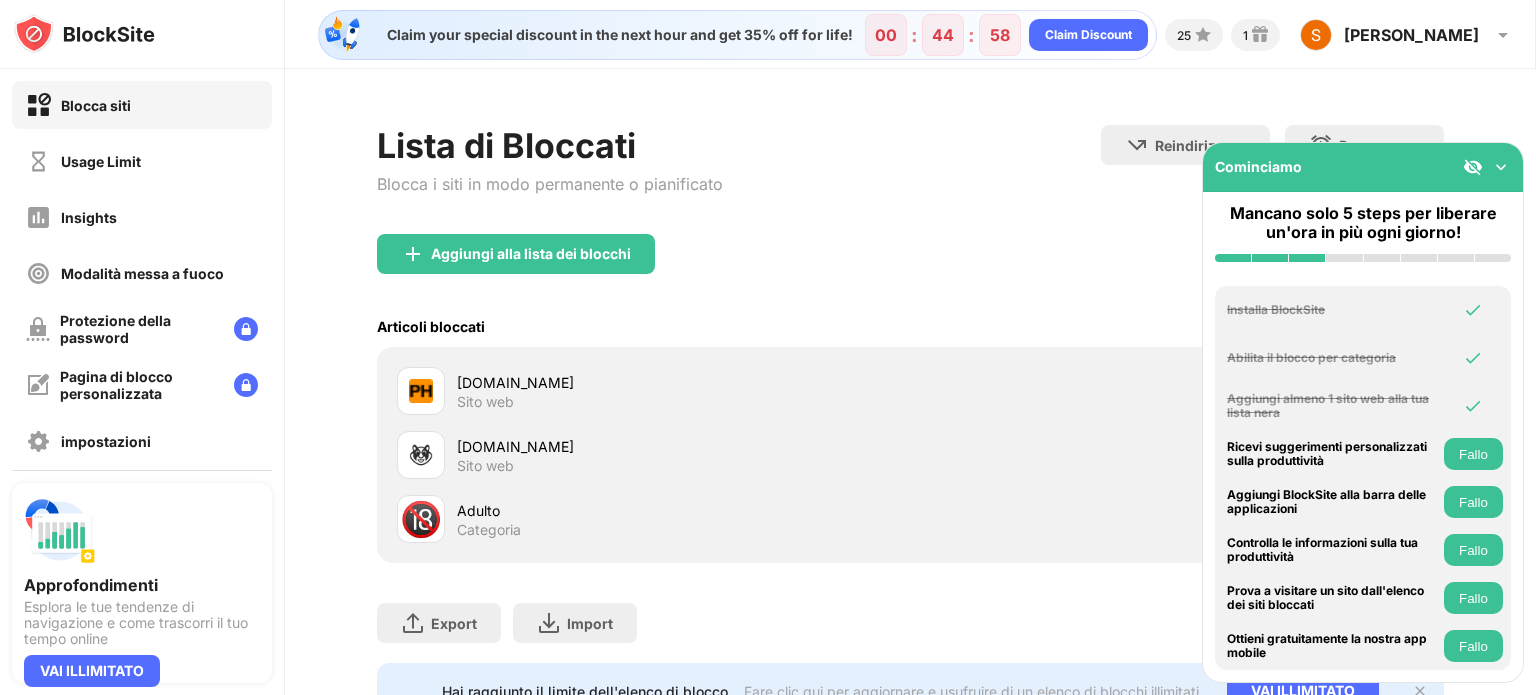 click at bounding box center (421, 391) 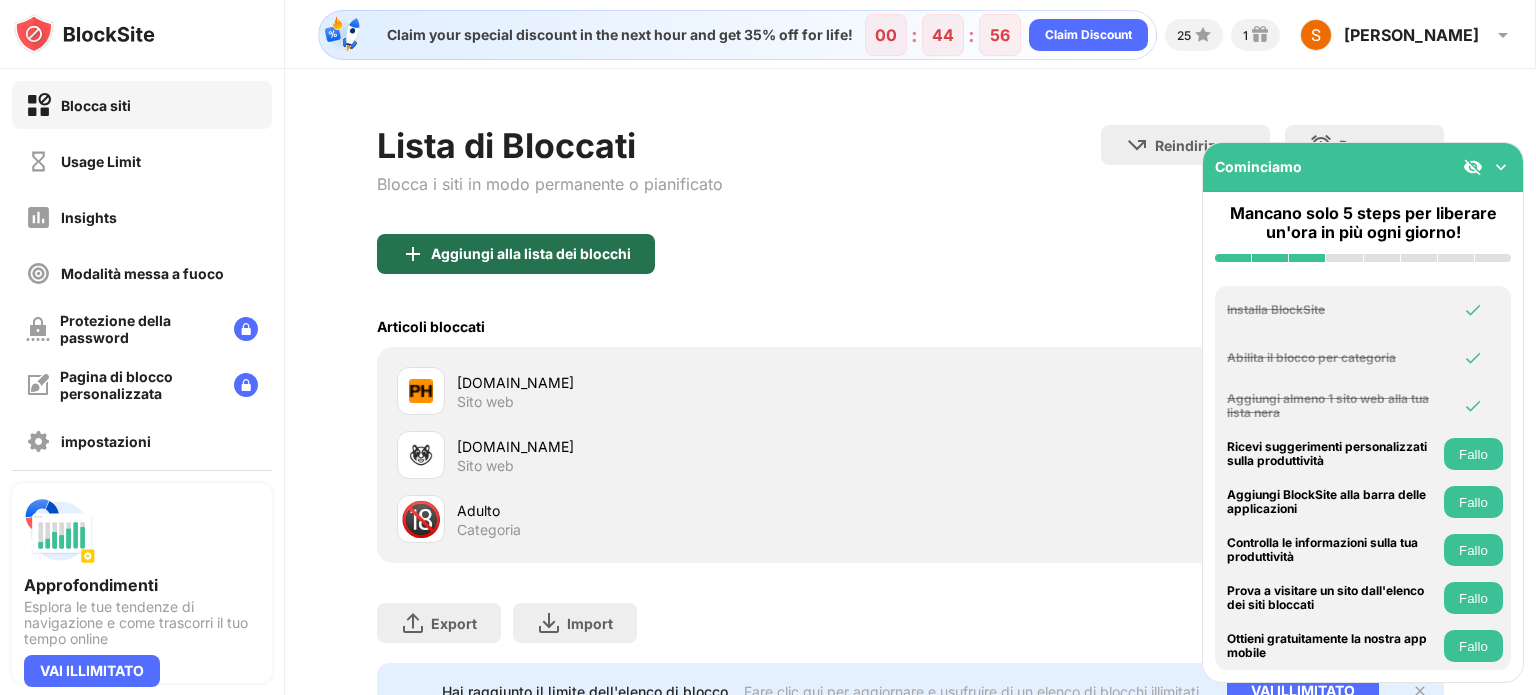 click on "Aggiungi alla lista dei blocchi" at bounding box center [516, 254] 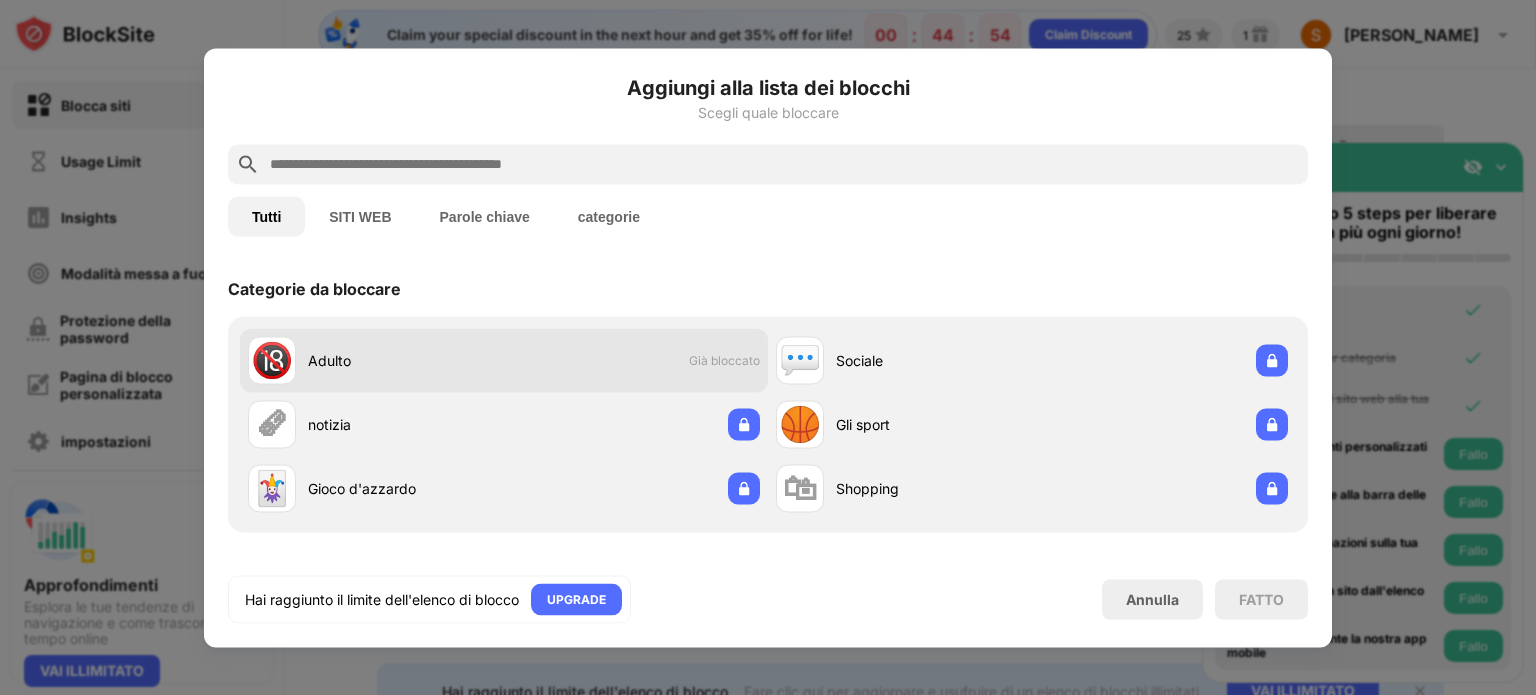 click on "🔞 Adulto Già bloccato" at bounding box center [504, 360] 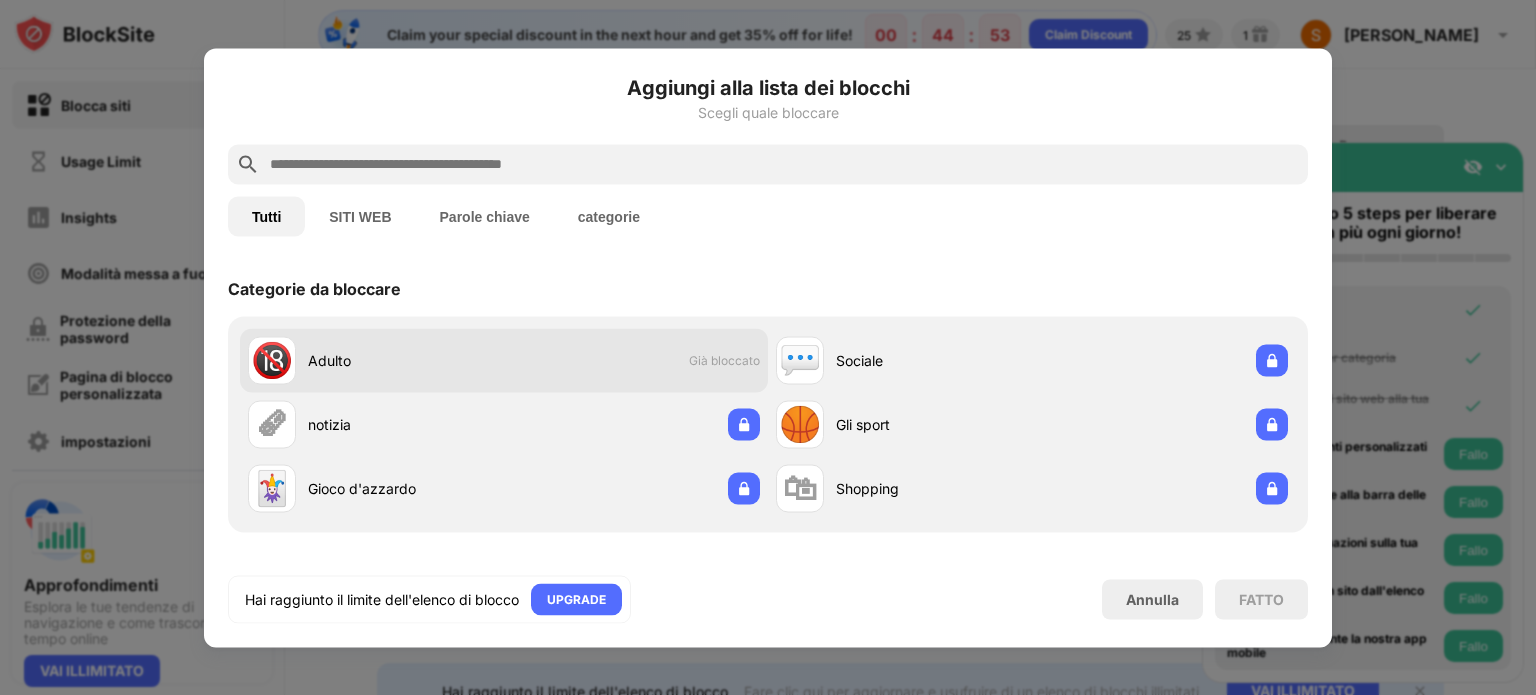 click on "🔞 Adulto Già bloccato" at bounding box center (504, 360) 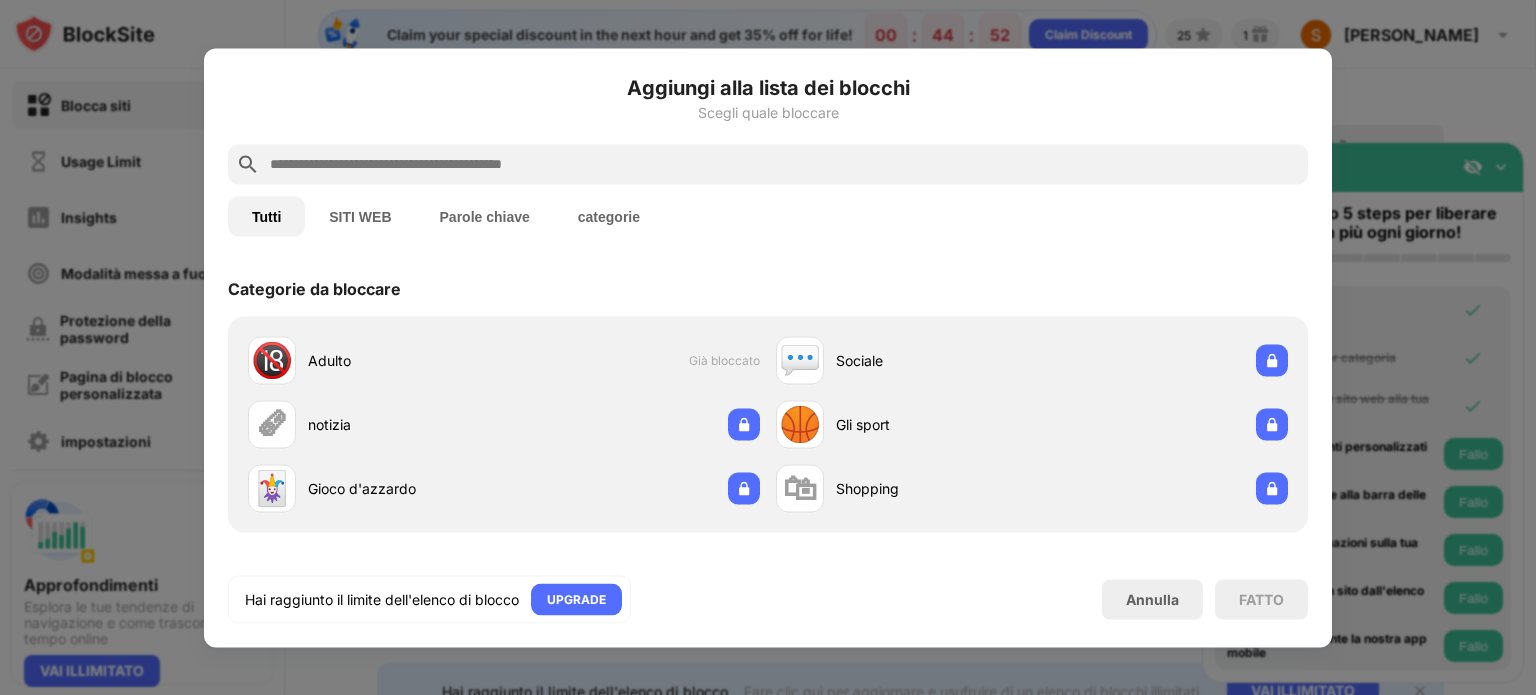 click on "SITI WEB" at bounding box center [360, 216] 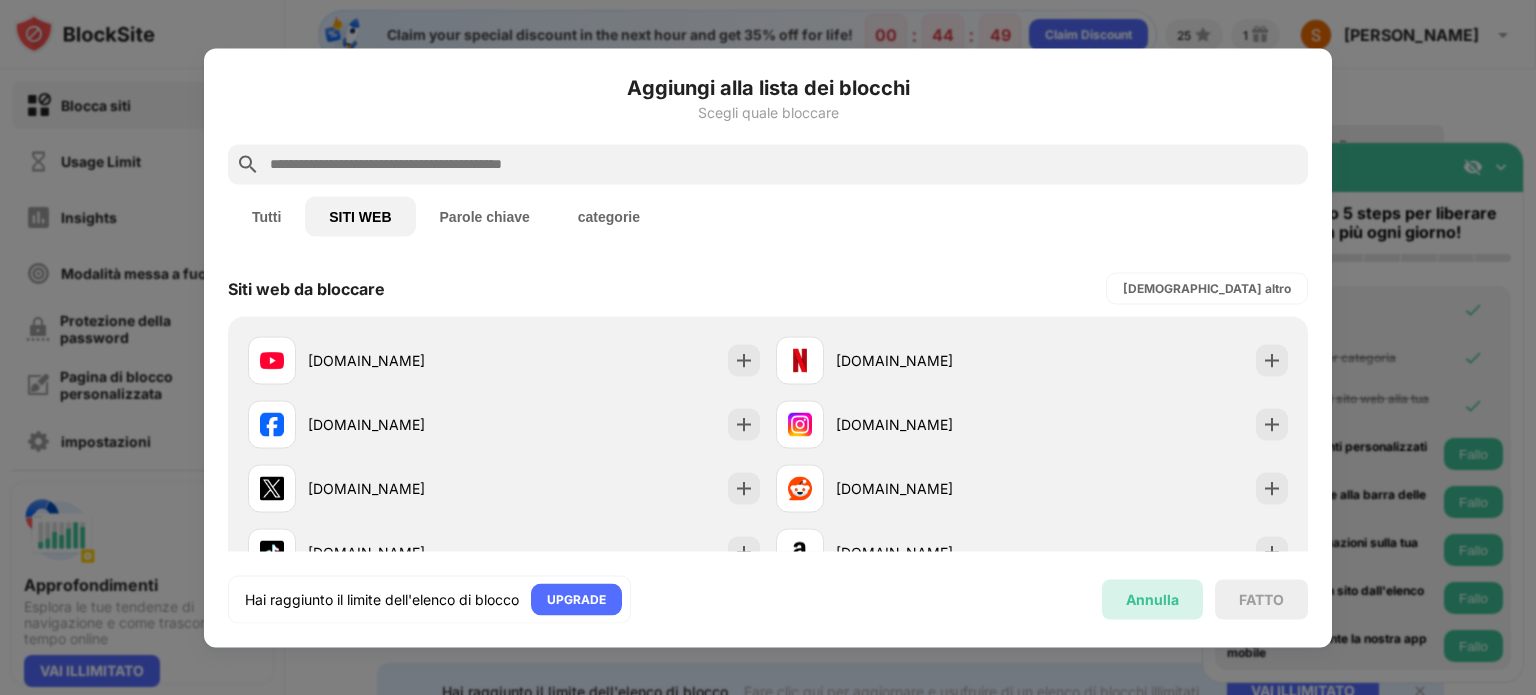 click on "Annulla" at bounding box center (1152, 599) 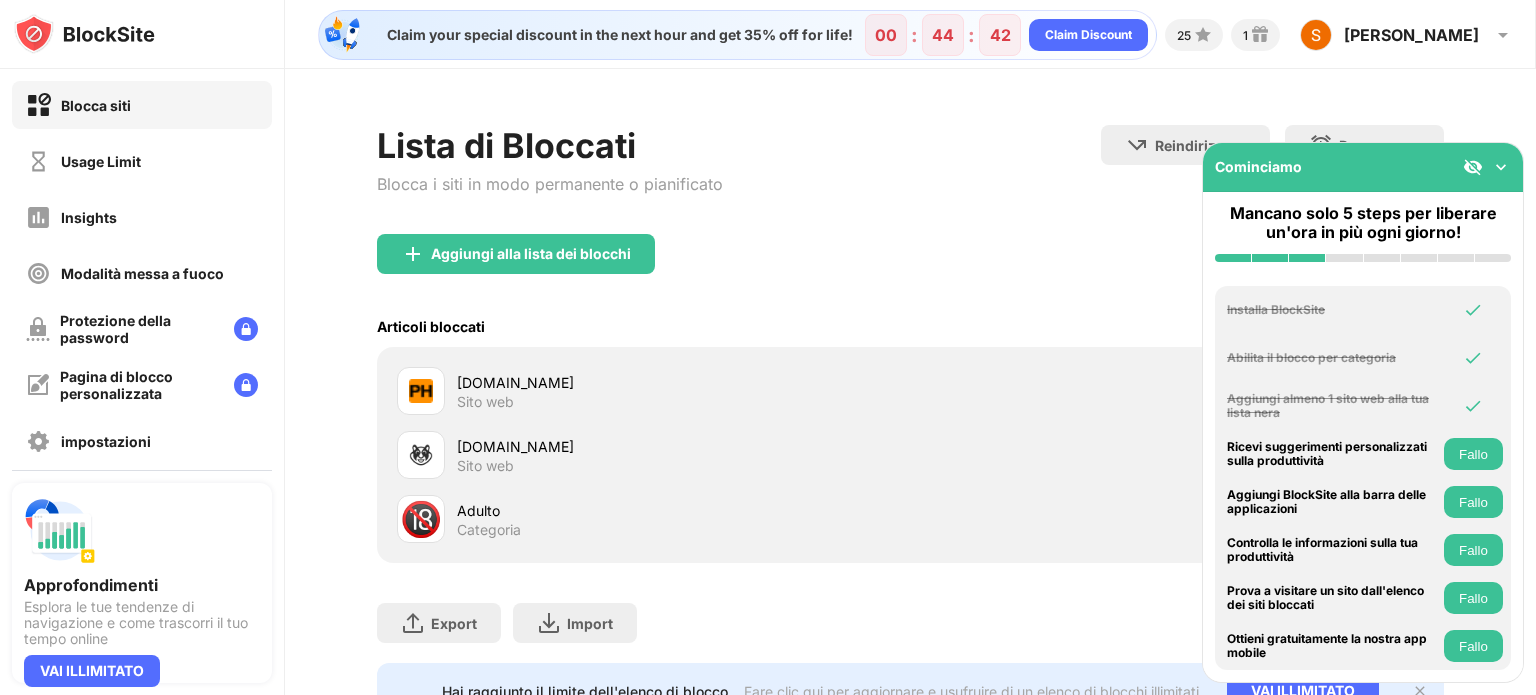 click at bounding box center (1501, 167) 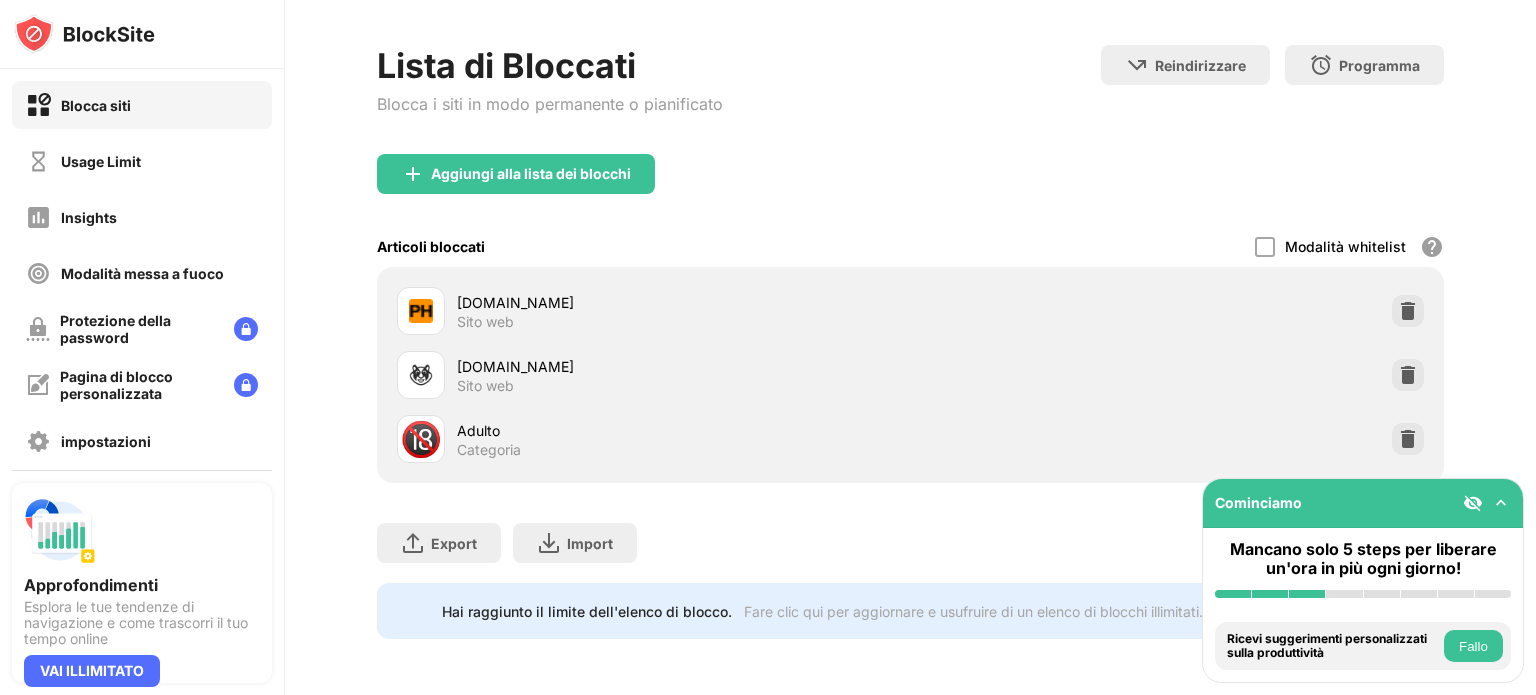 scroll, scrollTop: 93, scrollLeft: 0, axis: vertical 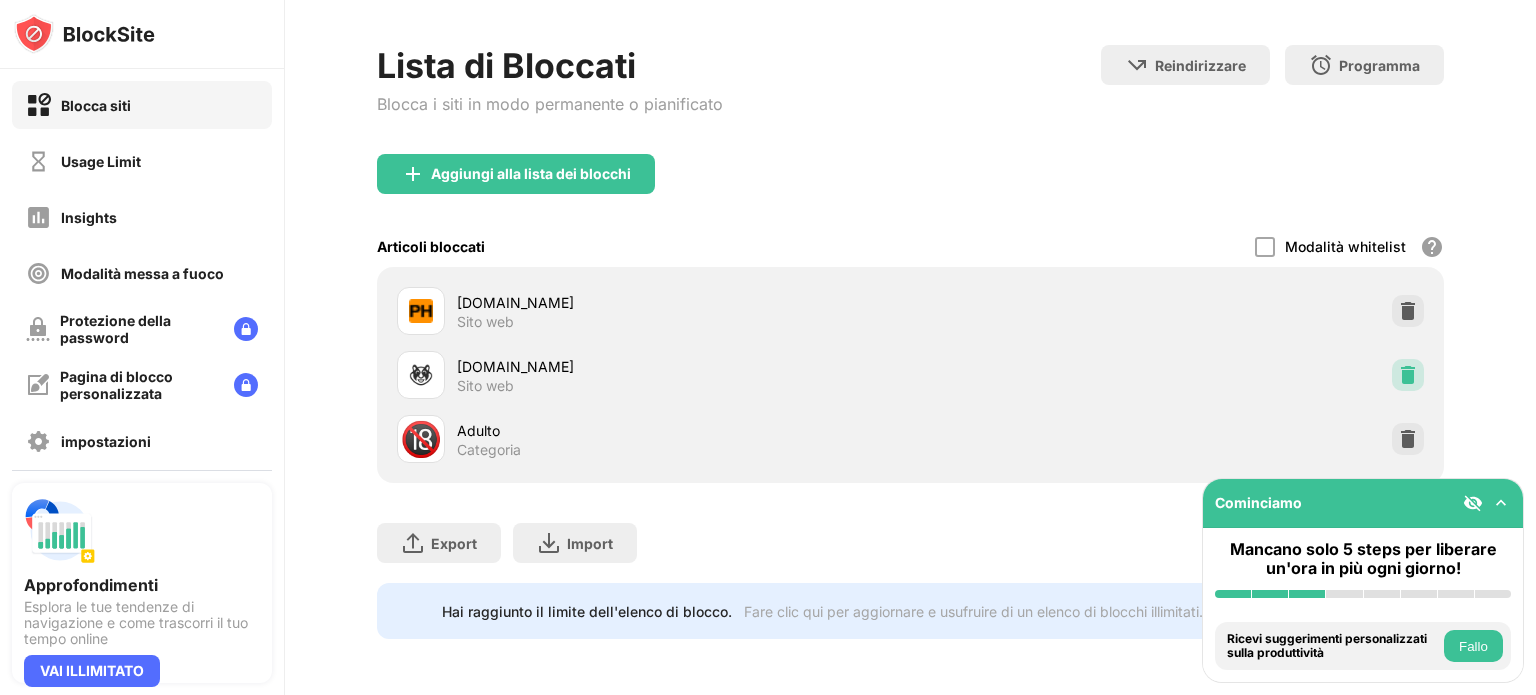 click at bounding box center (1408, 375) 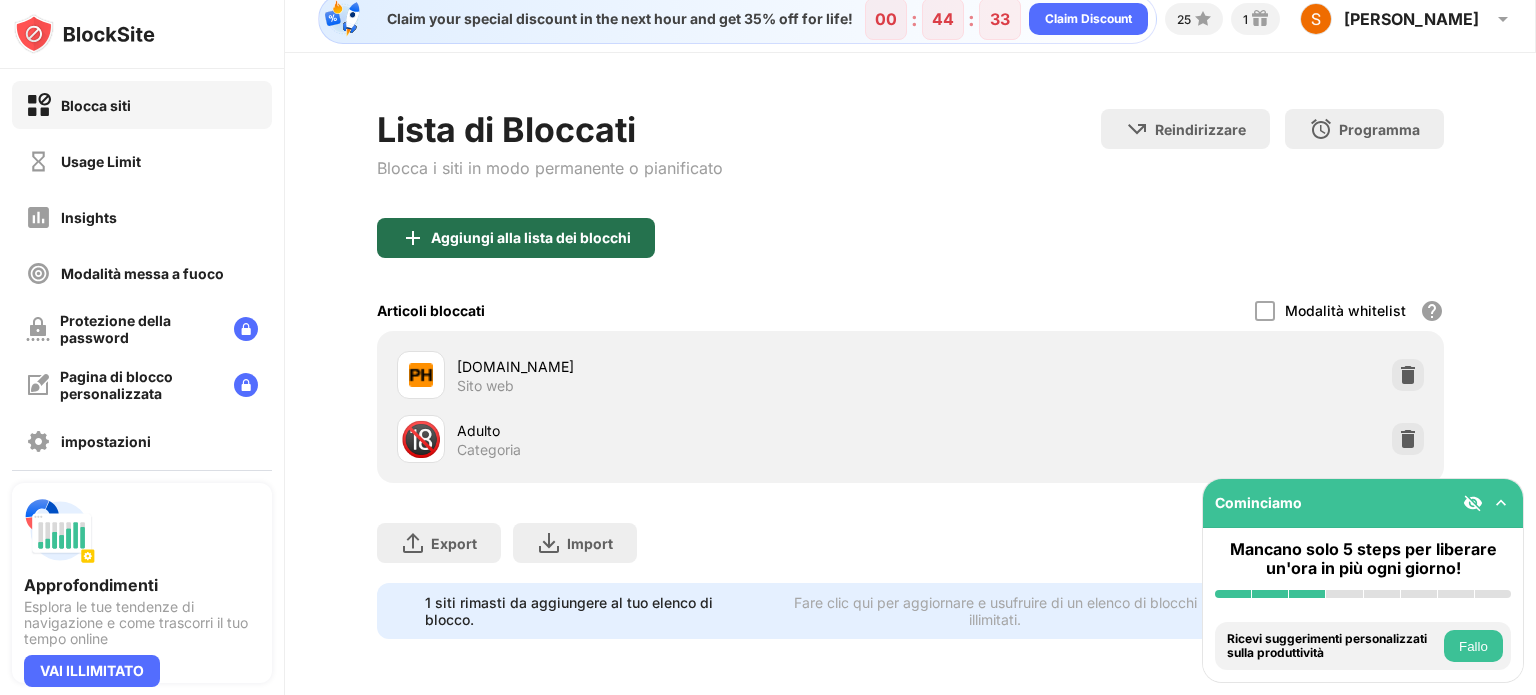 click on "Aggiungi alla lista dei blocchi" at bounding box center (516, 238) 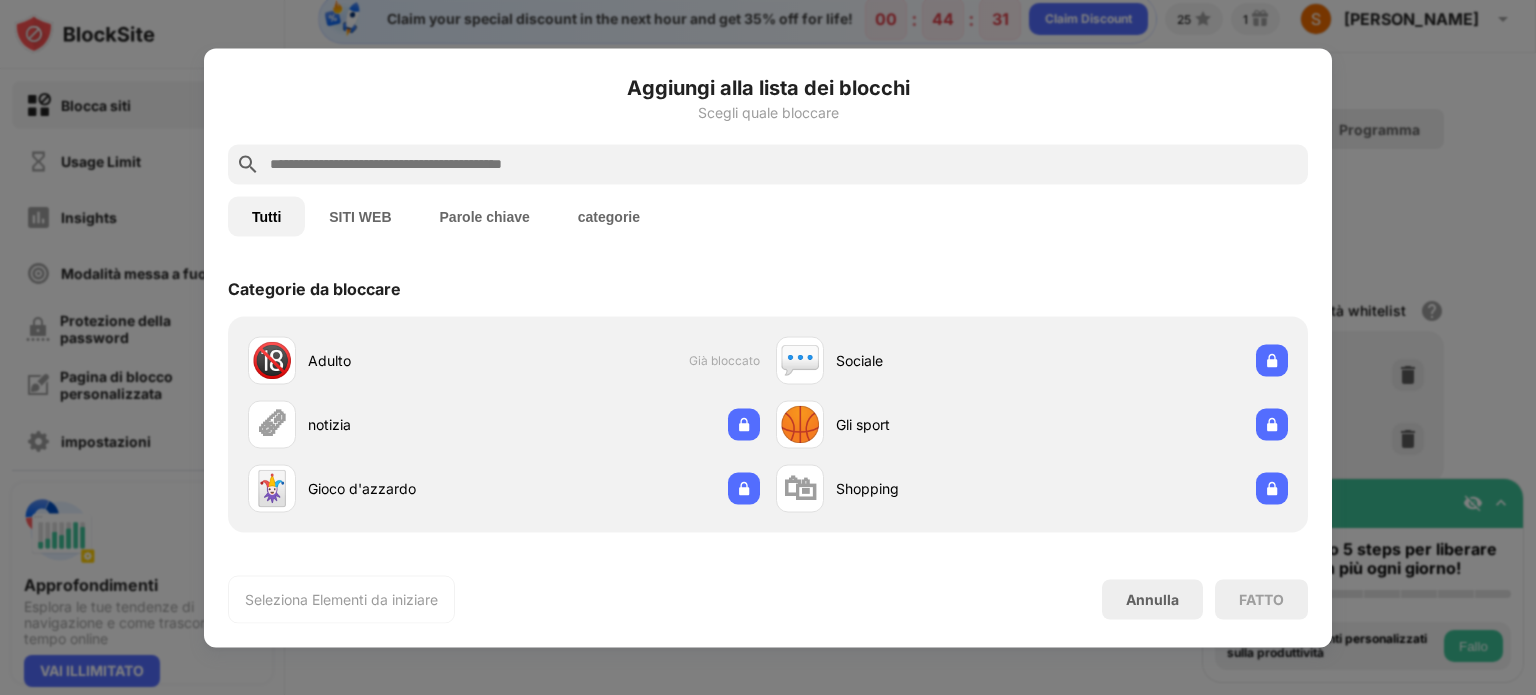 click on "SITI WEB" at bounding box center [360, 216] 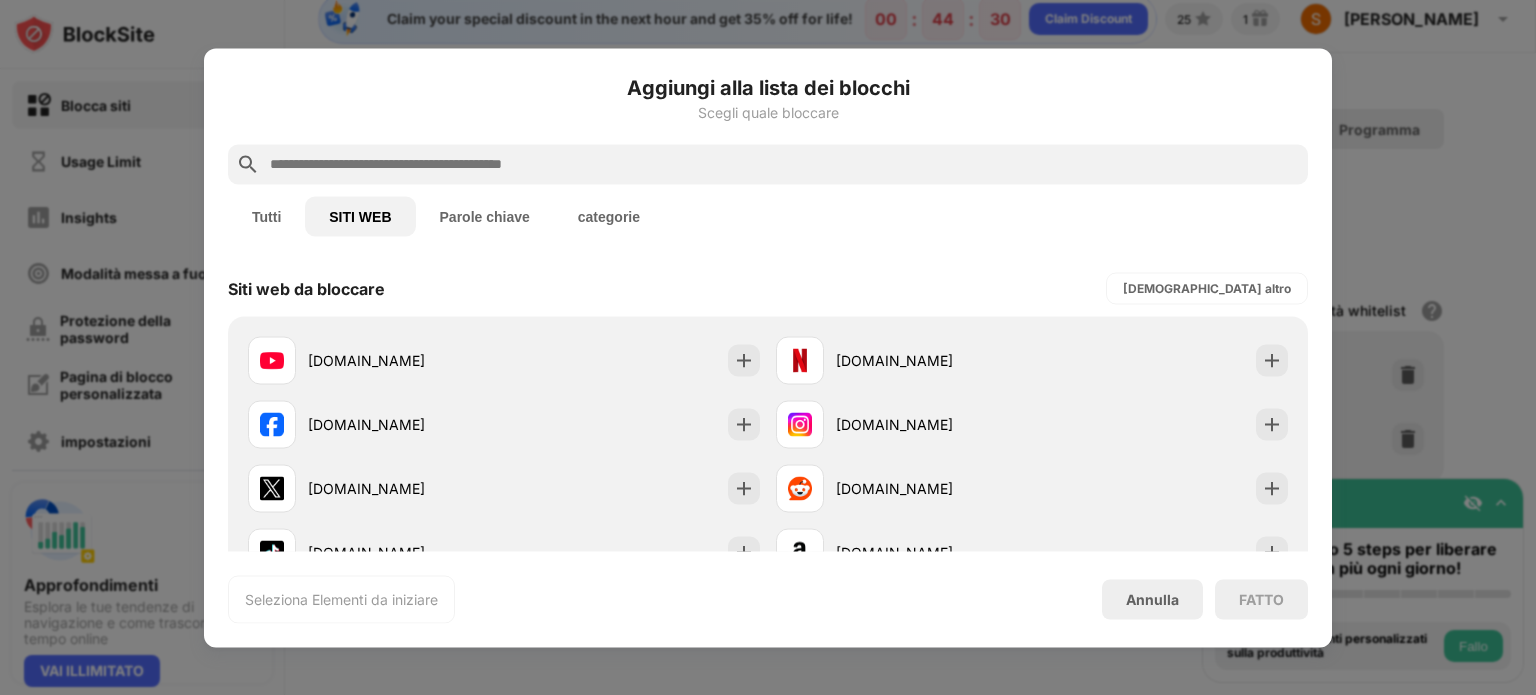 click at bounding box center (784, 164) 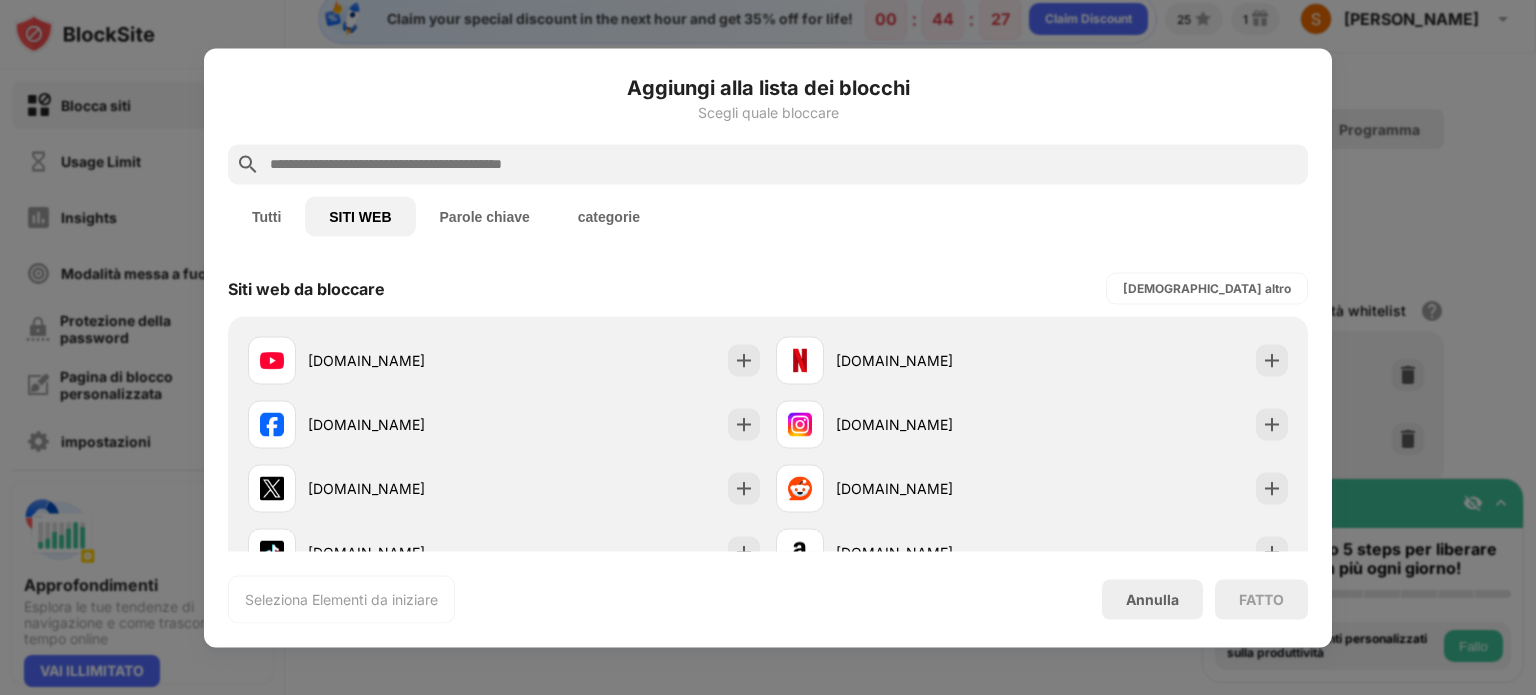 paste on "**********" 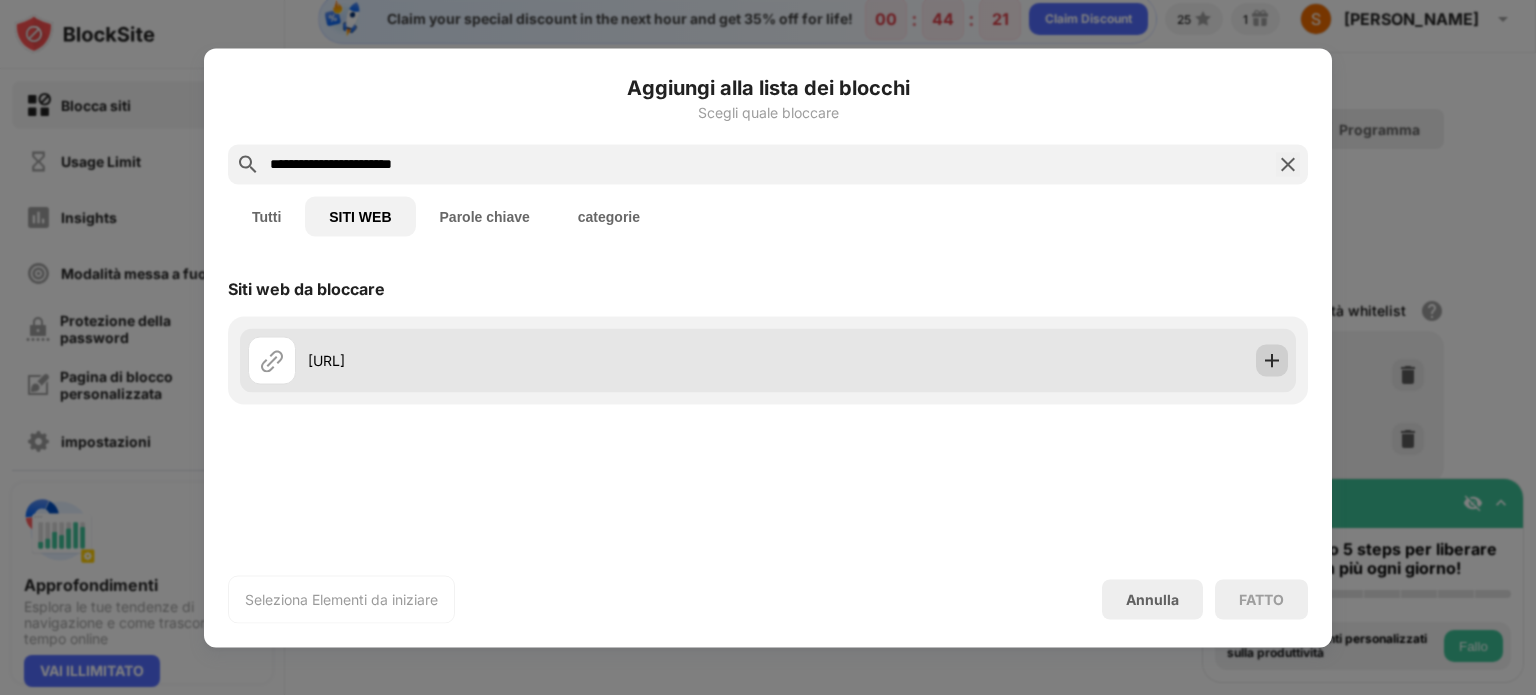 type on "**********" 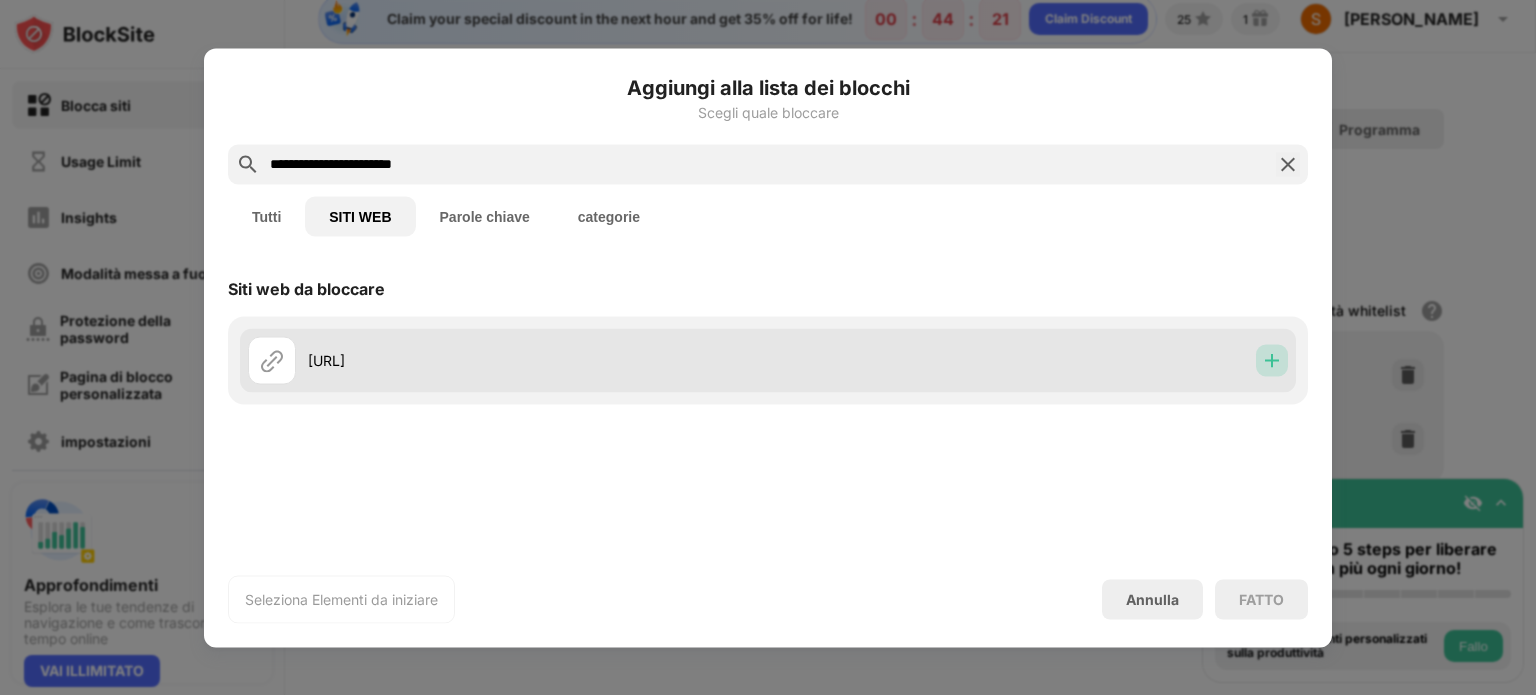 click at bounding box center (1272, 360) 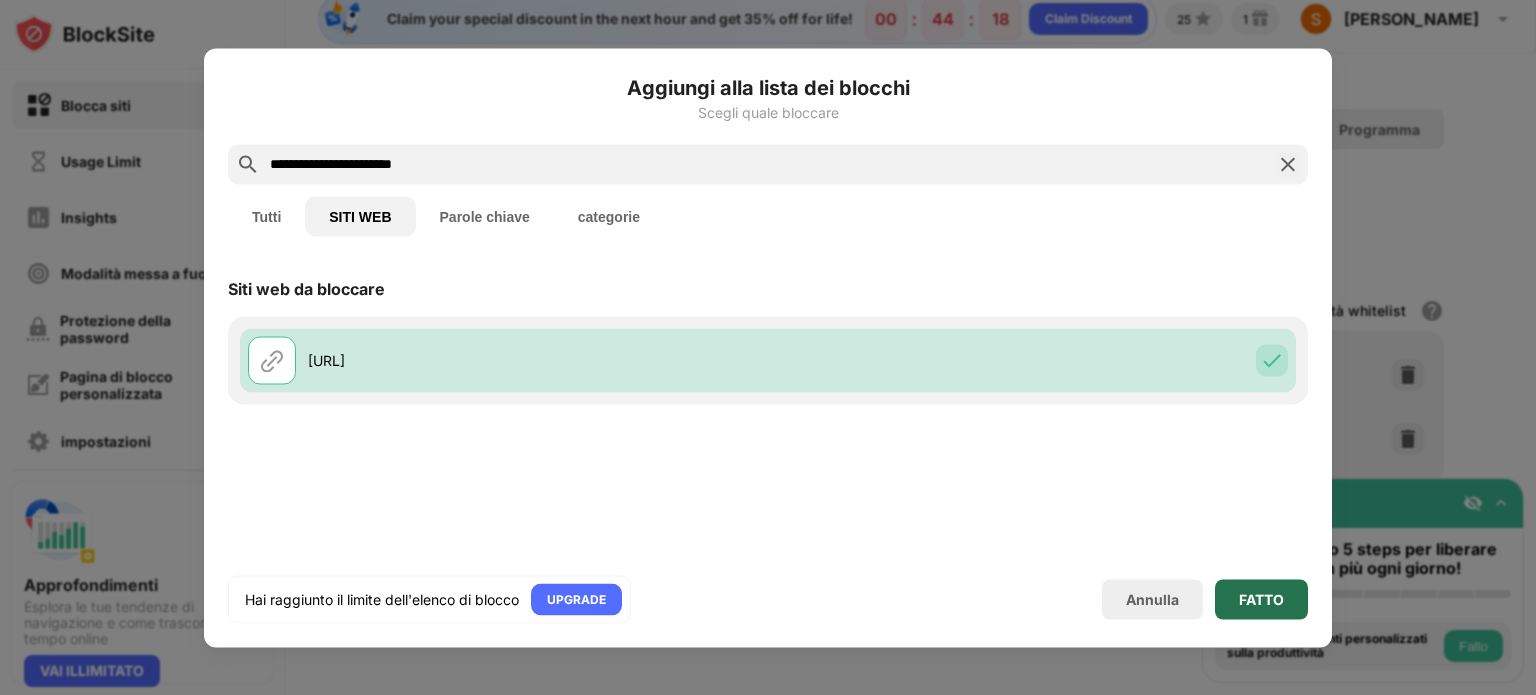 click on "FATTO" at bounding box center (1261, 599) 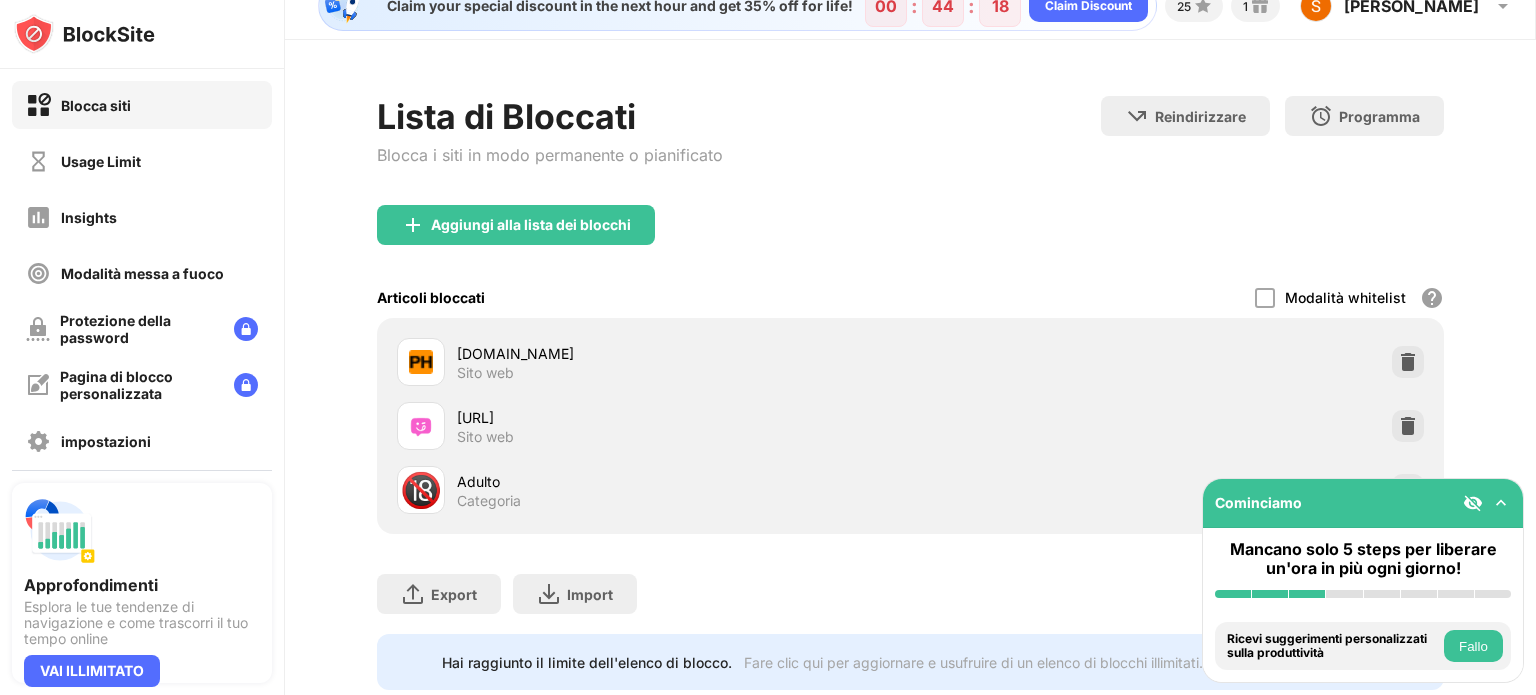 scroll, scrollTop: 93, scrollLeft: 0, axis: vertical 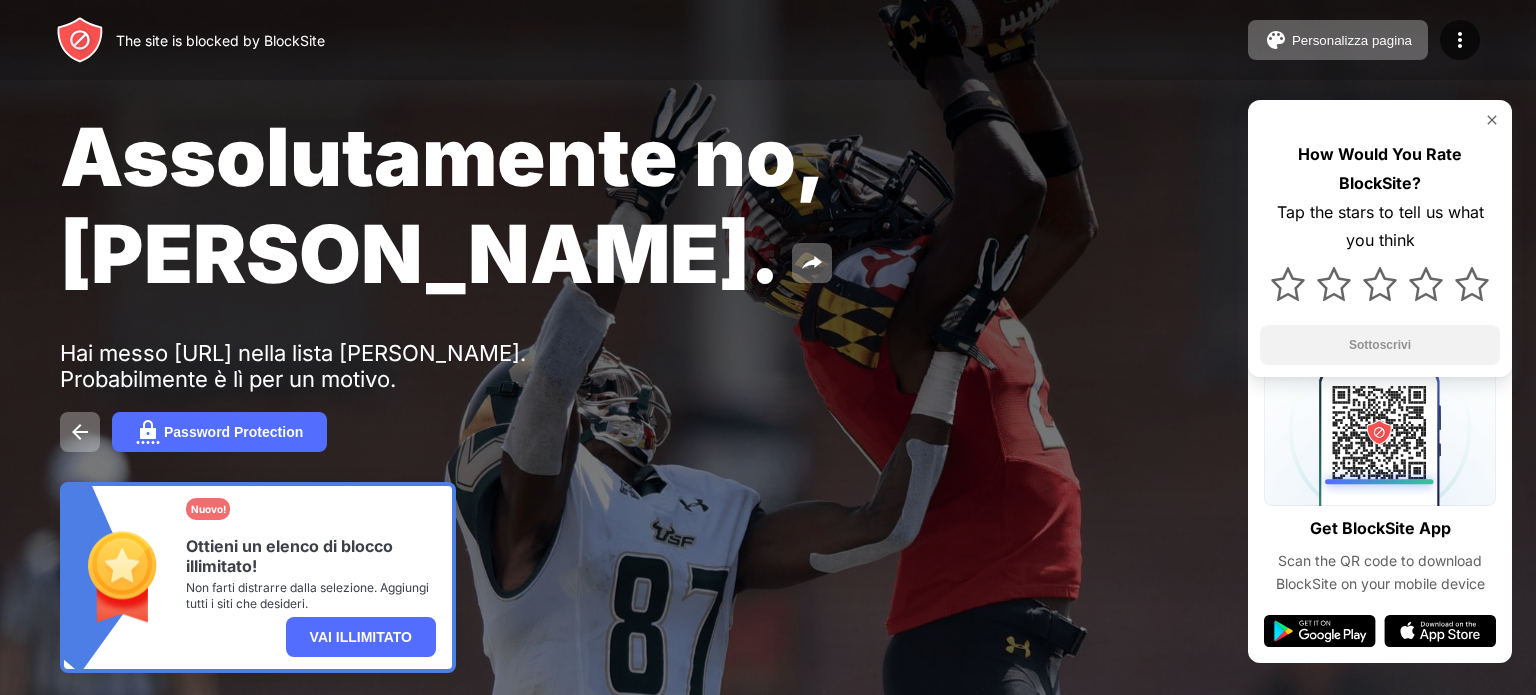 click on "Assolutamente no, [PERSON_NAME]." at bounding box center [440, 205] 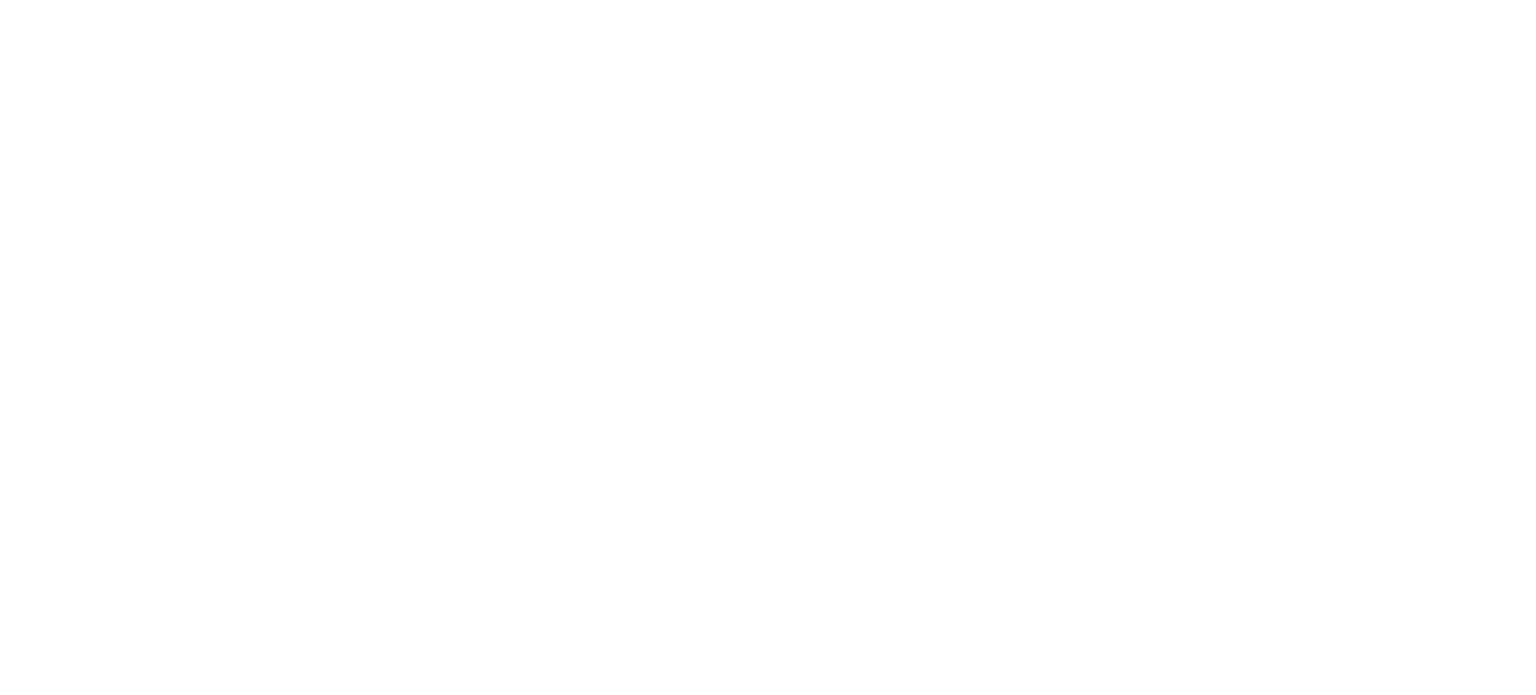 scroll, scrollTop: 0, scrollLeft: 0, axis: both 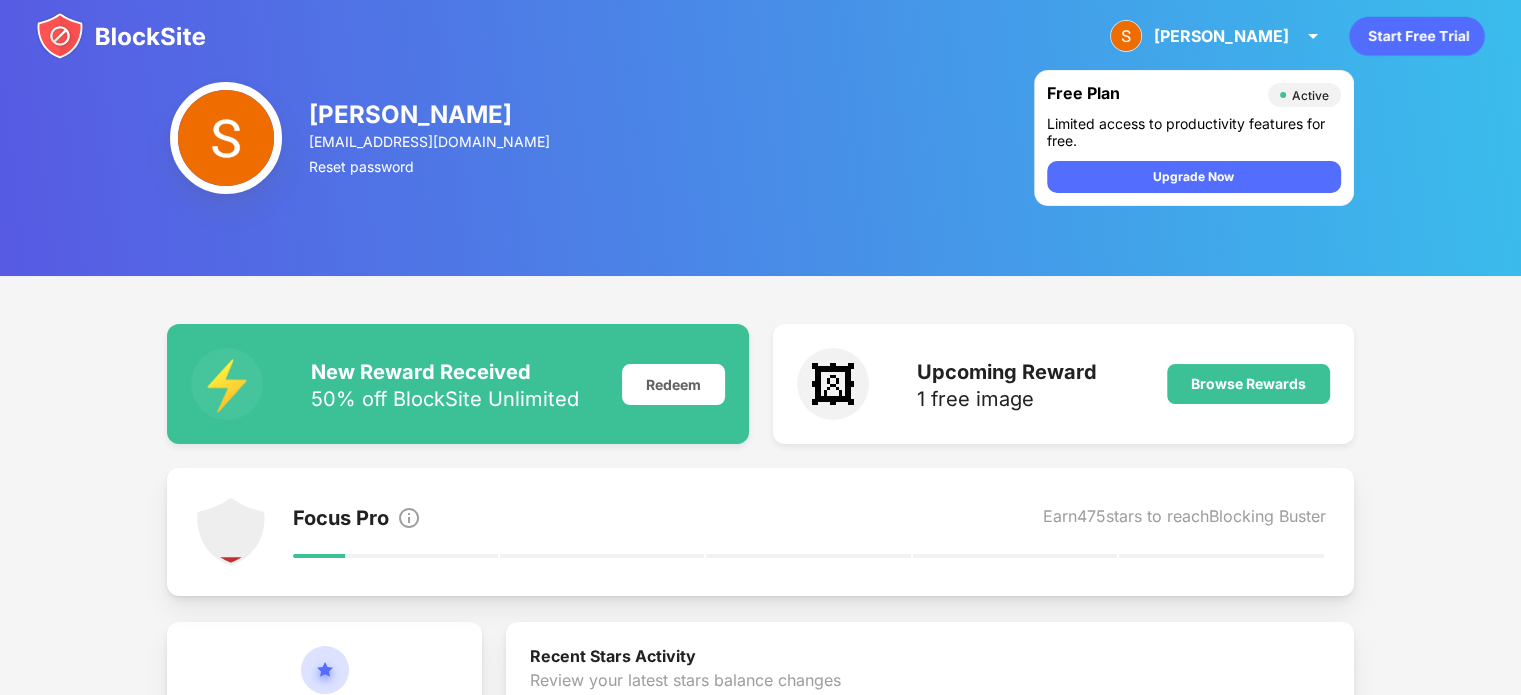click at bounding box center (121, 36) 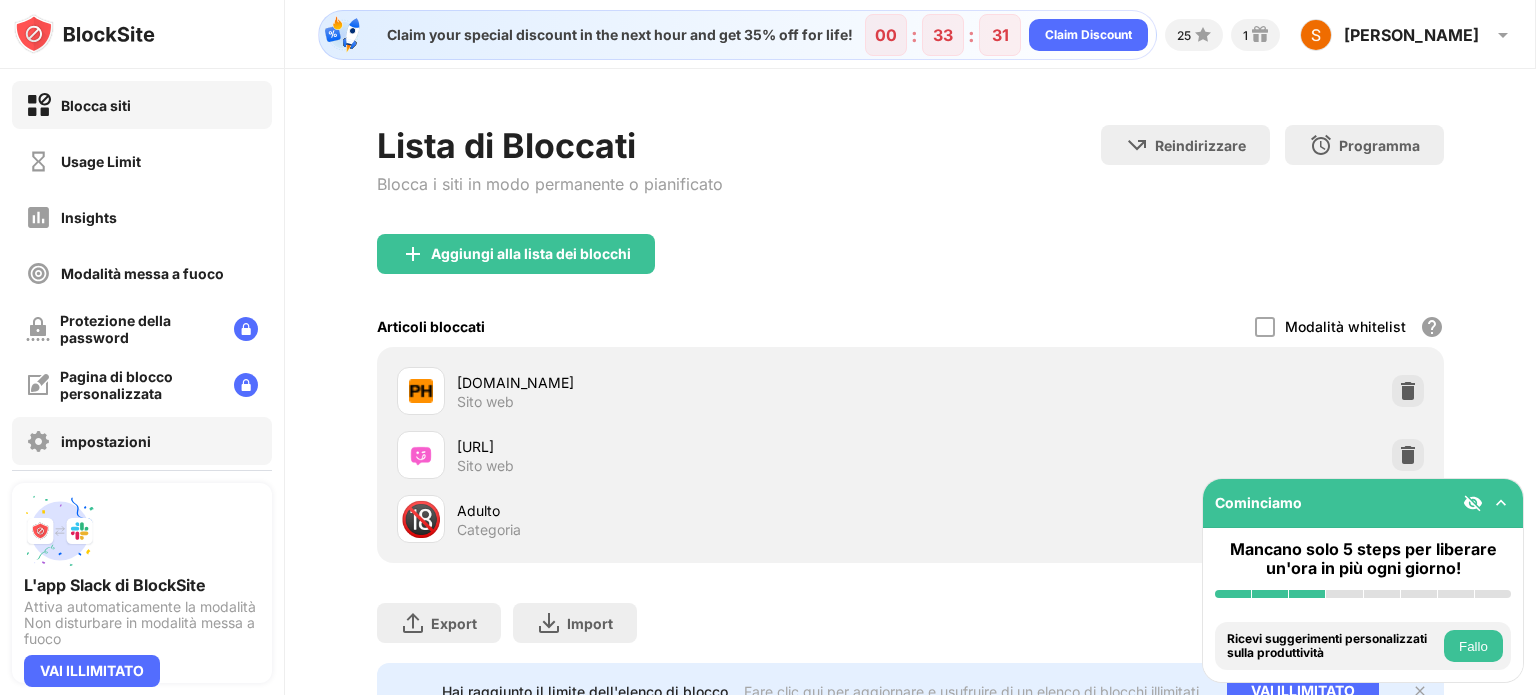click on "impostazioni" at bounding box center [142, 441] 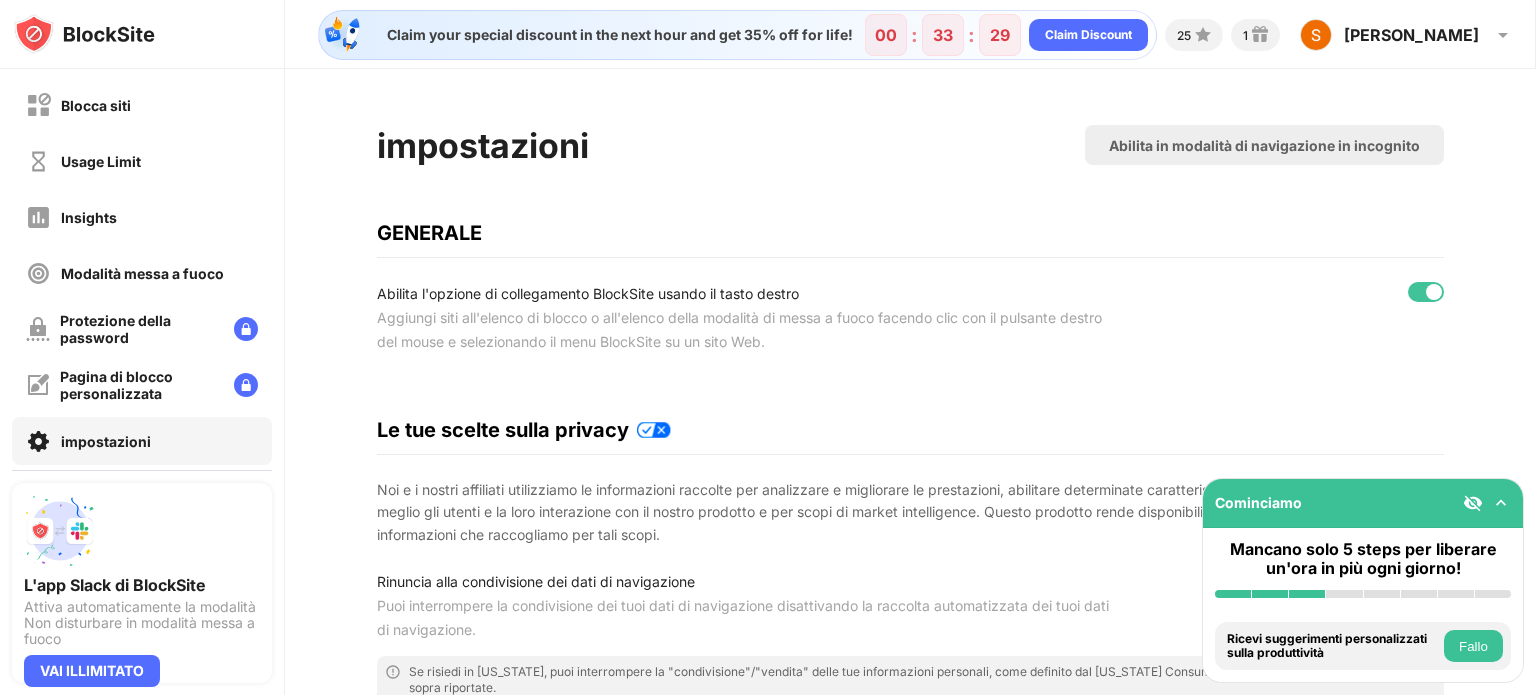 scroll, scrollTop: 40, scrollLeft: 0, axis: vertical 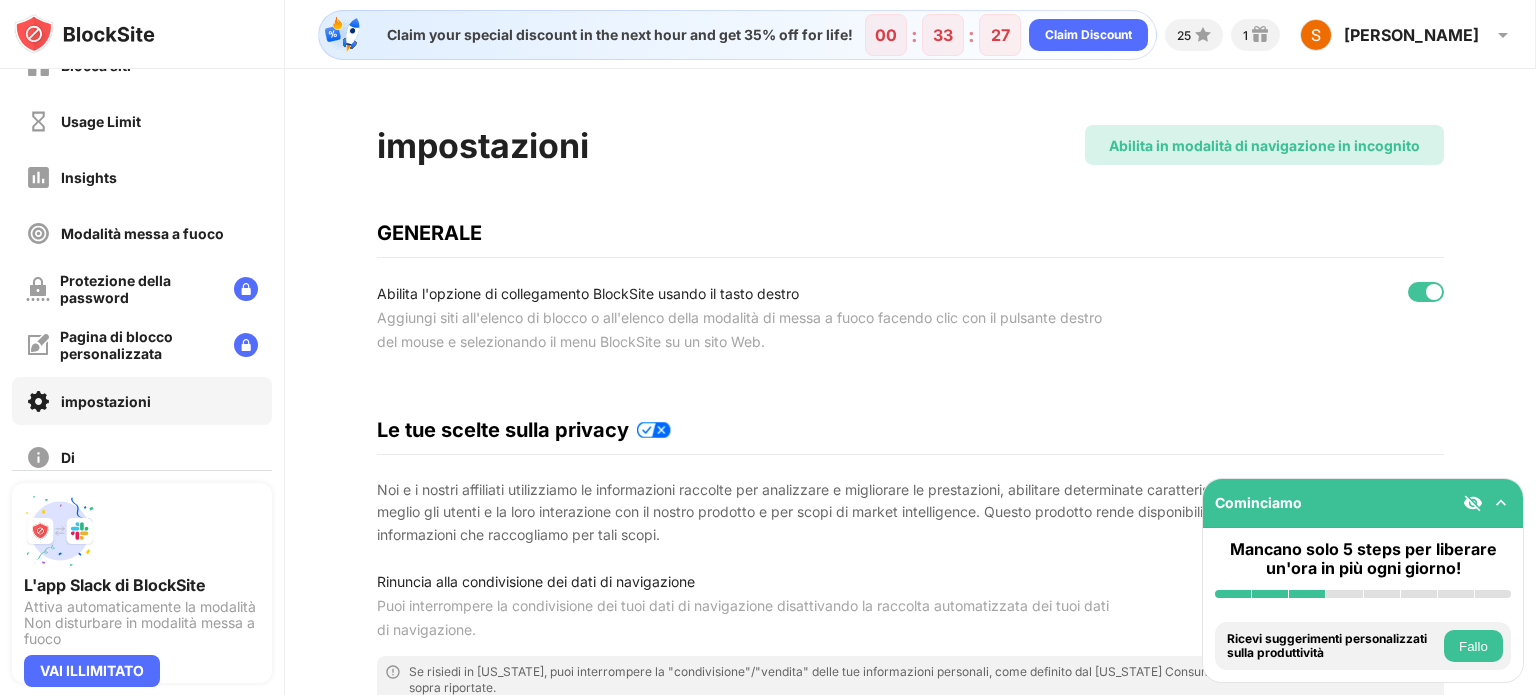 click on "Abilita in modalità di navigazione in incognito" at bounding box center (1264, 145) 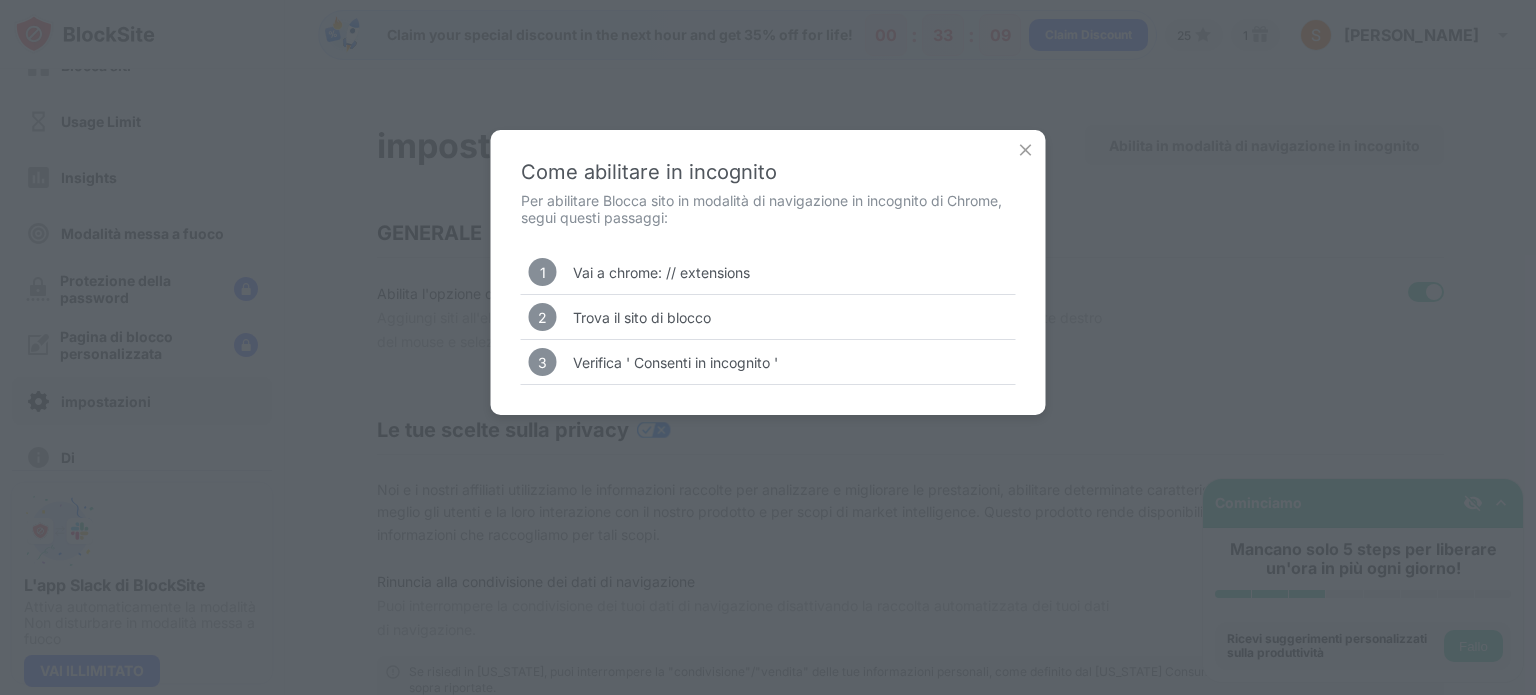click at bounding box center [1026, 150] 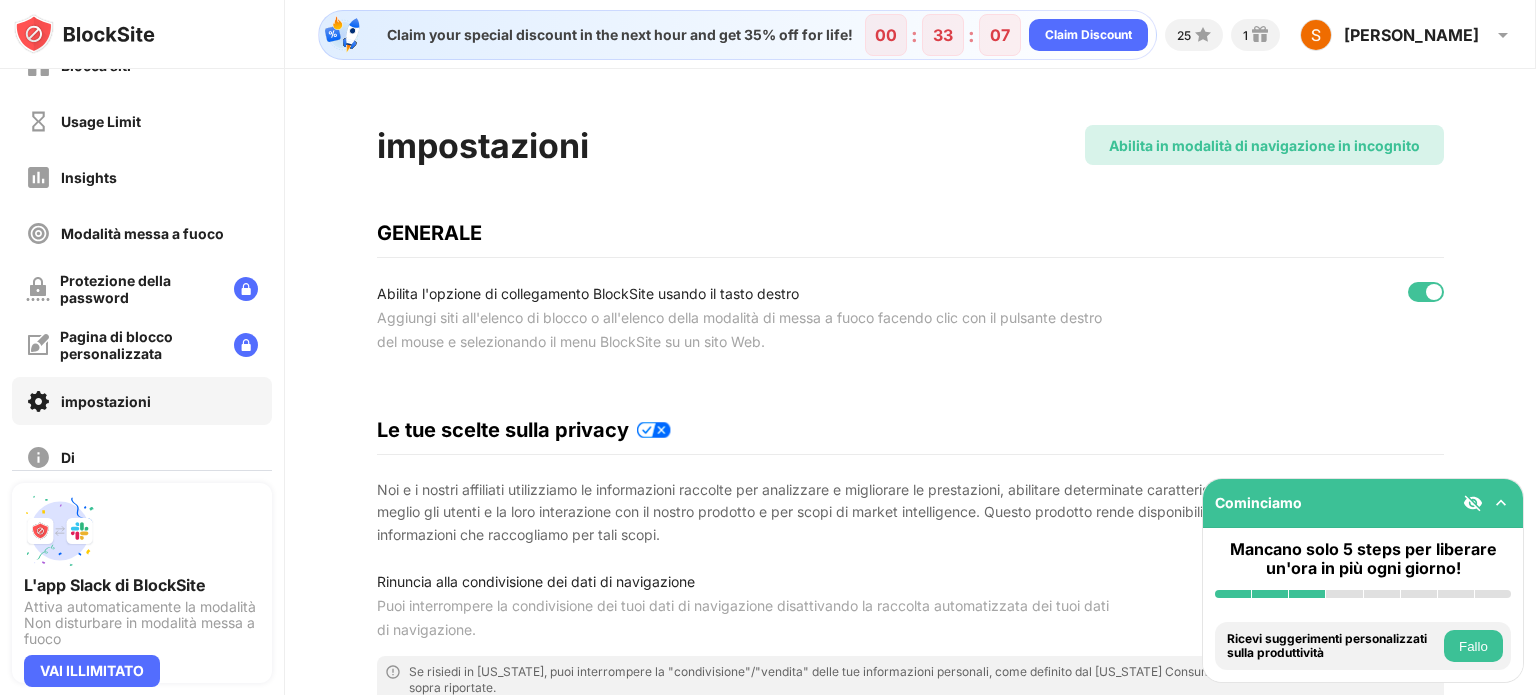click on "Abilita in modalità di navigazione in incognito" at bounding box center (1264, 145) 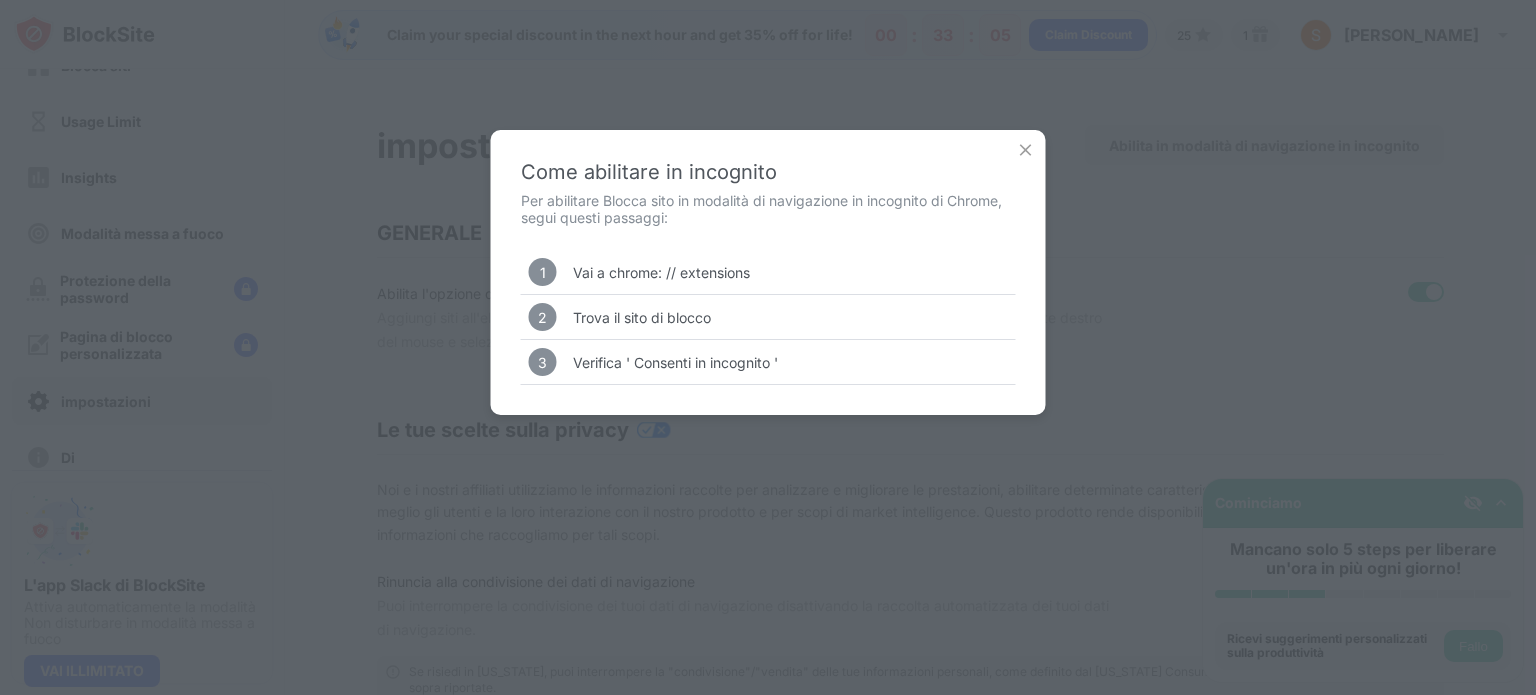 click at bounding box center [1026, 150] 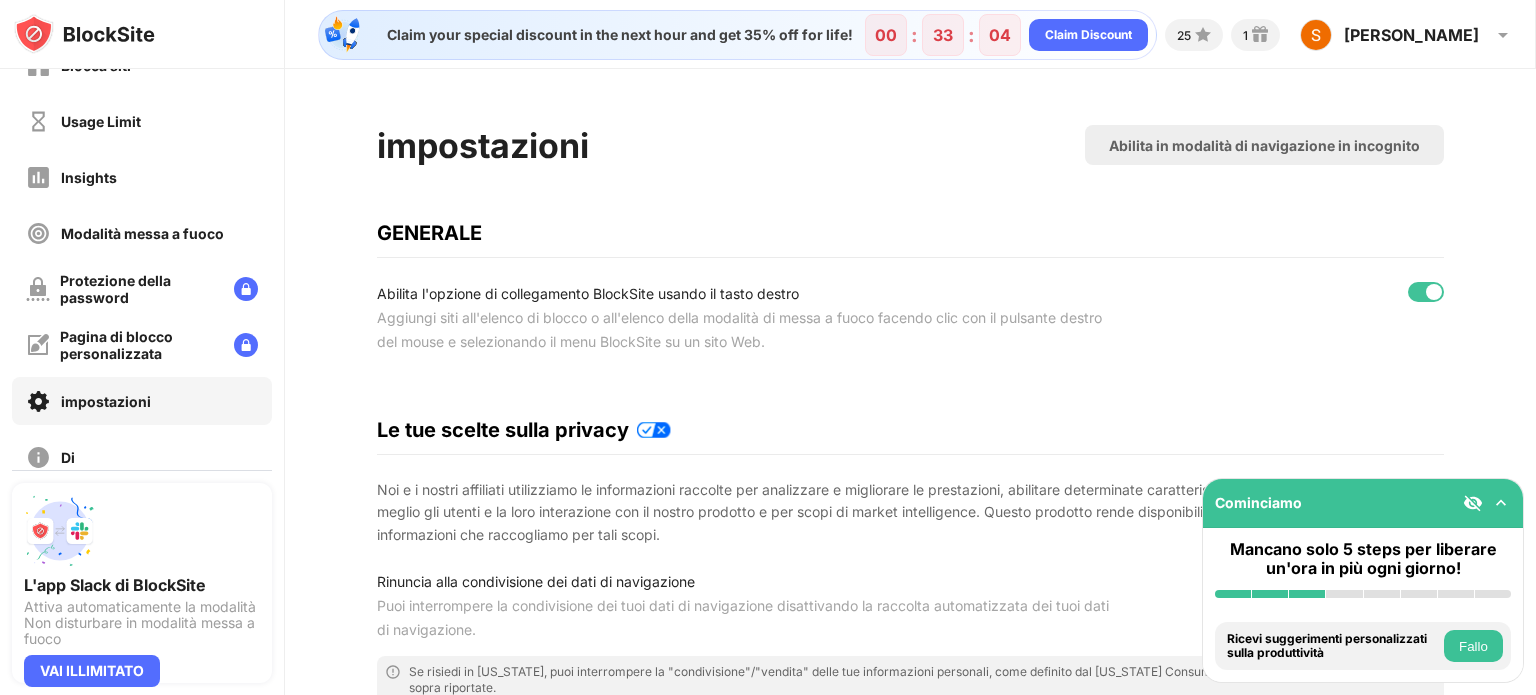 click on "impostazioni Abilita in modalità di navigazione in incognito GENERALE Abilita l'opzione di collegamento BlockSite usando il tasto destro Aggiungi siti all'elenco di blocco o all'elenco della modalità di messa a fuoco facendo clic con il pulsante destro del mouse e selezionando il menu BlockSite su un sito Web. Le tue scelte sulla privacy Noi e i nostri affiliati utilizziamo le informazioni raccolte per analizzare e migliorare le prestazioni, abilitare determinate caratteristiche e funzionalità, comprendere meglio gli utenti e la loro interazione con il nostro prodotto e per scopi di market intelligence. Questo prodotto rende disponibili ai nostri affiliati alcune delle informazioni che raccogliamo per tali scopi. Rinuncia alla condivisione dei dati di navigazione Puoi interrompere la condivisione dei tuoi dati di navigazione disattivando la raccolta automatizzata dei tuoi dati di navigazione. VISUALIZZA Mostra immagini motivazionali della pagina bloccata Mostra il tempo rimanente sulla favicon SYNC Slack" at bounding box center (910, 860) 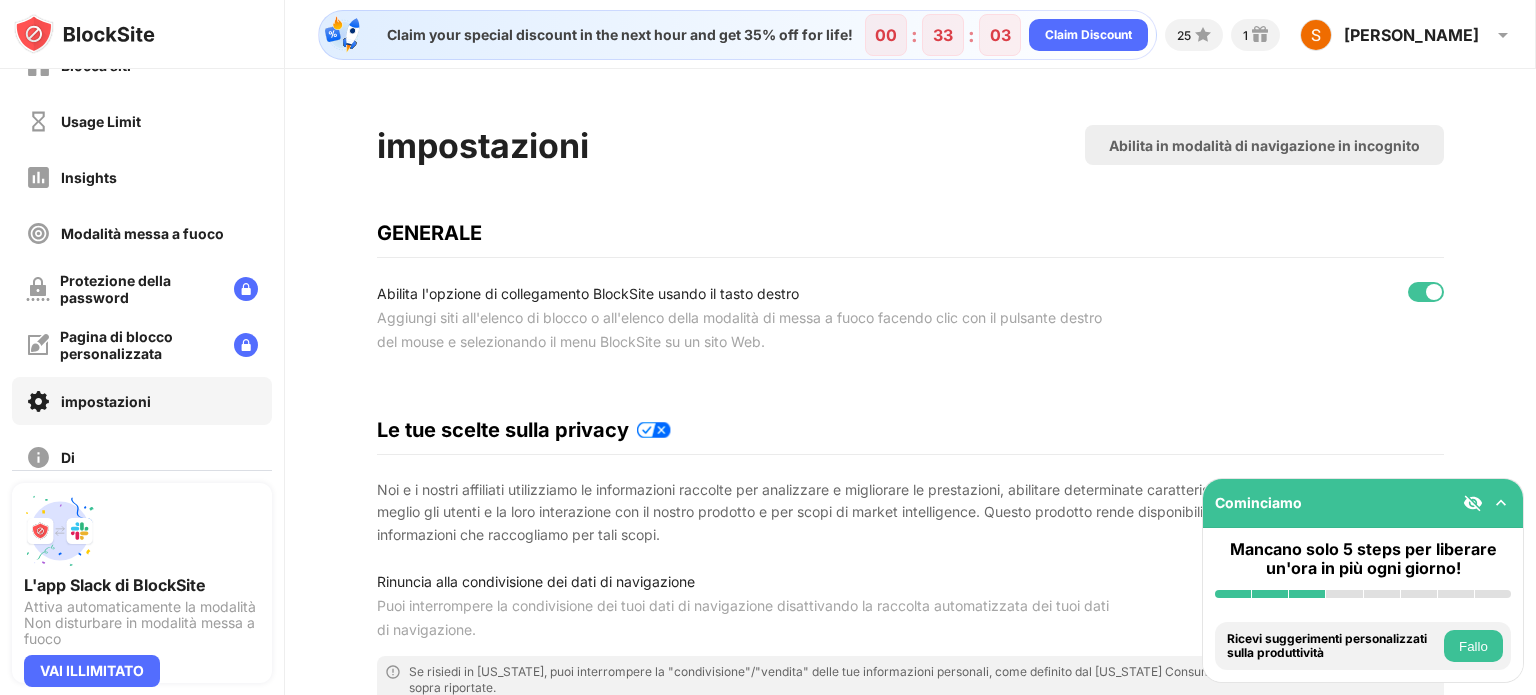 scroll, scrollTop: 594, scrollLeft: 0, axis: vertical 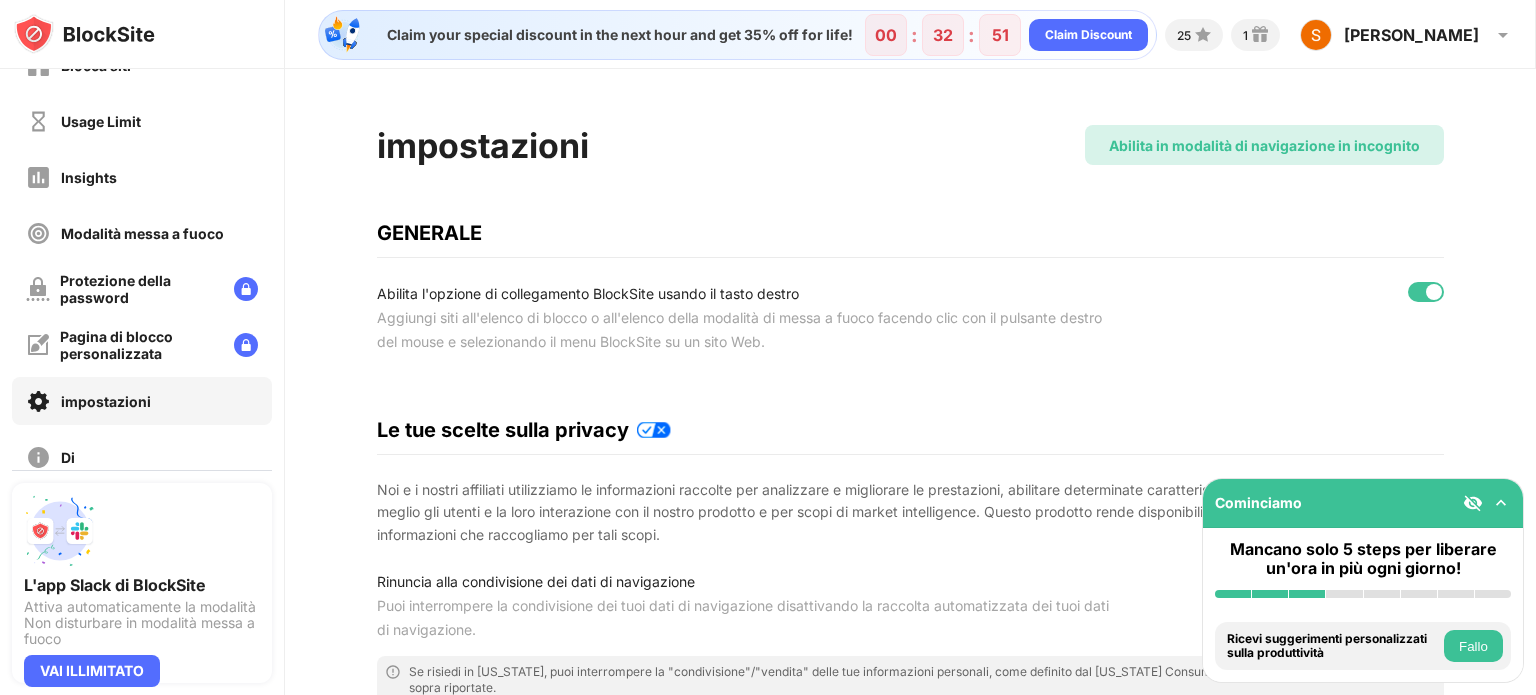 click on "Abilita in modalità di navigazione in incognito" at bounding box center (1264, 145) 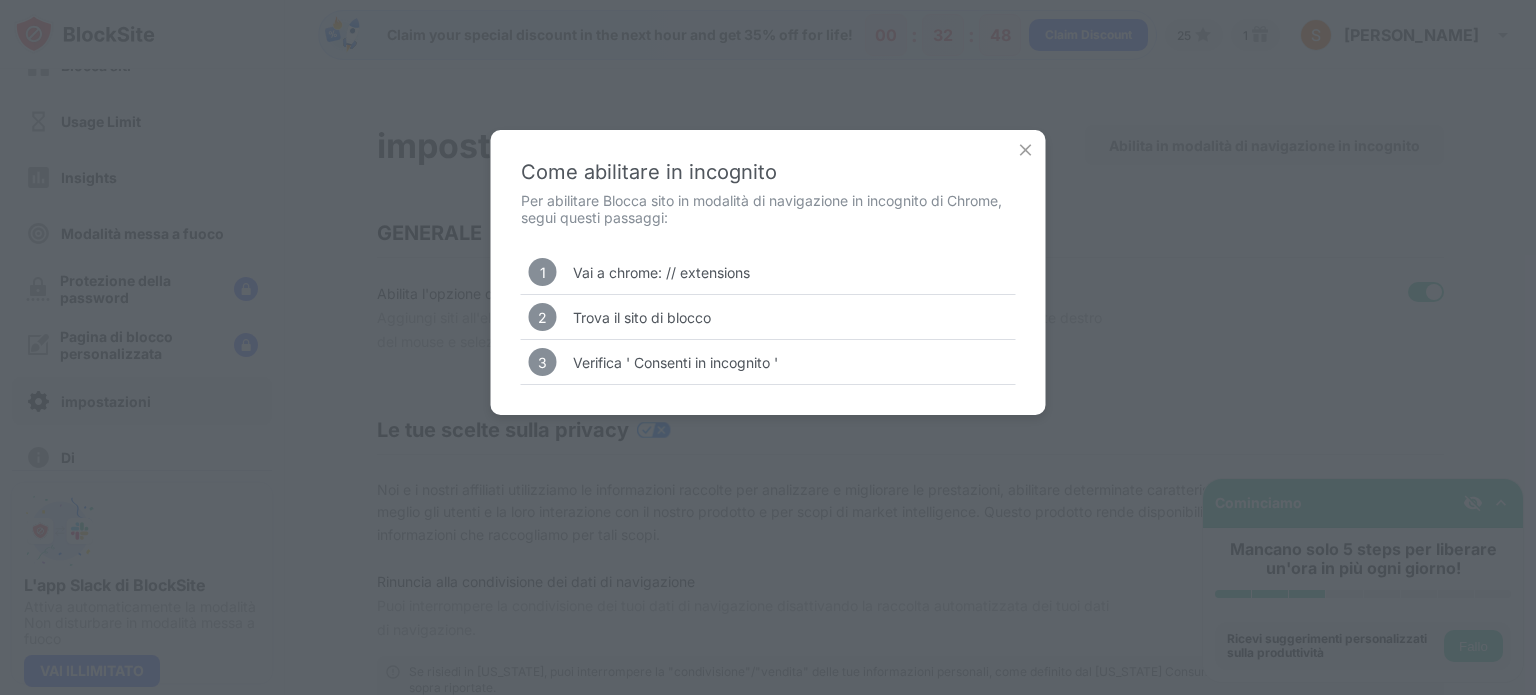 drag, startPoint x: 742, startPoint y: 275, endPoint x: 706, endPoint y: 239, distance: 50.91169 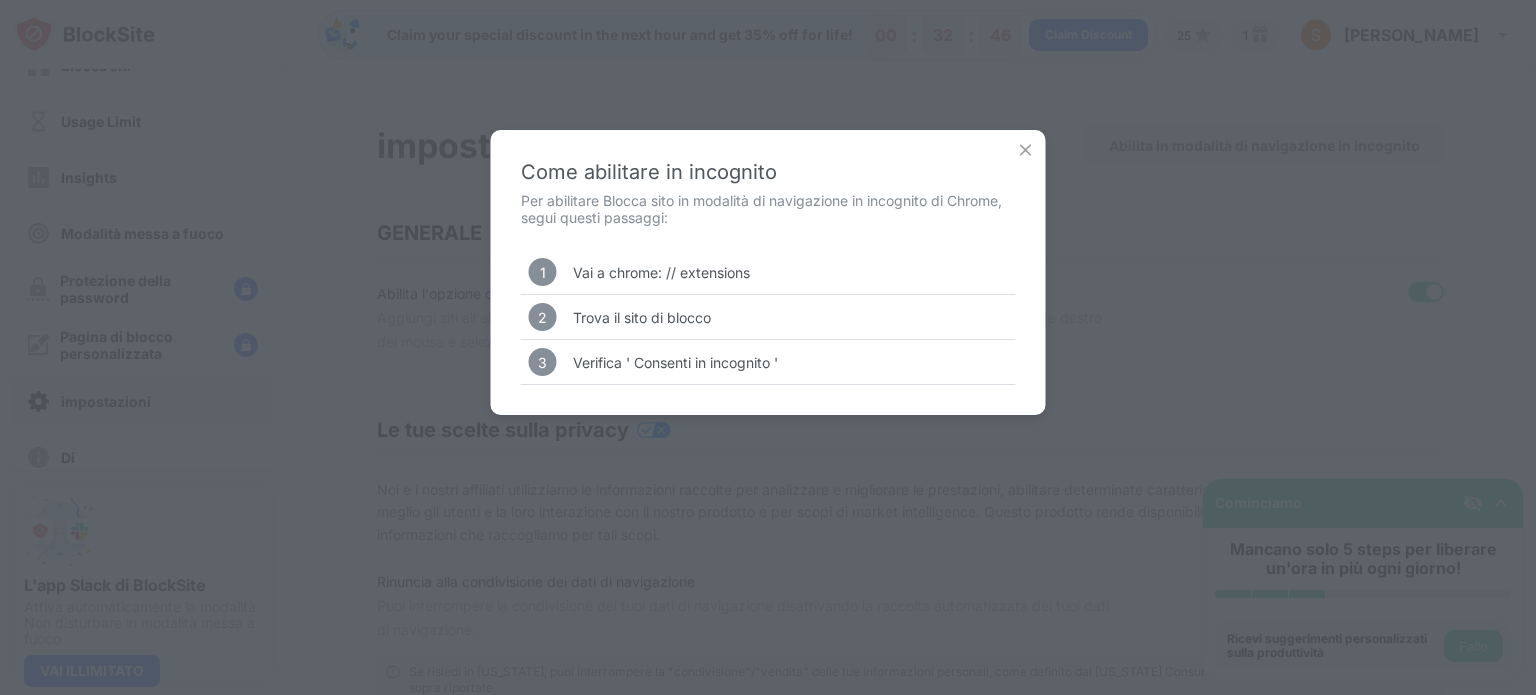 click at bounding box center [1026, 150] 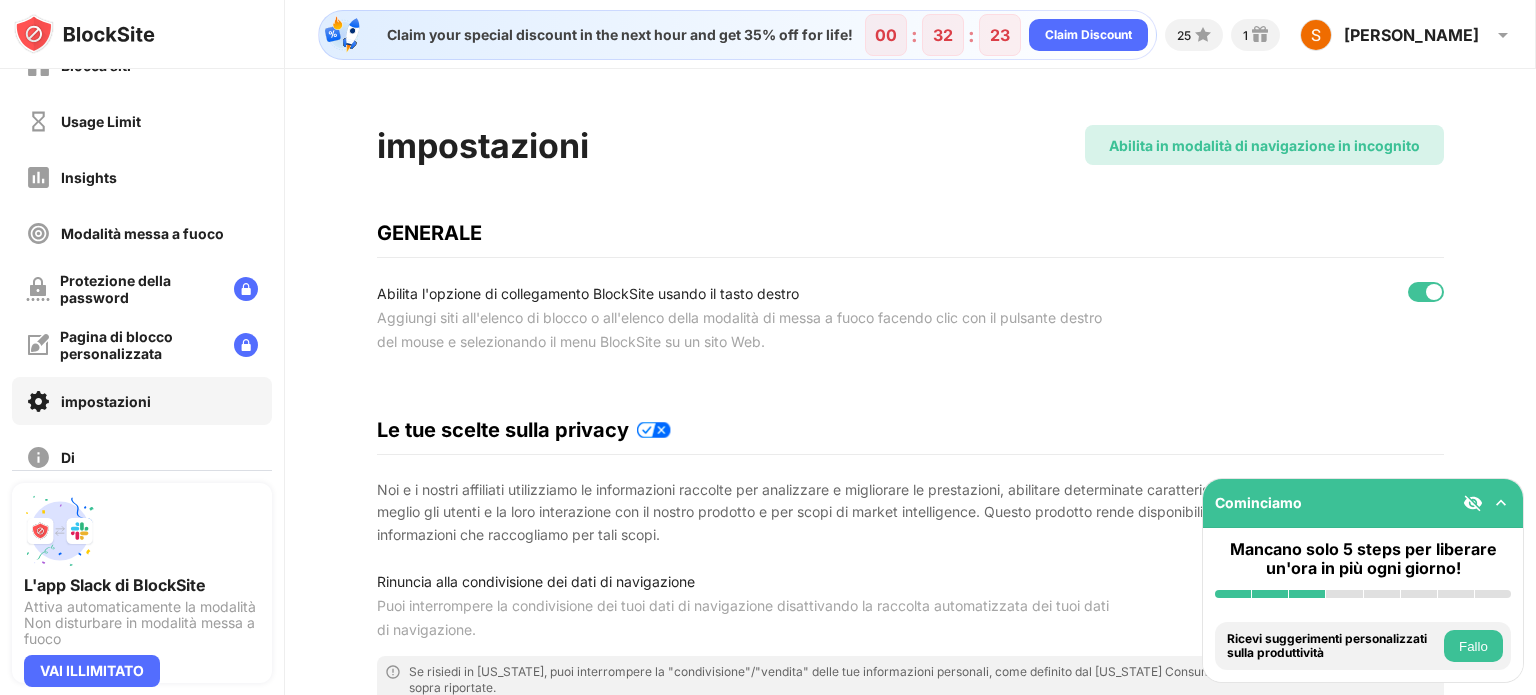 click on "Abilita in modalità di navigazione in incognito" at bounding box center (1264, 145) 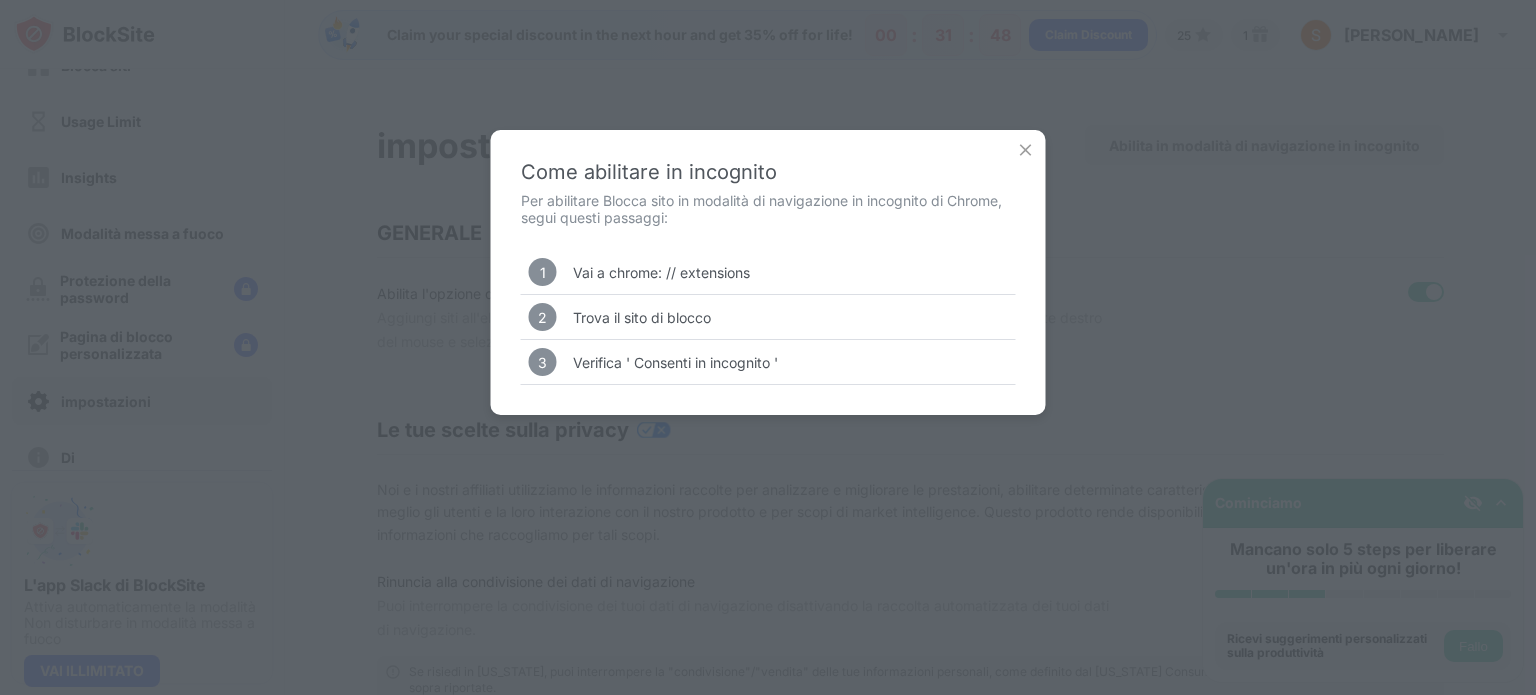 drag, startPoint x: 784, startPoint y: 369, endPoint x: 648, endPoint y: 379, distance: 136.36716 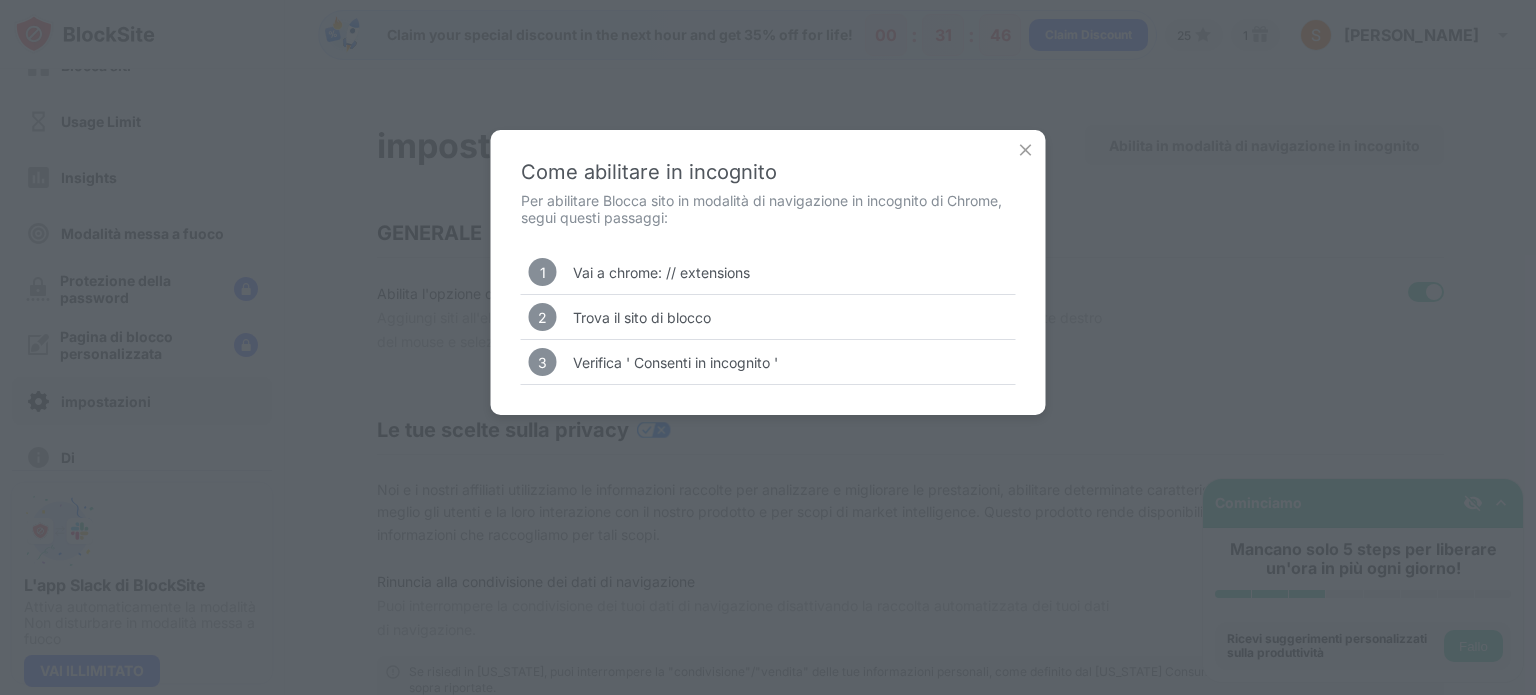 click on "Come abilitare in incognito Per abilitare Blocca sito in modalità di navigazione in incognito di Chrome, segui questi passaggi: 1 Vai a chrome: // extensions 2 Trova il sito di blocco 3 Verifica ' Consenti in incognito '" at bounding box center (768, 272) 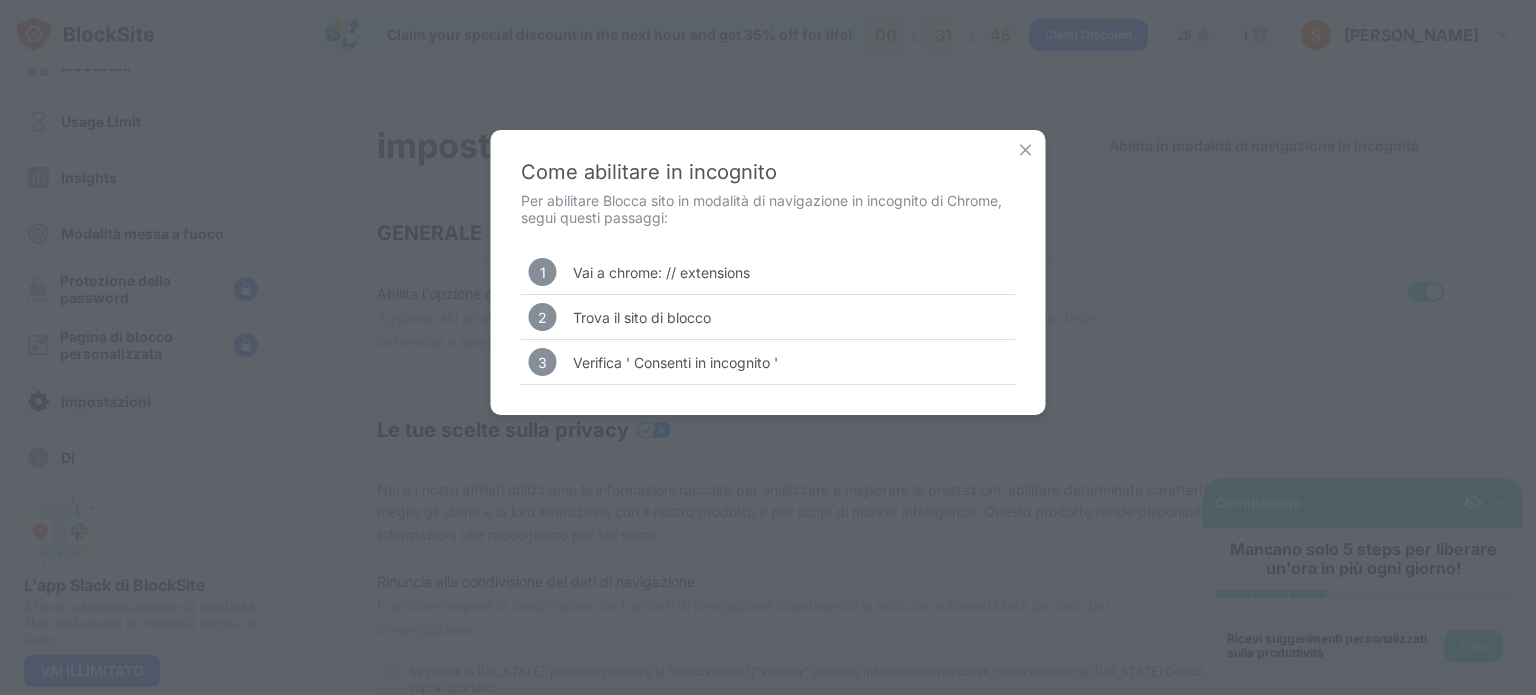 click at bounding box center (1026, 150) 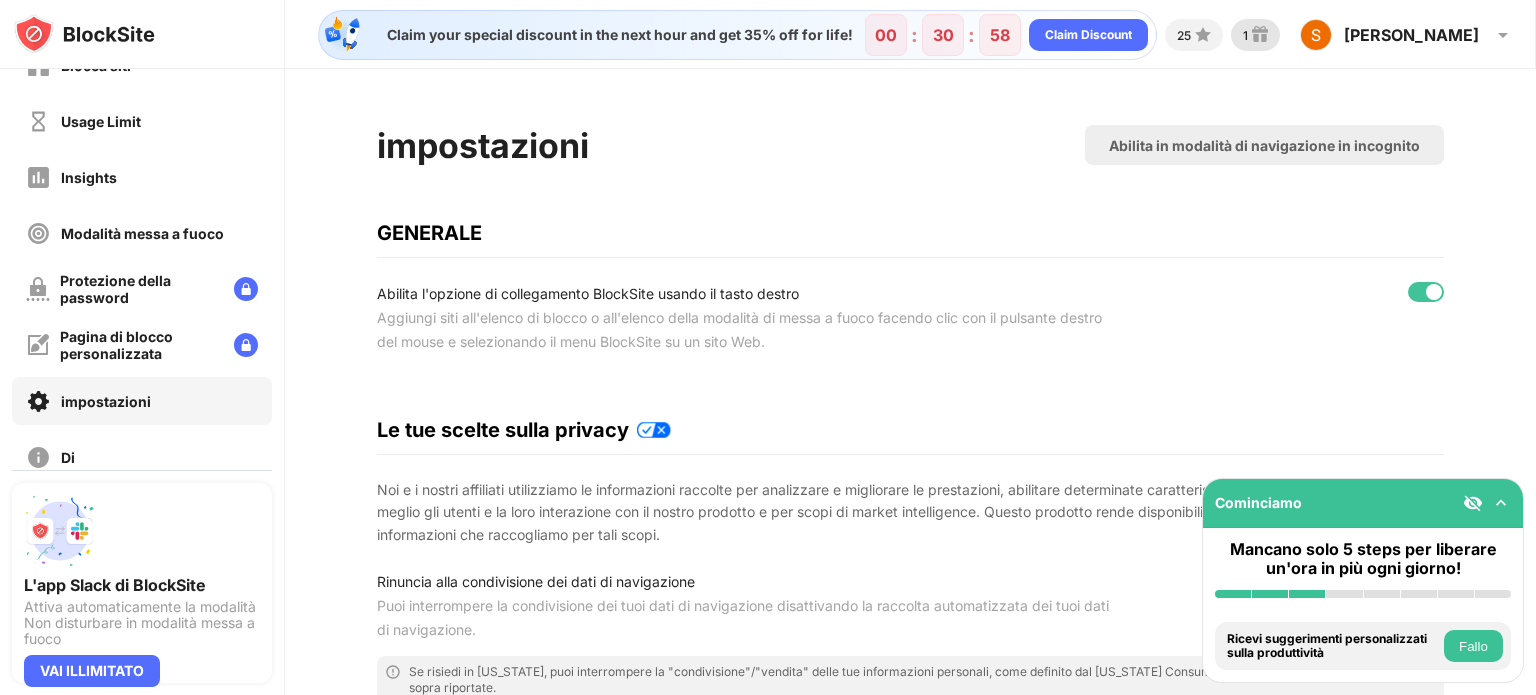 click on "1" at bounding box center [1255, 35] 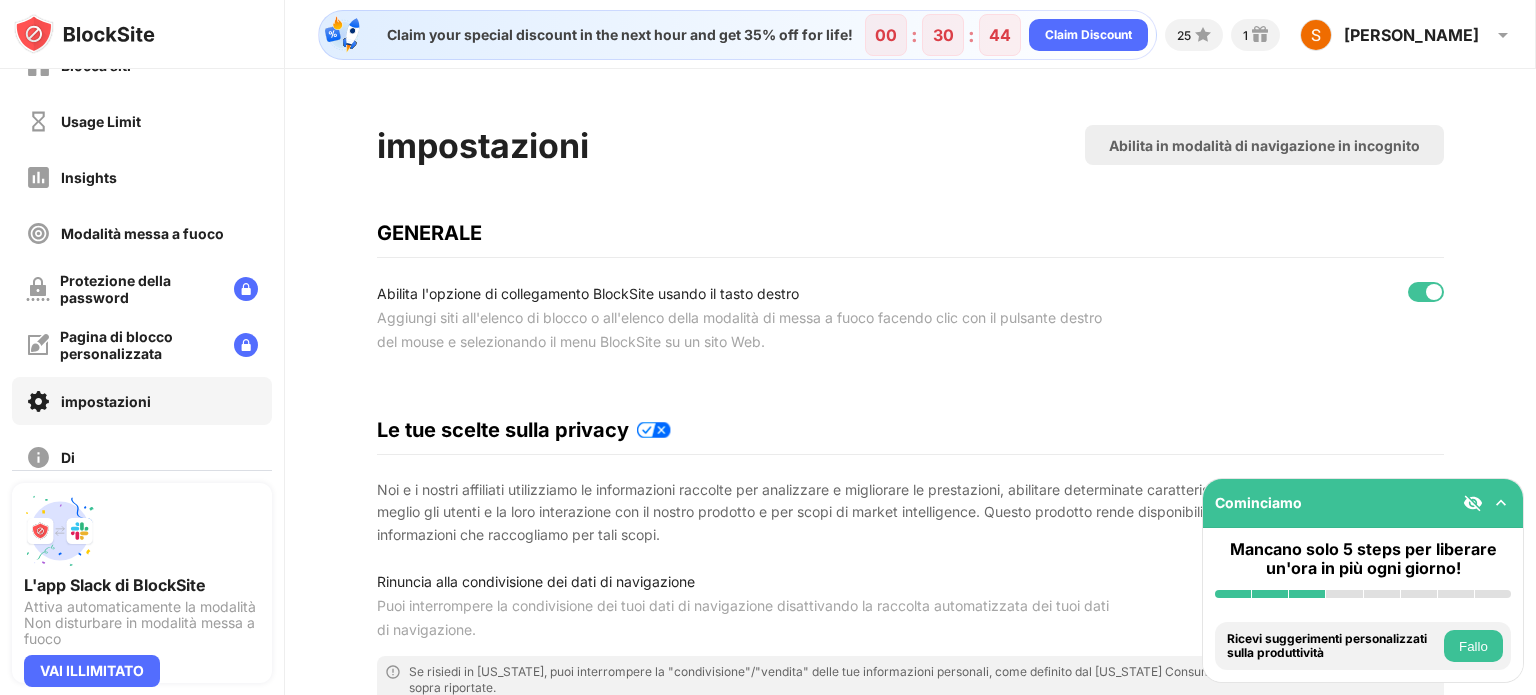 click on "Abilita l'opzione di collegamento BlockSite usando il tasto destro Aggiungi siti all'elenco di blocco o all'elenco della modalità di messa a fuoco facendo clic con il pulsante destro del mouse e selezionando il menu BlockSite su un sito Web." at bounding box center [910, 318] 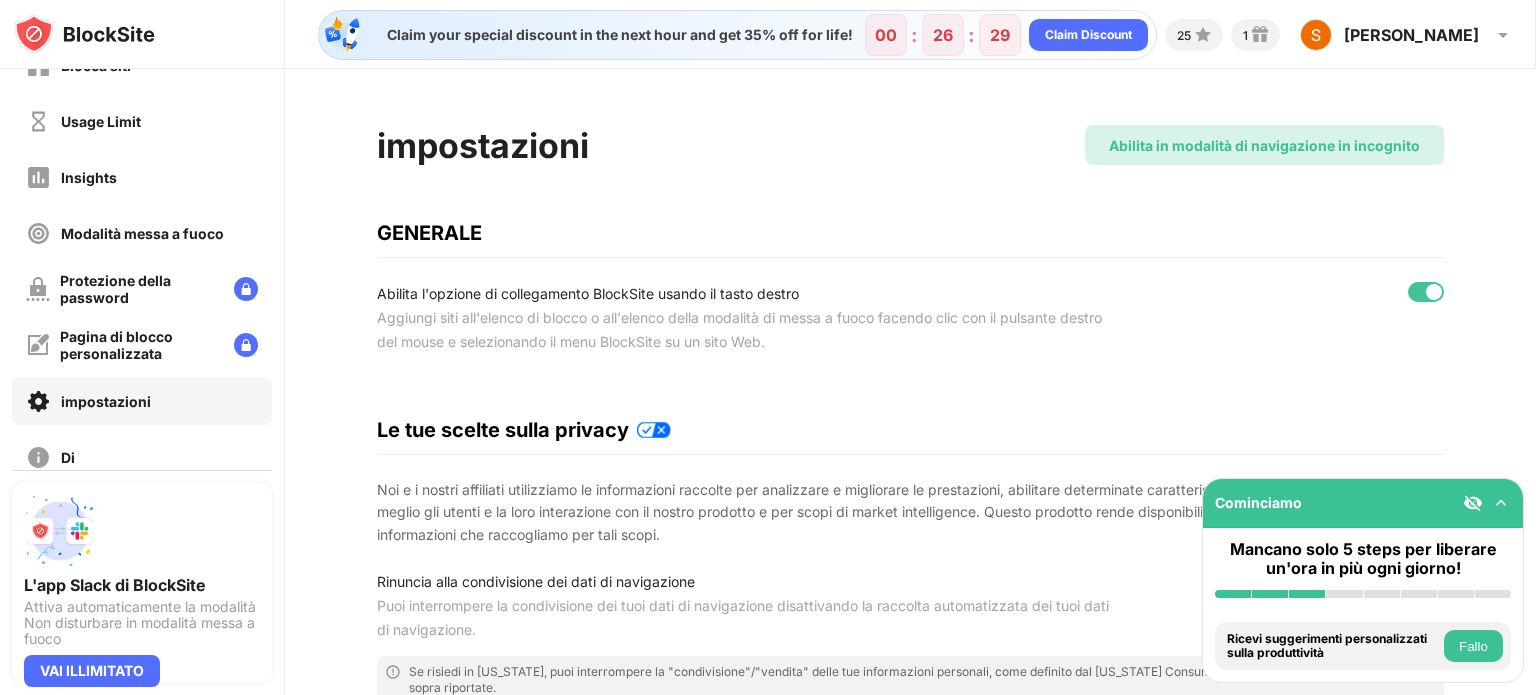 click on "Abilita in modalità di navigazione in incognito" at bounding box center [1264, 145] 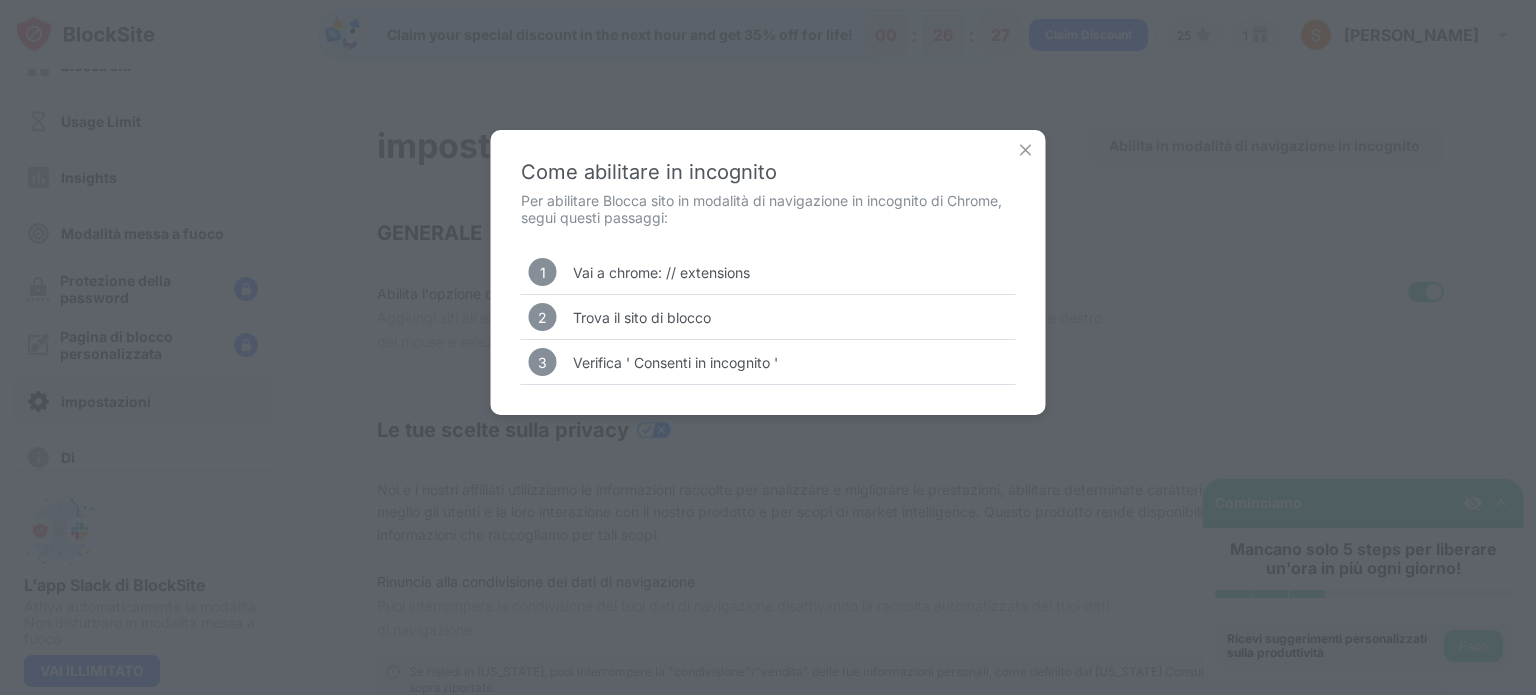click on "Come abilitare in incognito" at bounding box center [768, 172] 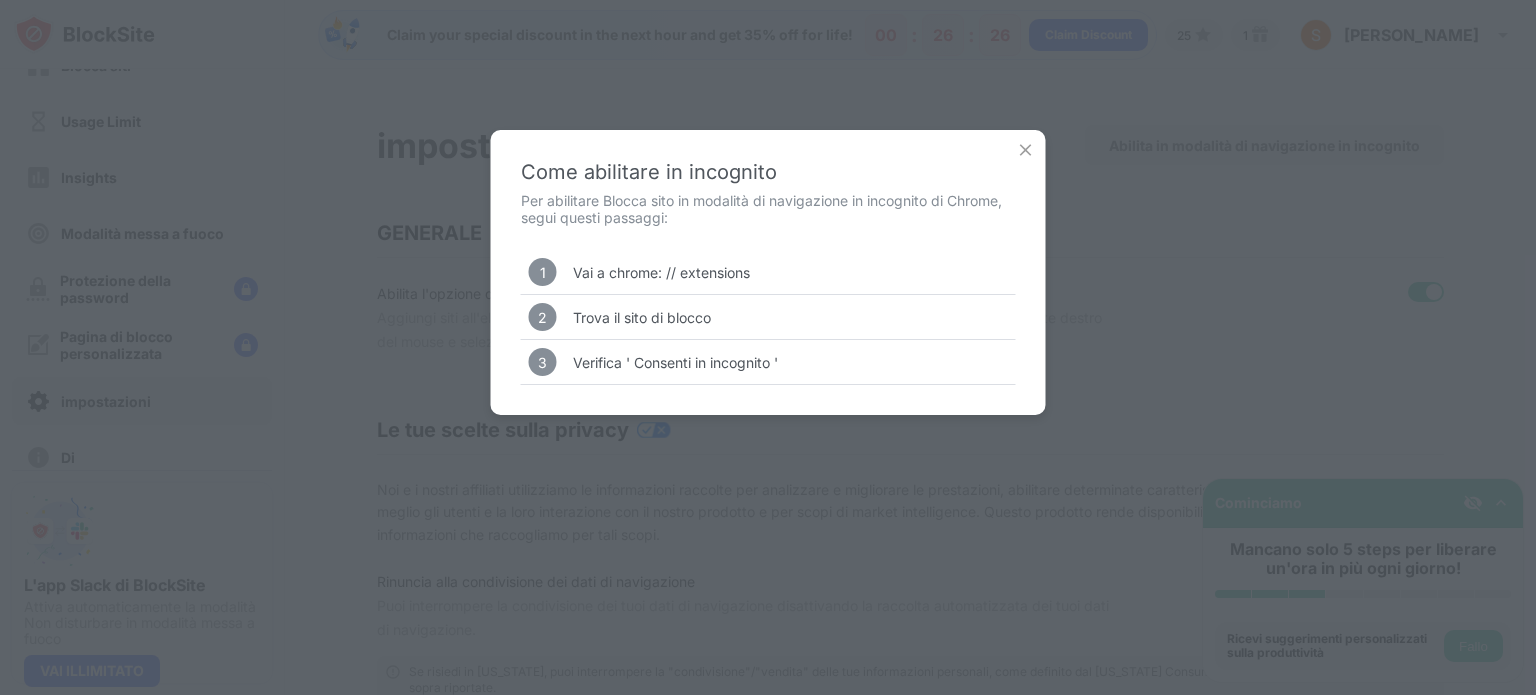 click at bounding box center [1026, 150] 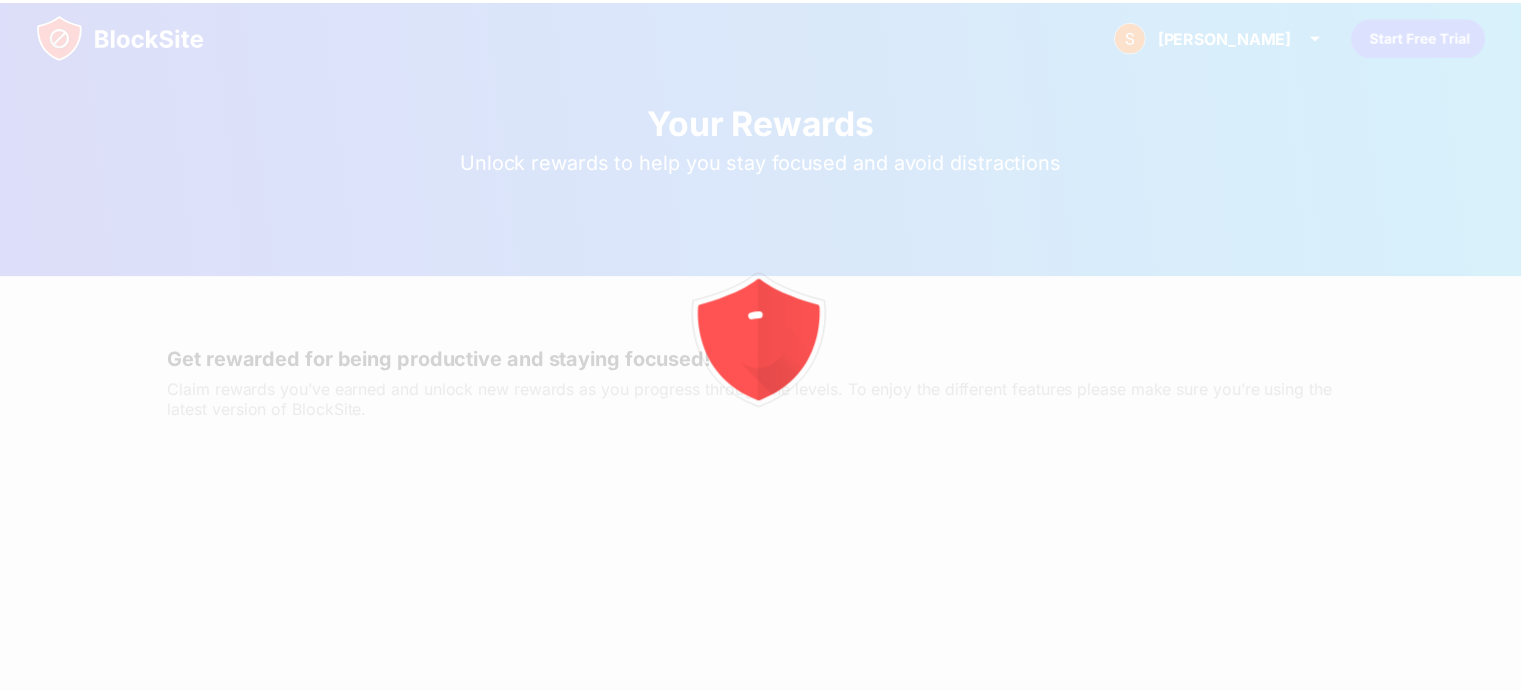 scroll, scrollTop: 0, scrollLeft: 0, axis: both 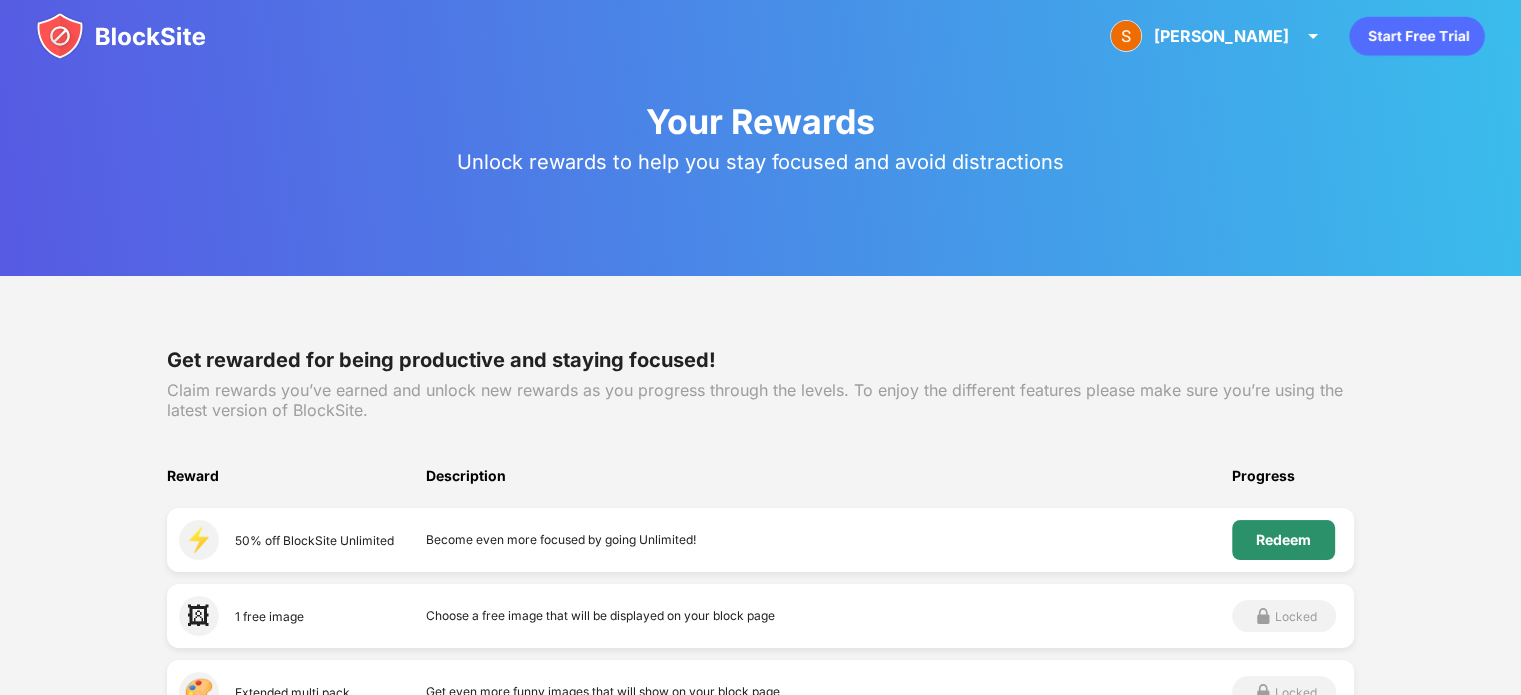 click on "Redeem" at bounding box center [1283, 540] 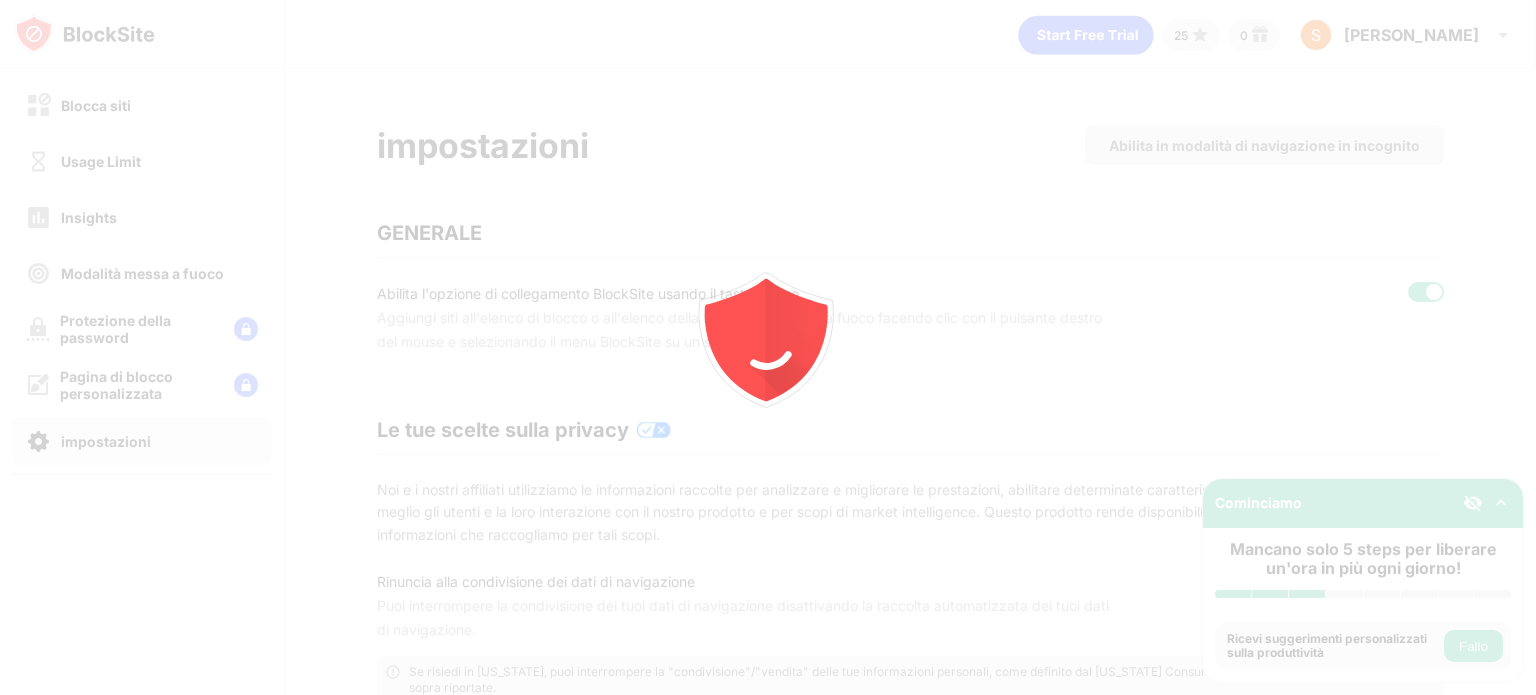 scroll, scrollTop: 0, scrollLeft: 0, axis: both 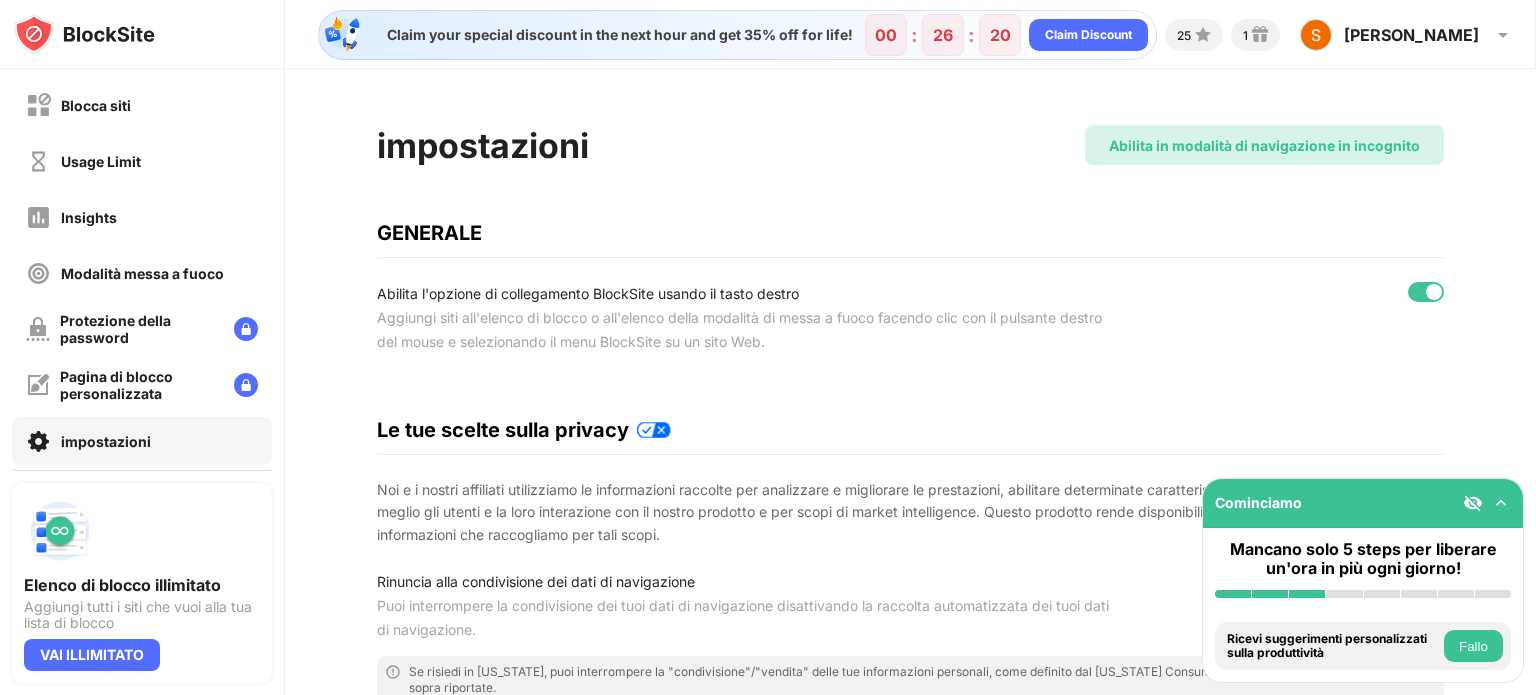 click on "Abilita in modalità di navigazione in incognito" at bounding box center (1264, 145) 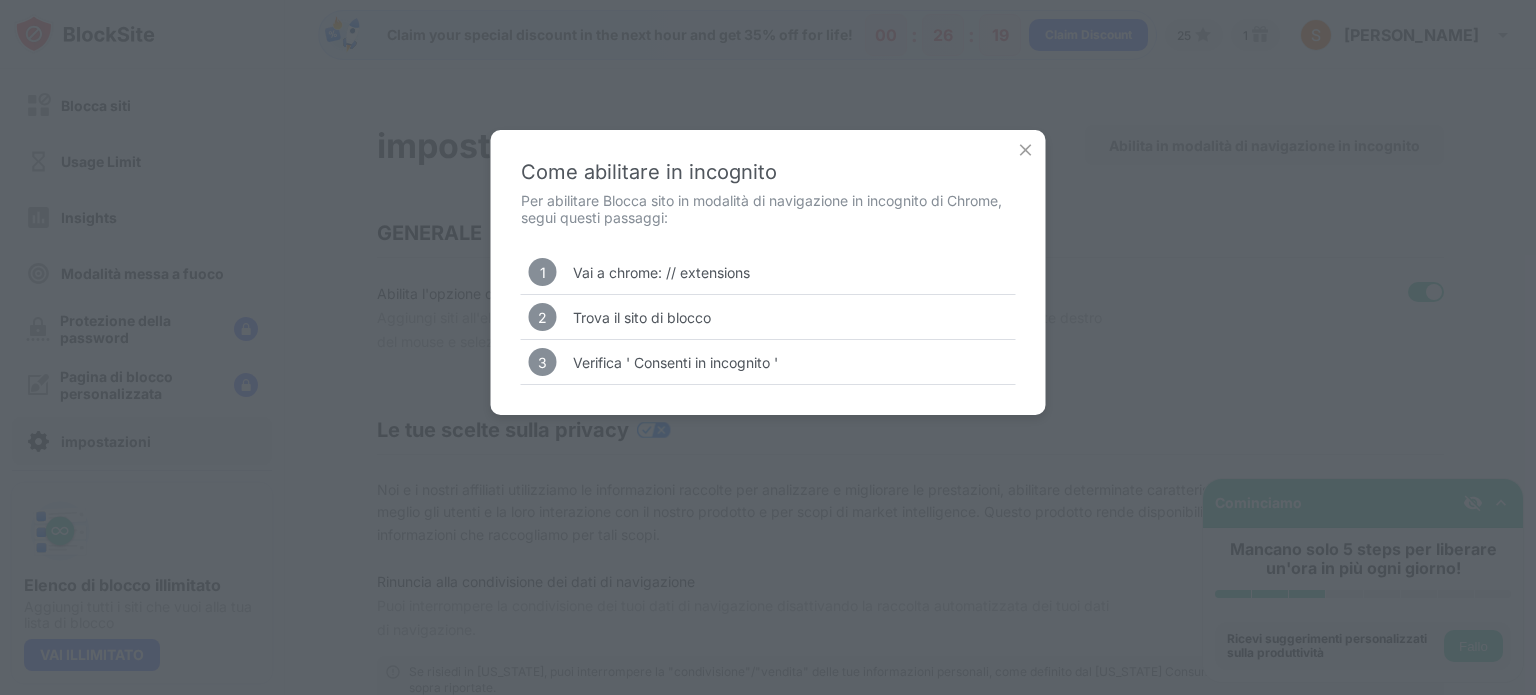 click on "Come abilitare in incognito Per abilitare Blocca sito in modalità di navigazione in incognito di Chrome, segui questi passaggi: 1 Vai a chrome: // extensions 2 Trova il sito di blocco 3 Verifica ' Consenti in incognito '" at bounding box center [768, 272] 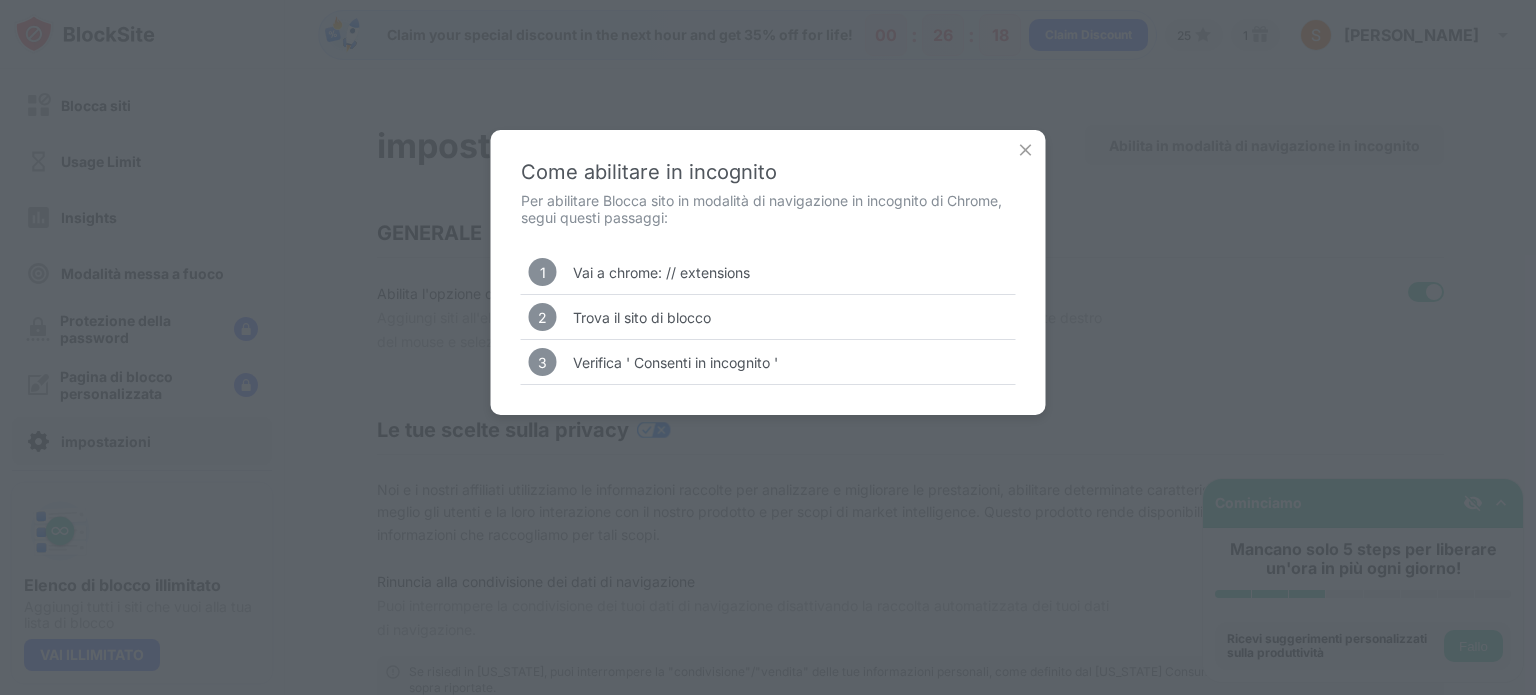 click at bounding box center [1026, 150] 